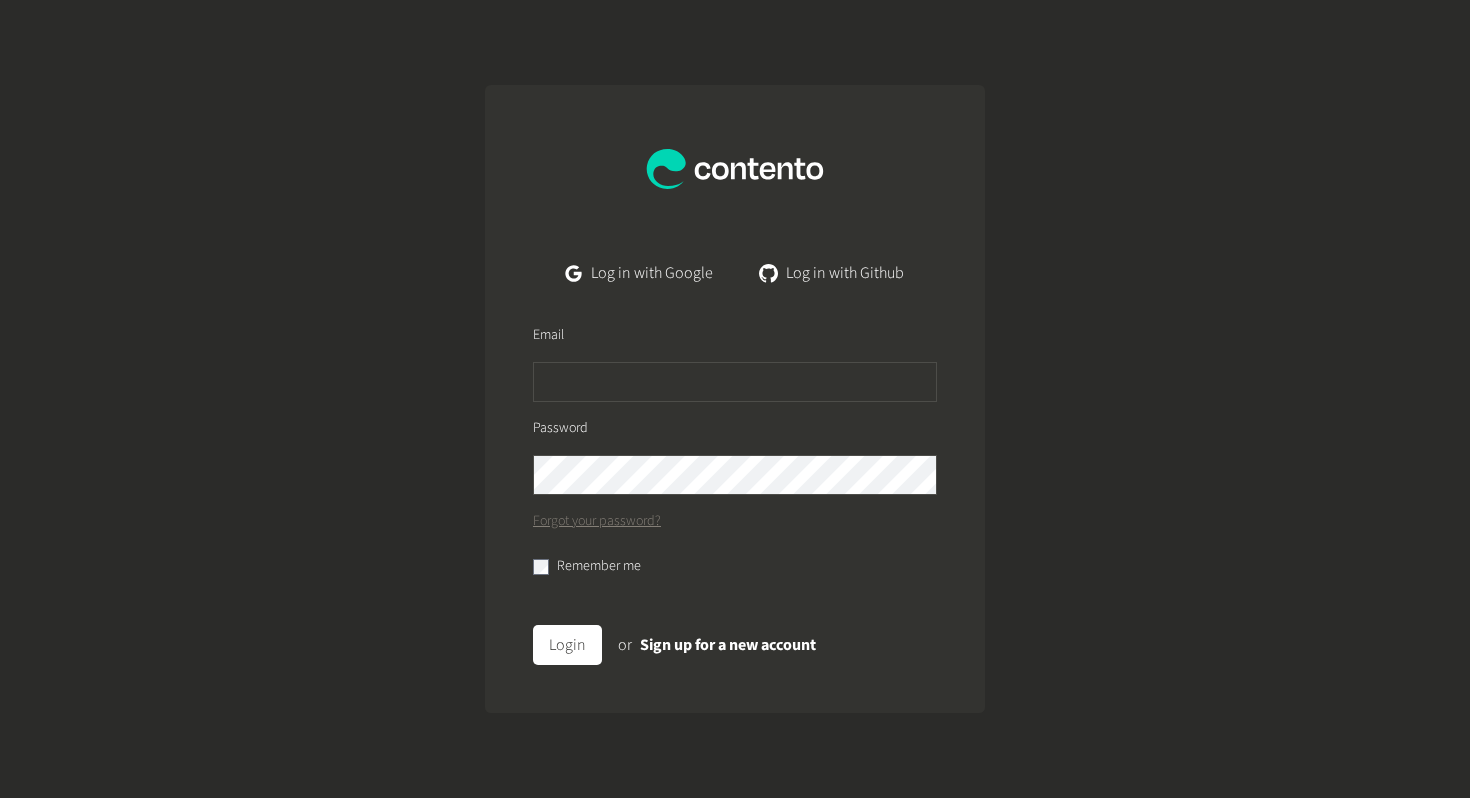 scroll, scrollTop: 0, scrollLeft: 0, axis: both 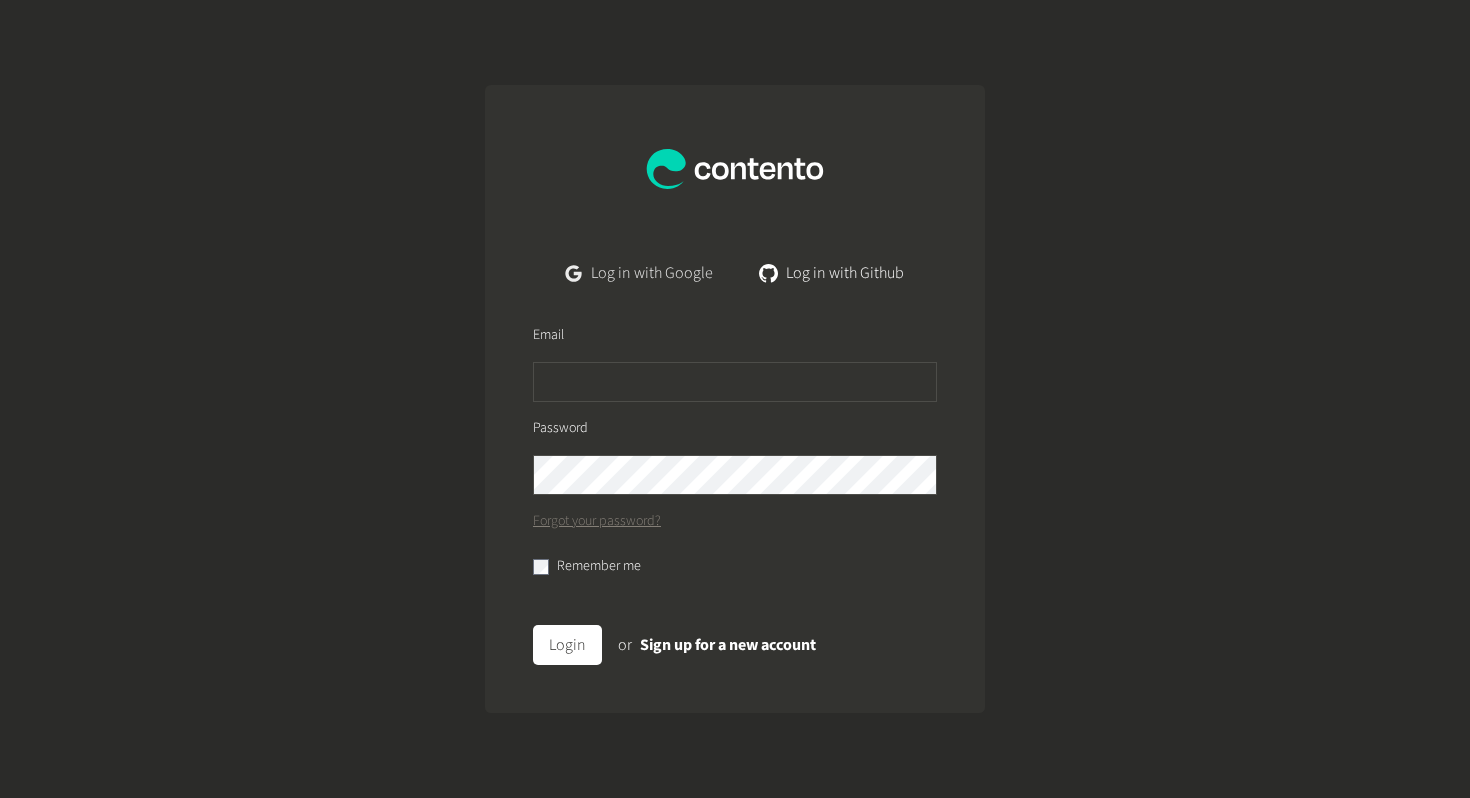 click on "Log in with Google" 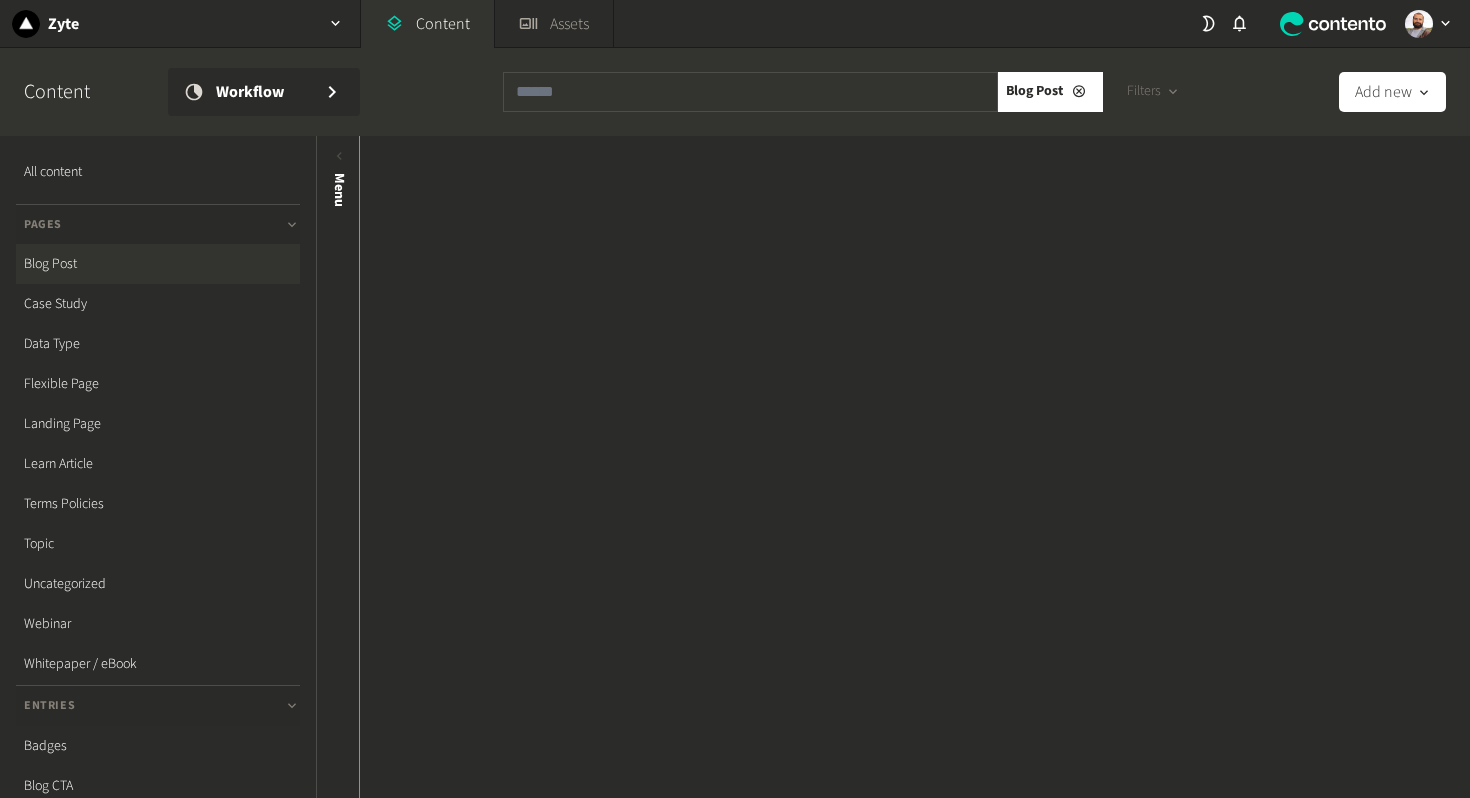 scroll, scrollTop: 0, scrollLeft: 0, axis: both 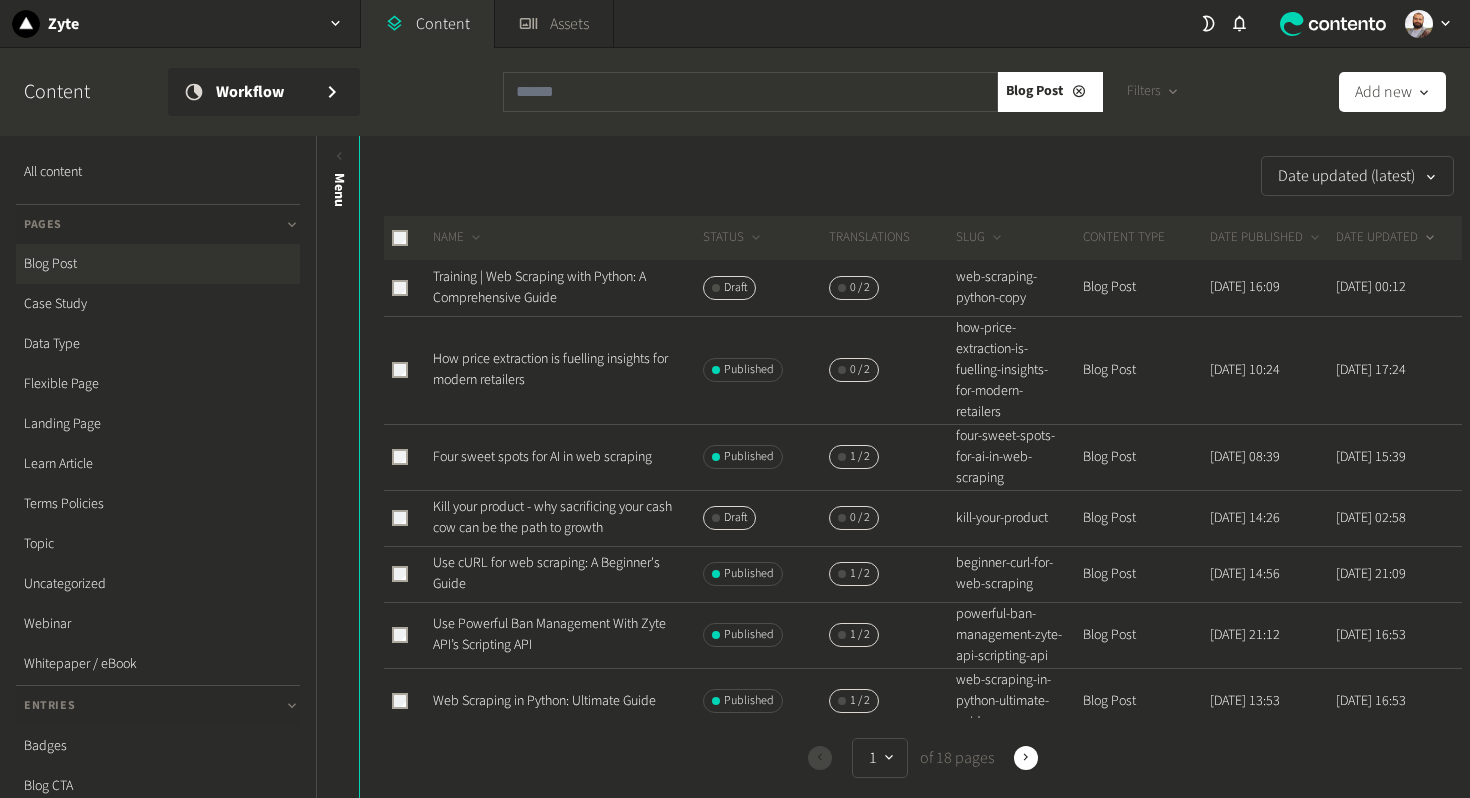 click on "Blog Post" 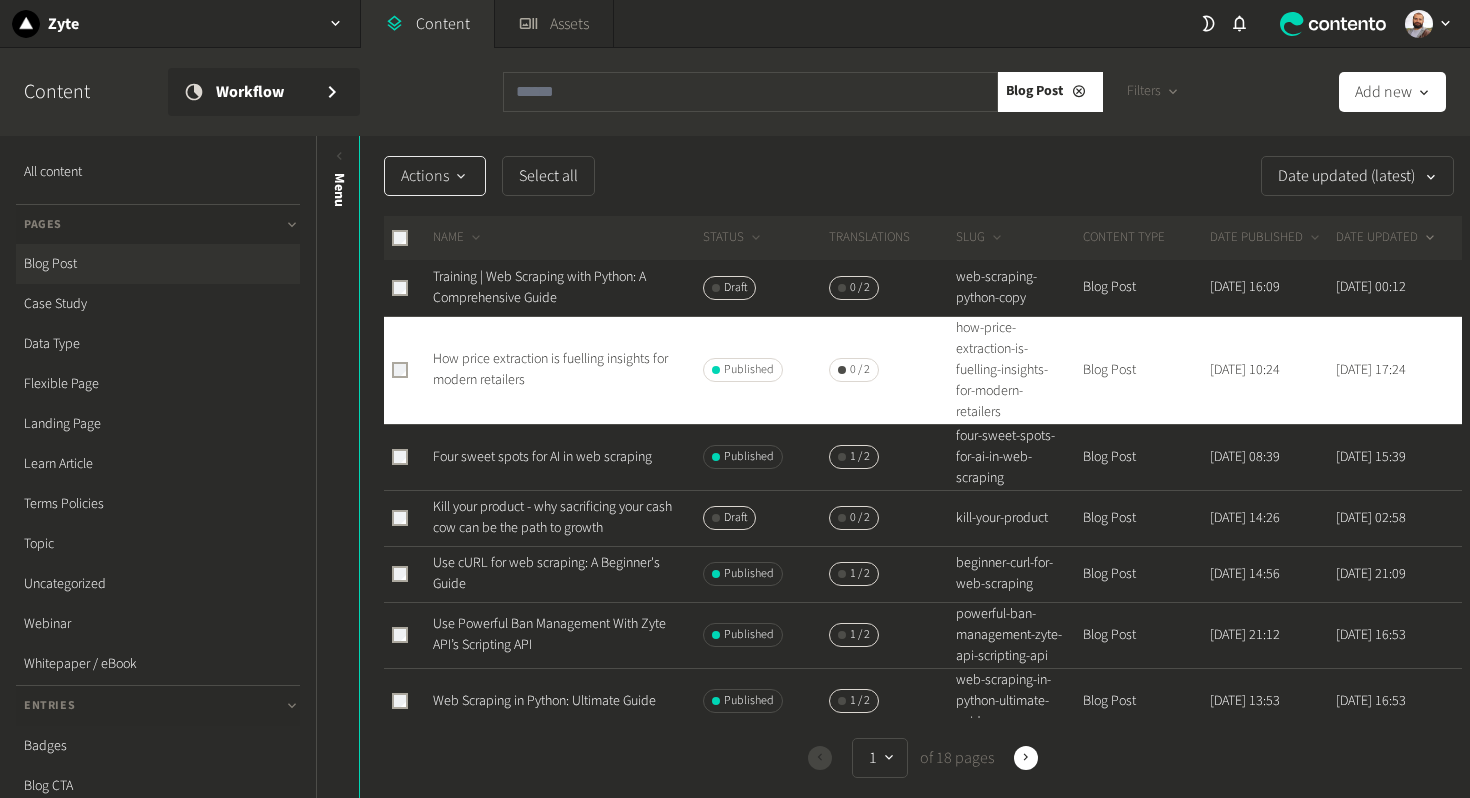 click 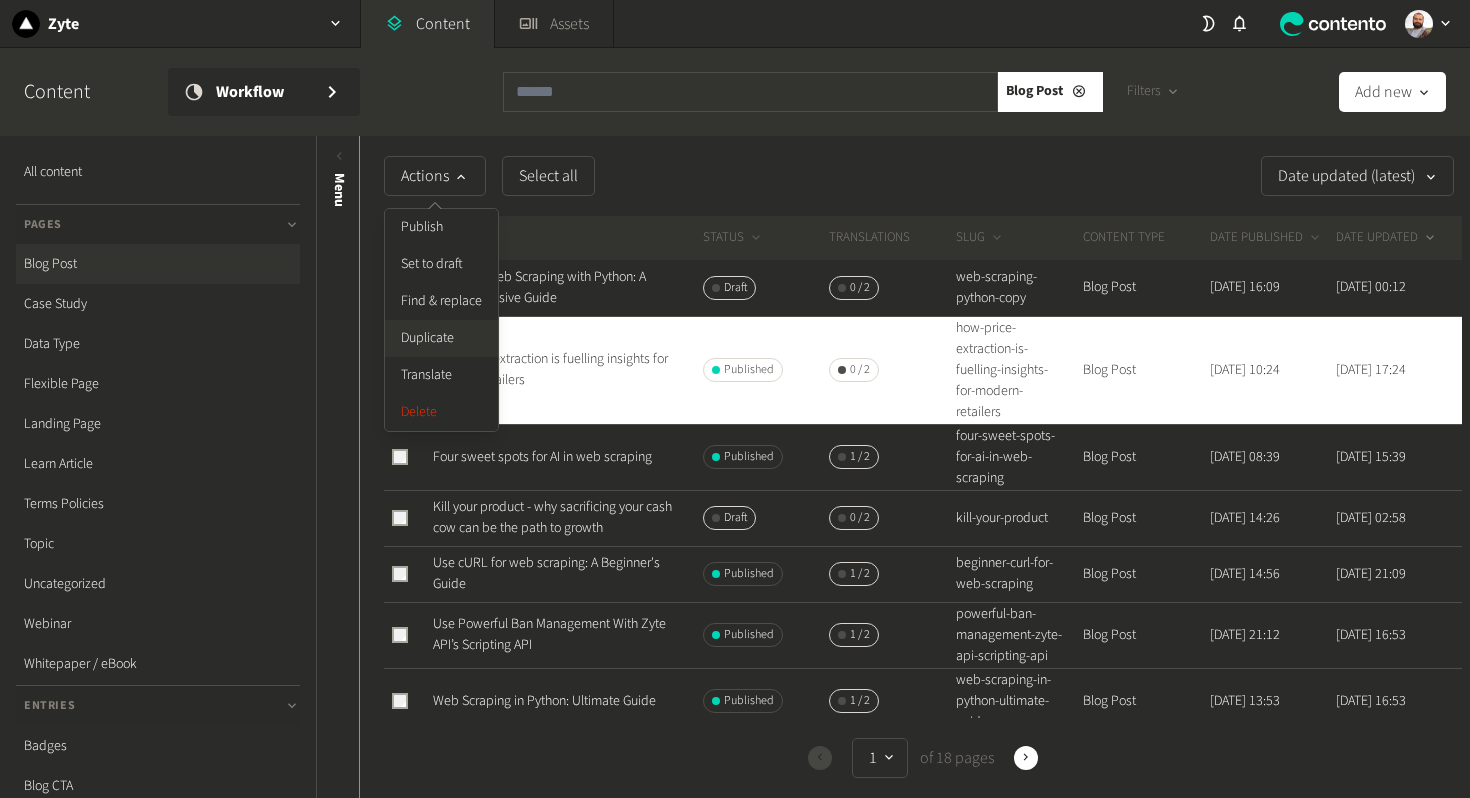 click on "Duplicate" 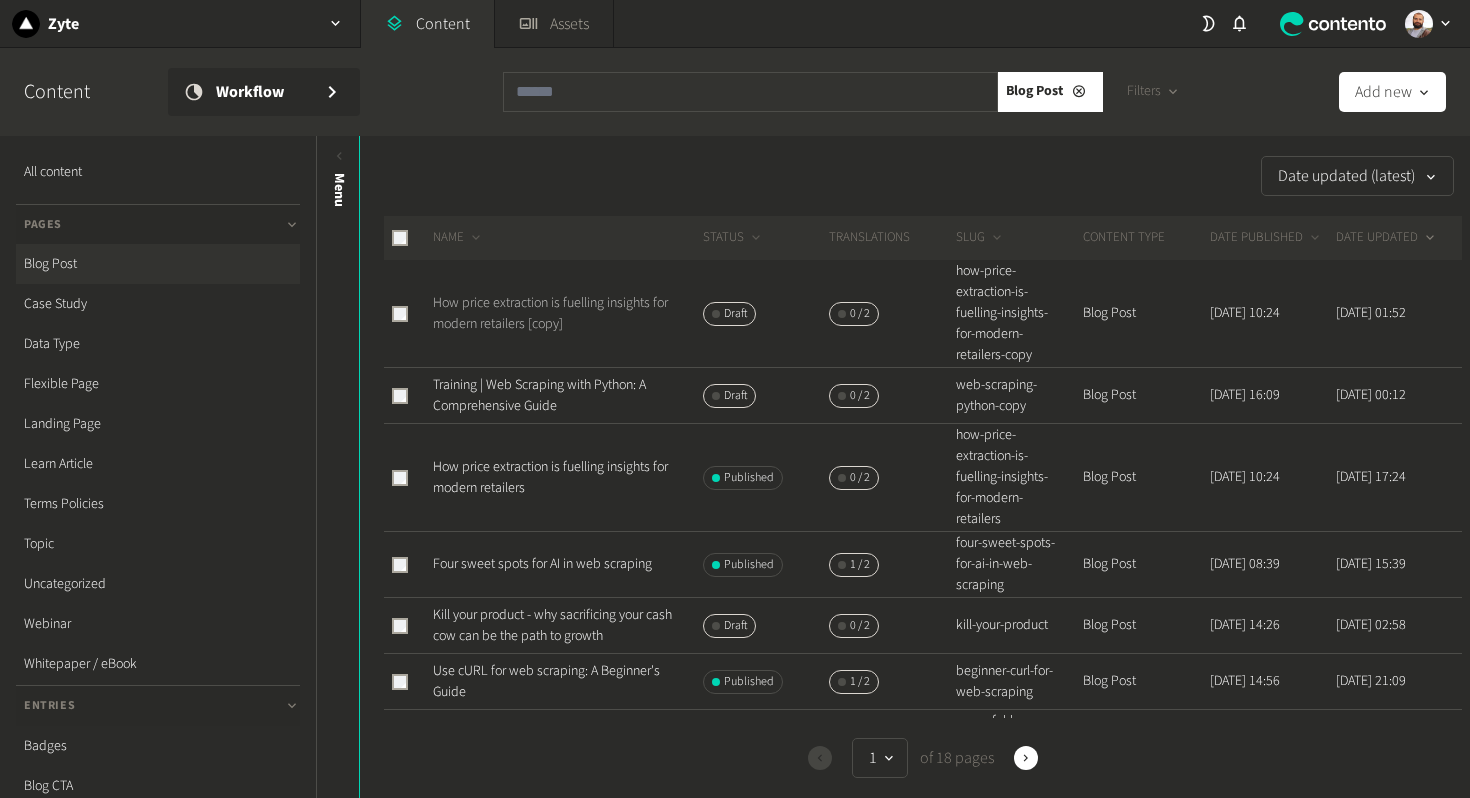 click on "How price extraction is fuelling insights for modern retailers [copy]" 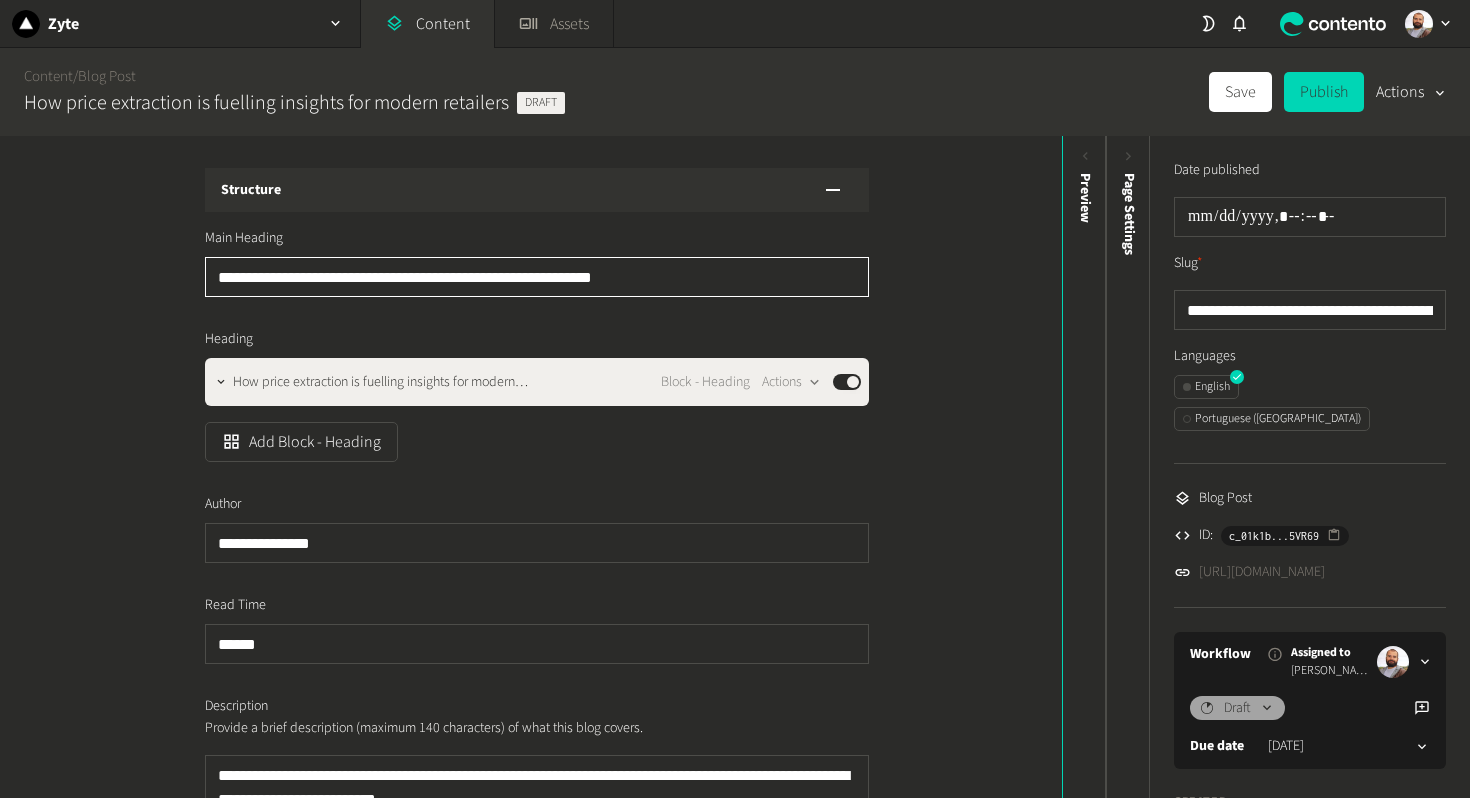 click on "**********" 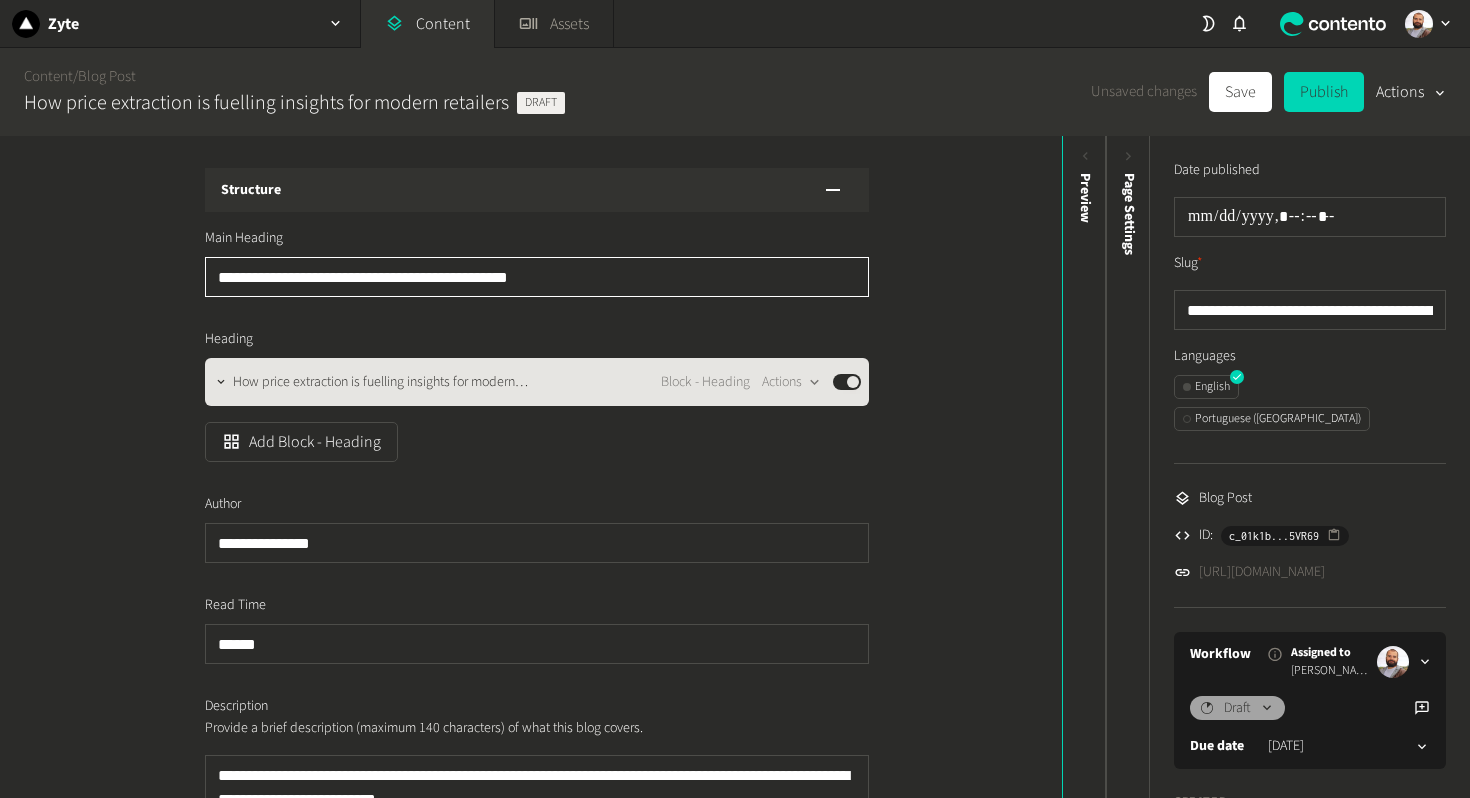 type on "**********" 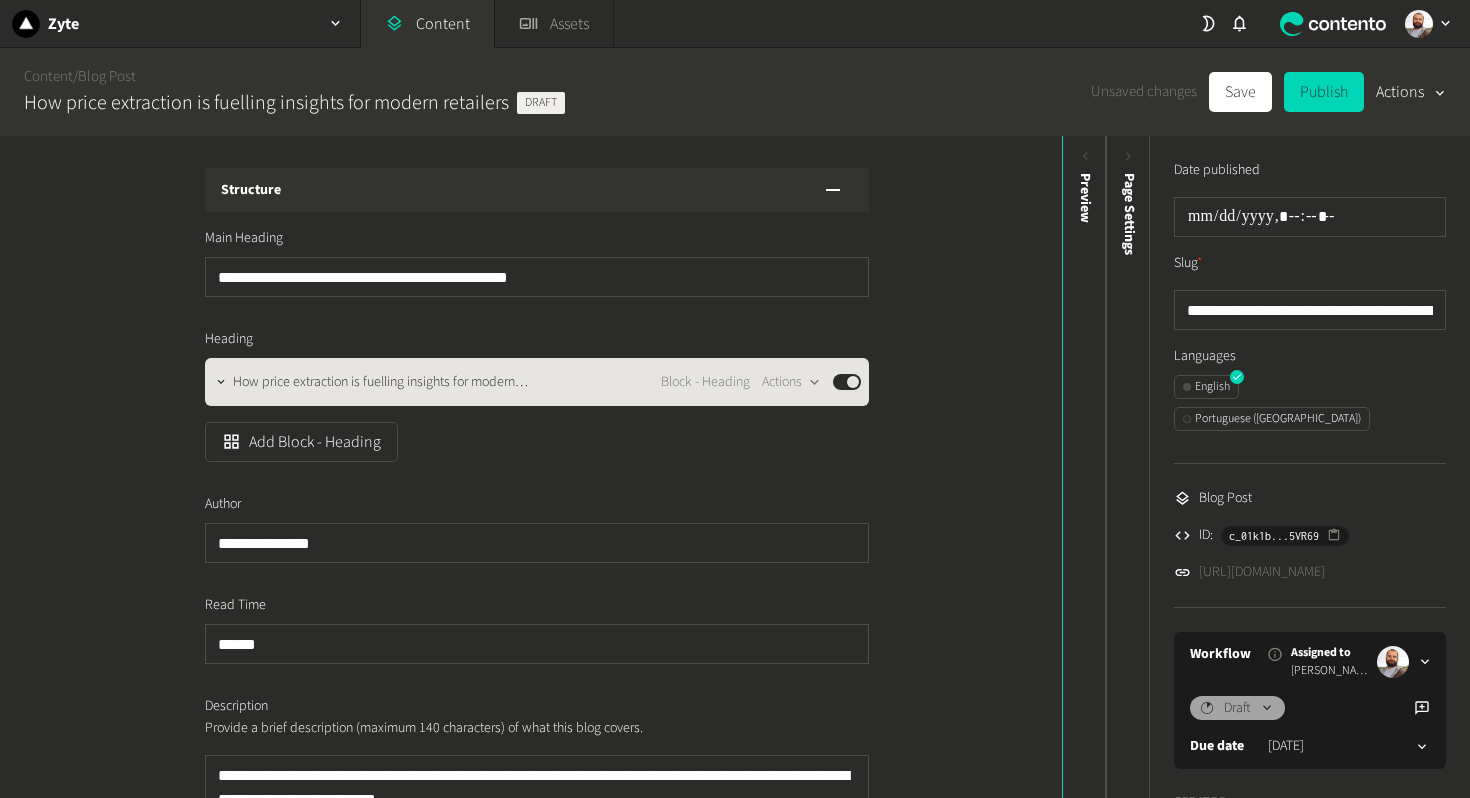 click on "How price extraction is fuelling insights for modern retaile… Block - Heading  Actions  Published" 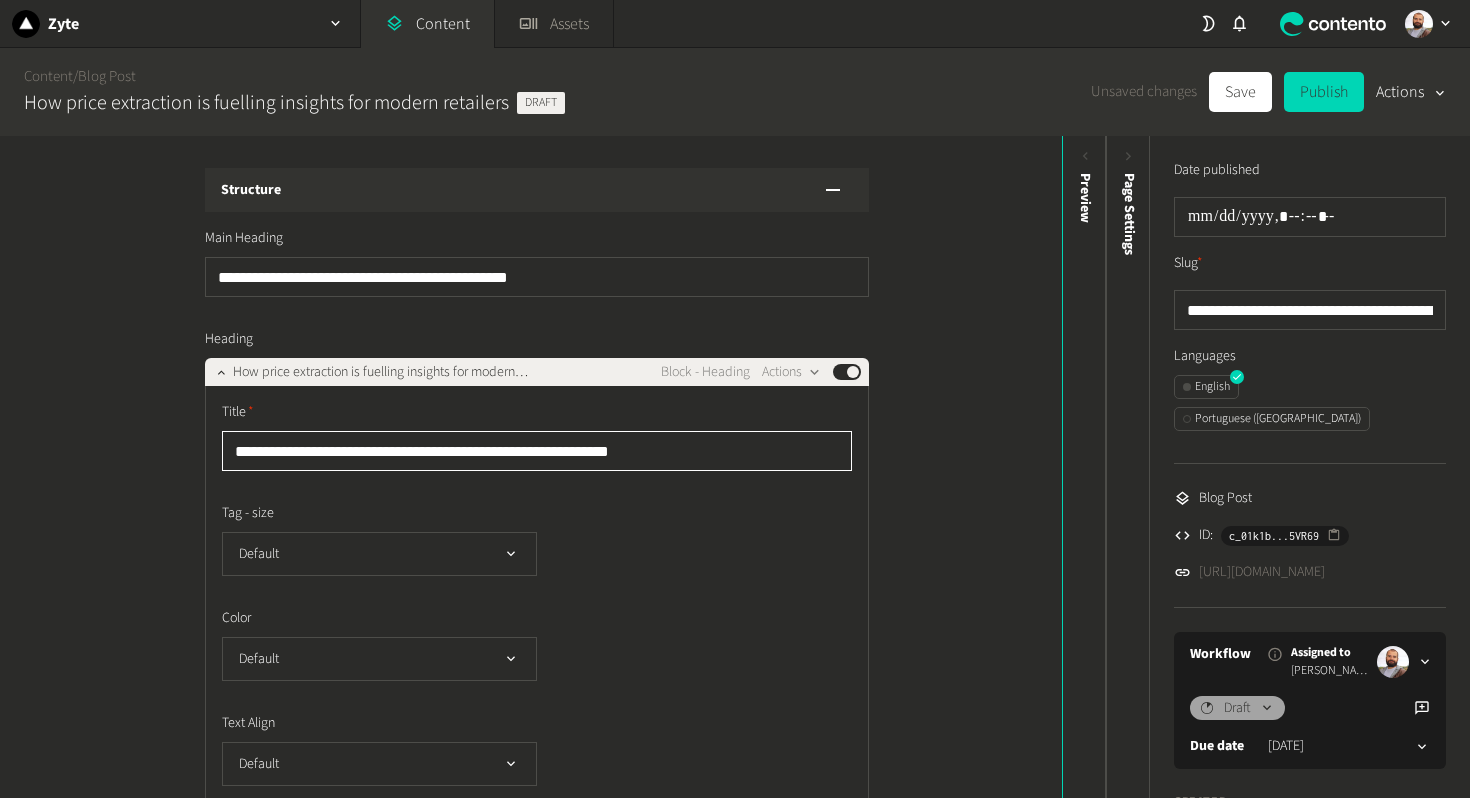 click on "**********" 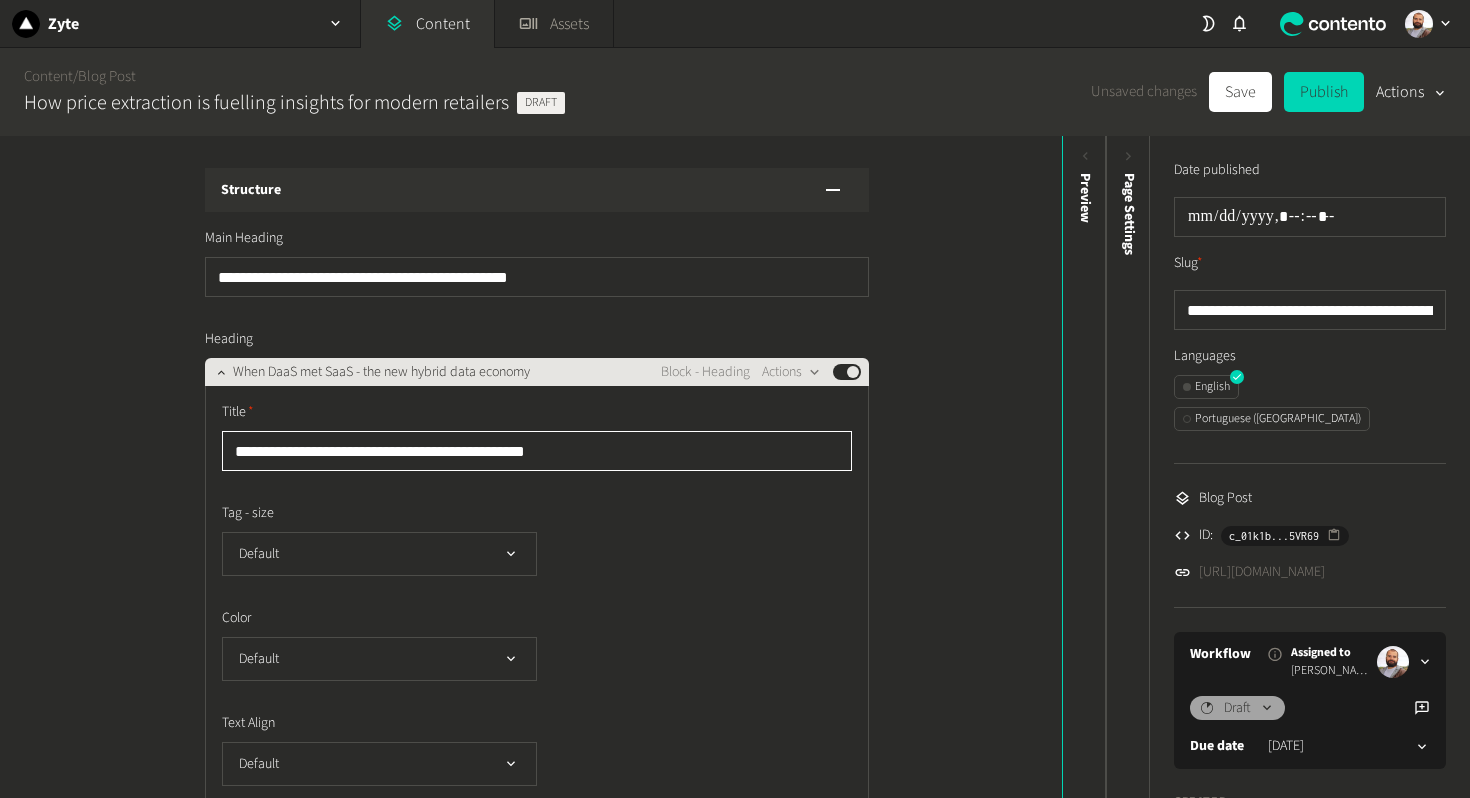 type on "**********" 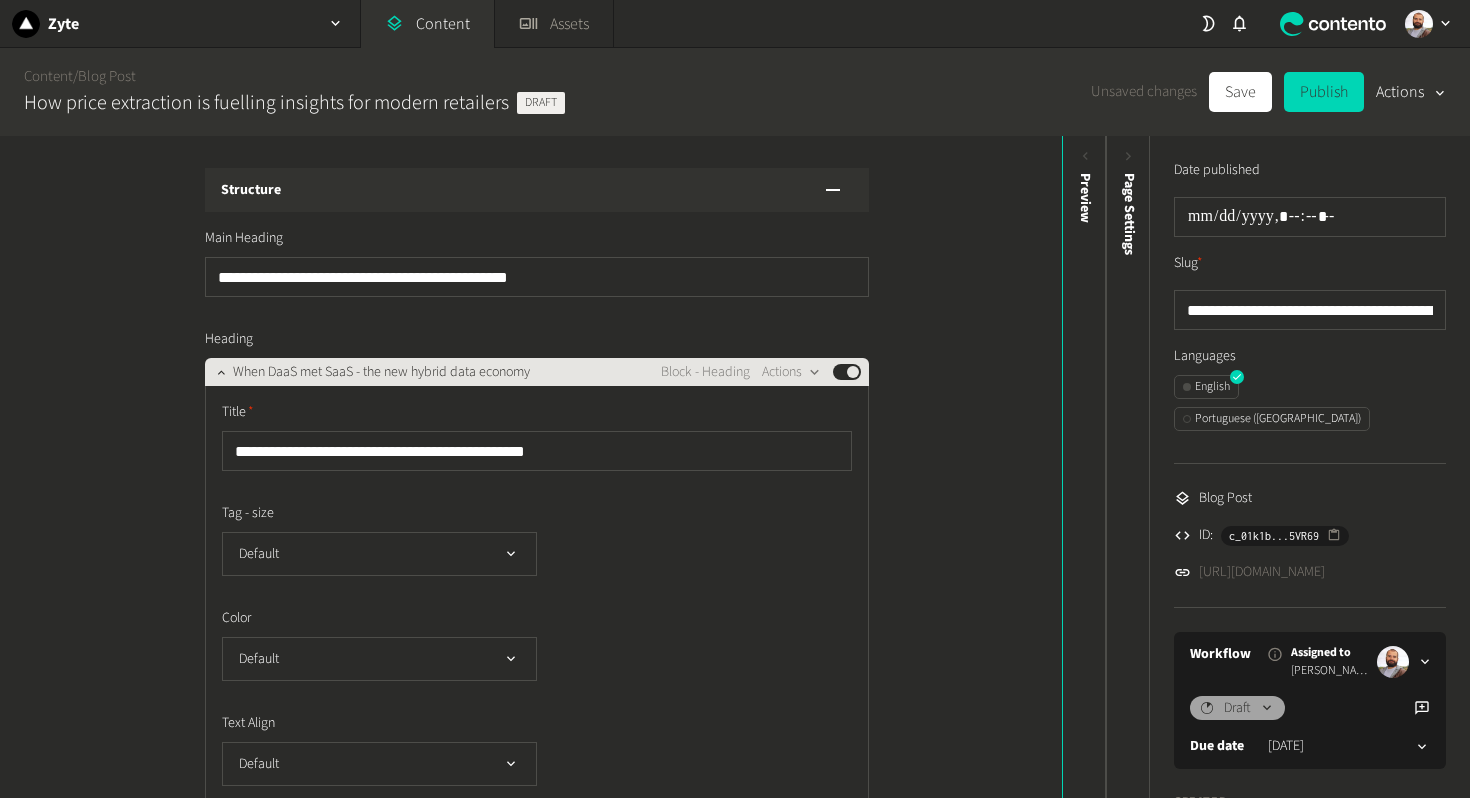 click on "When DaaS met SaaS - the new hybrid data economy" 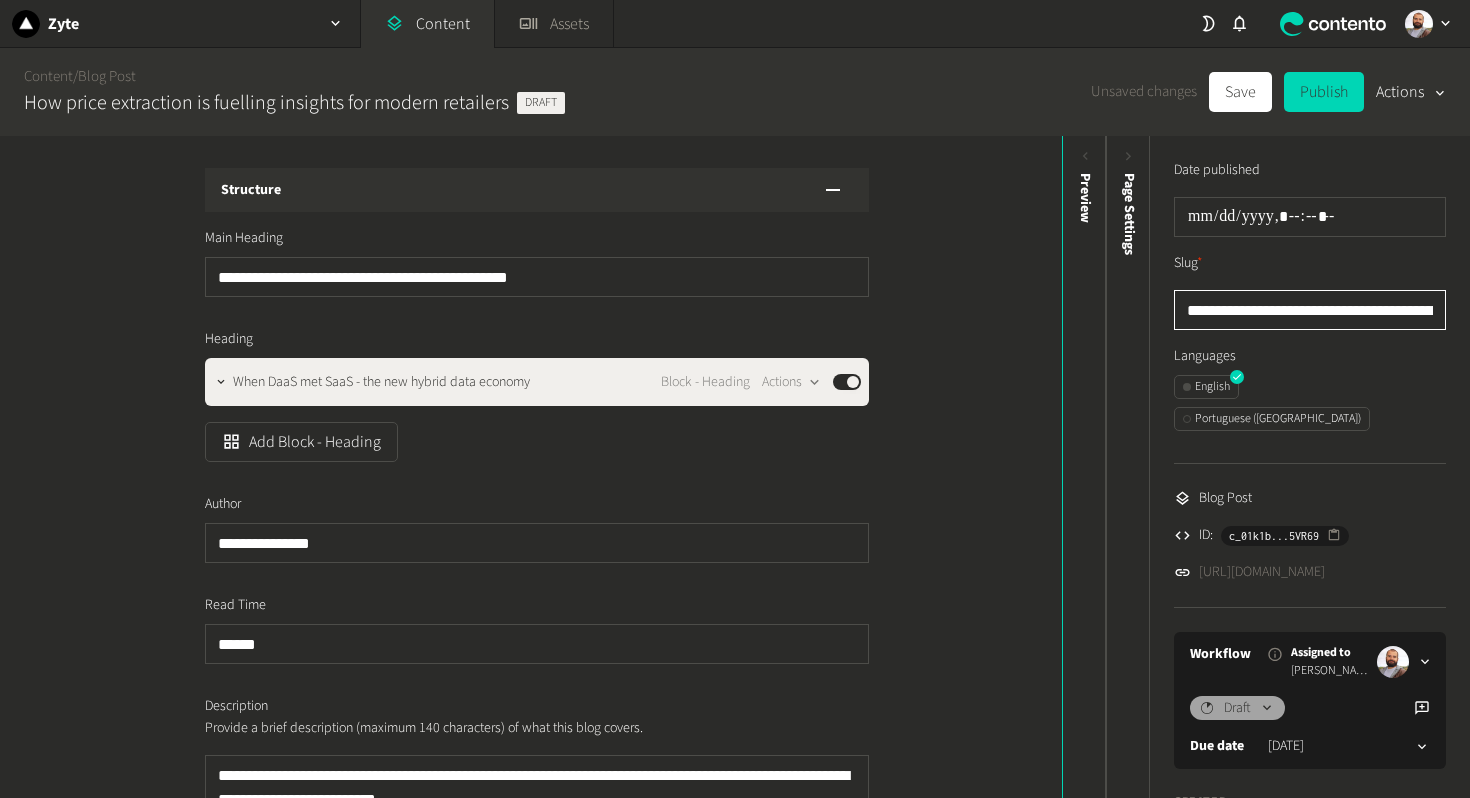 click on "**********" 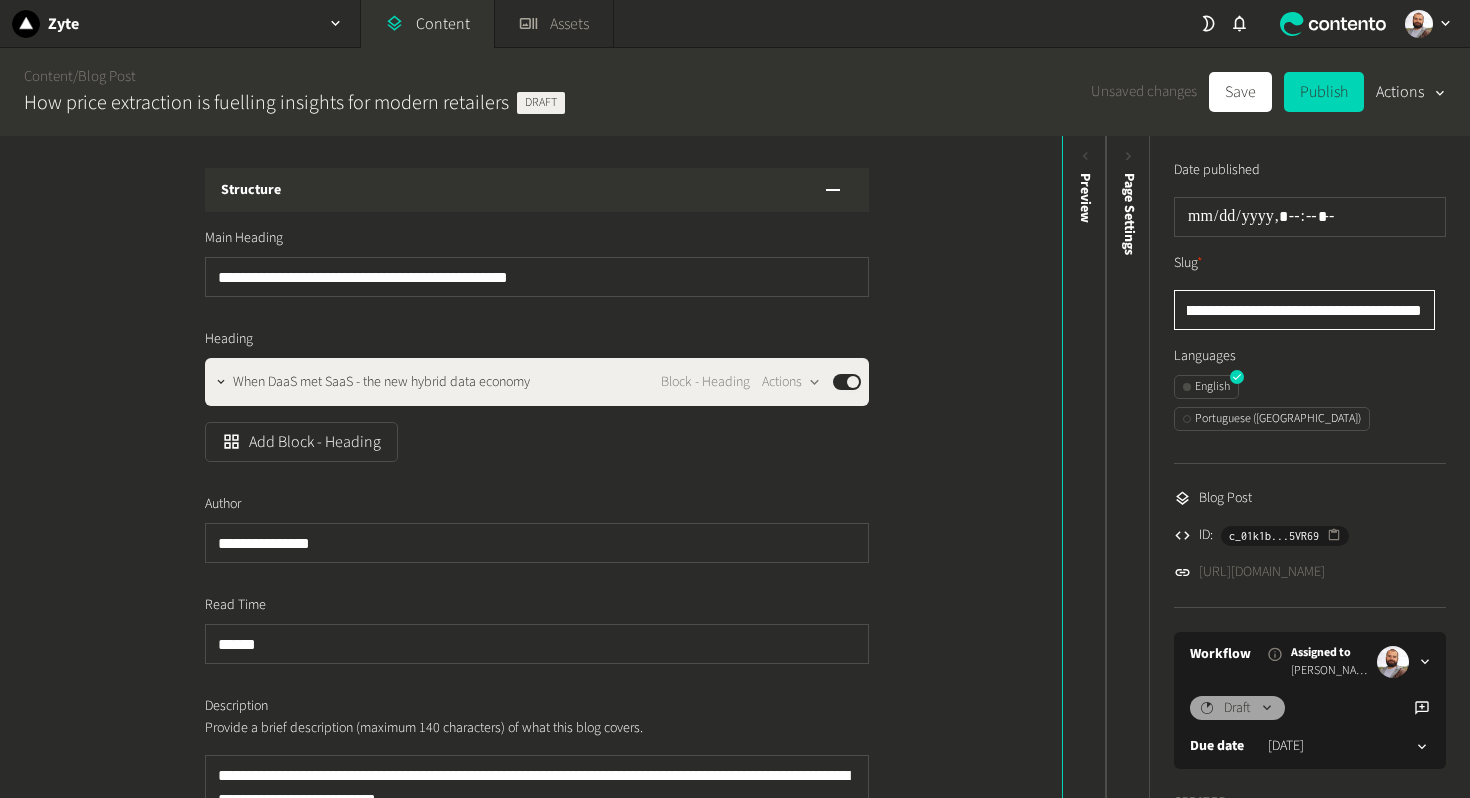 click on "**********" 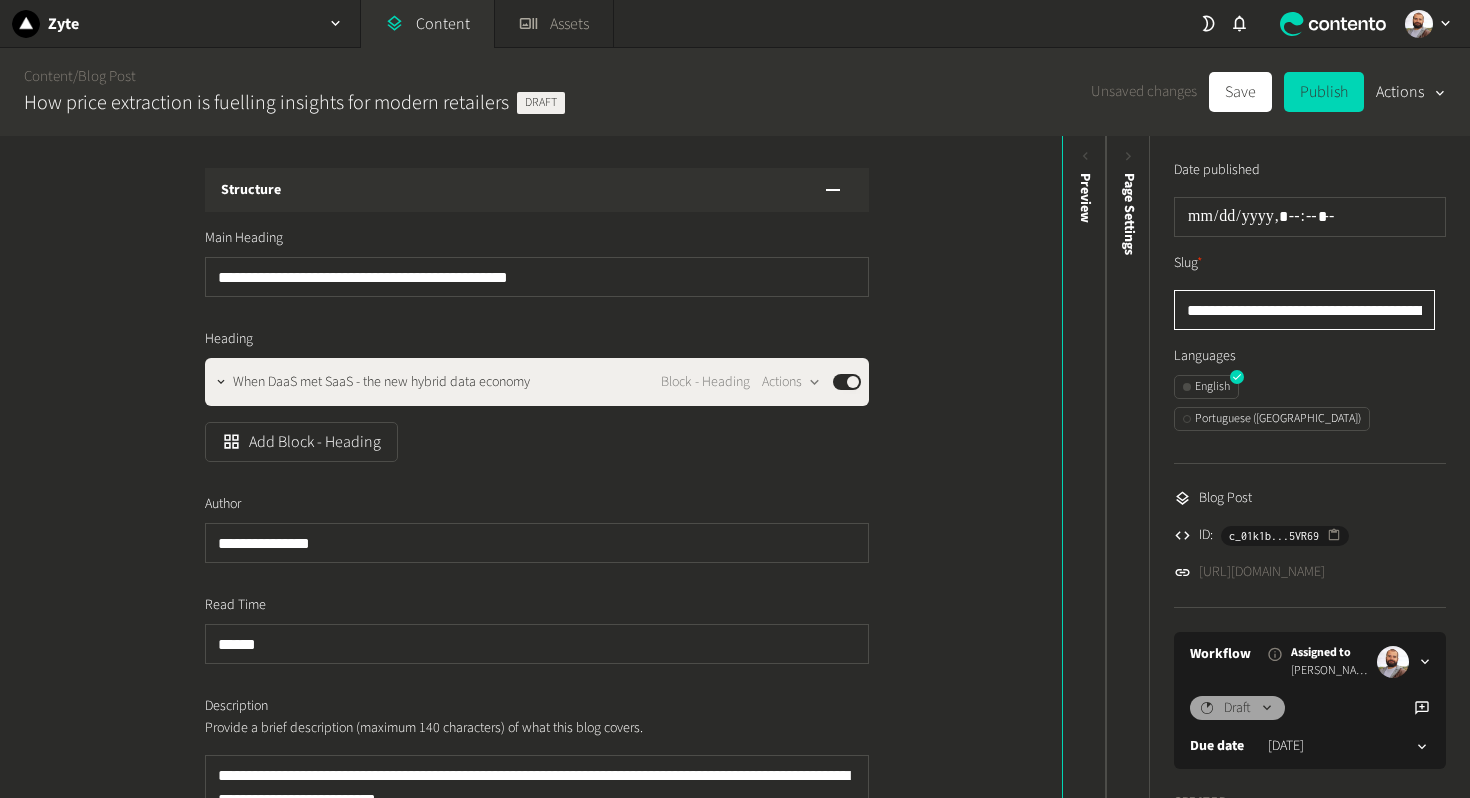 drag, startPoint x: 1331, startPoint y: 305, endPoint x: 1080, endPoint y: 295, distance: 251.19913 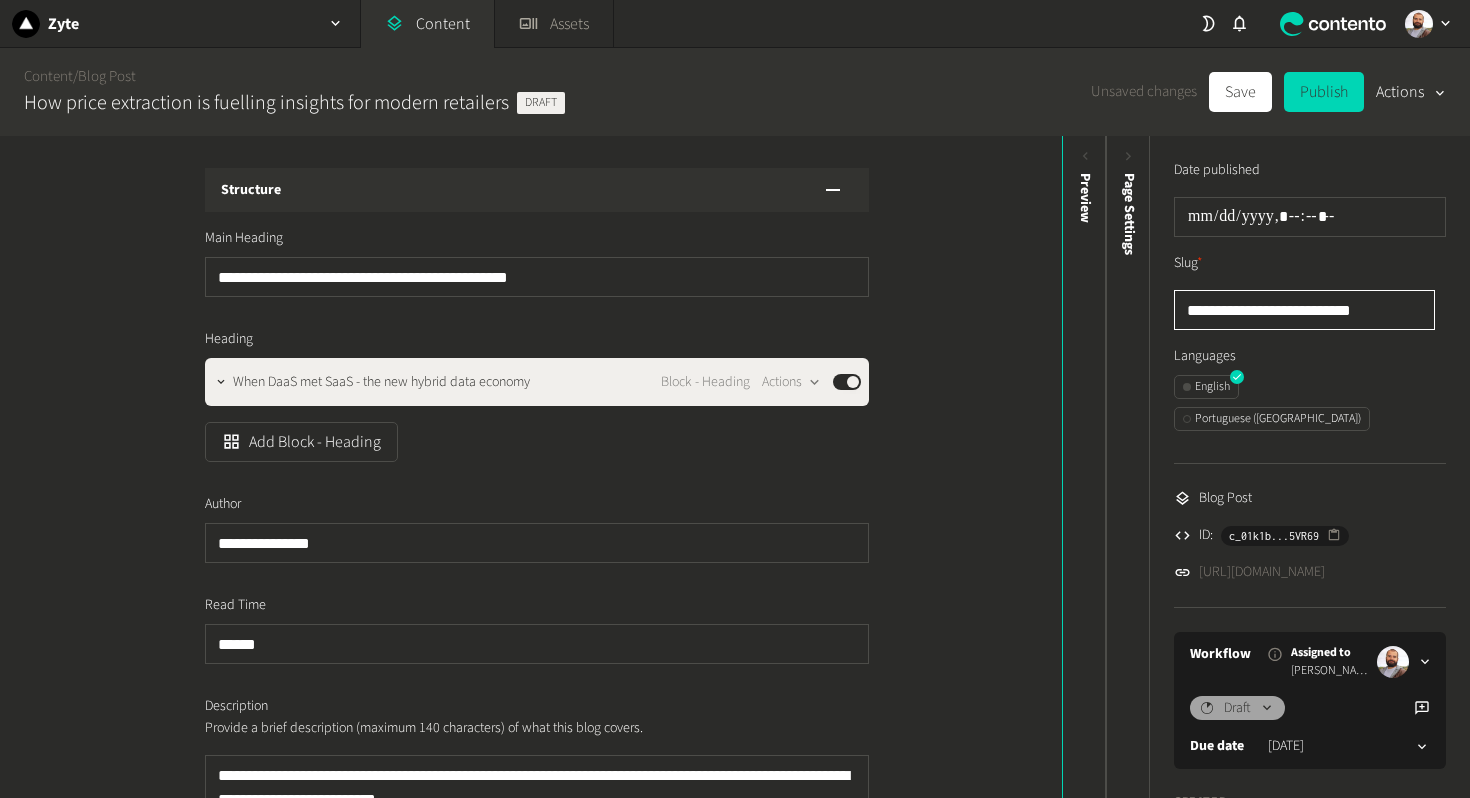 type on "**********" 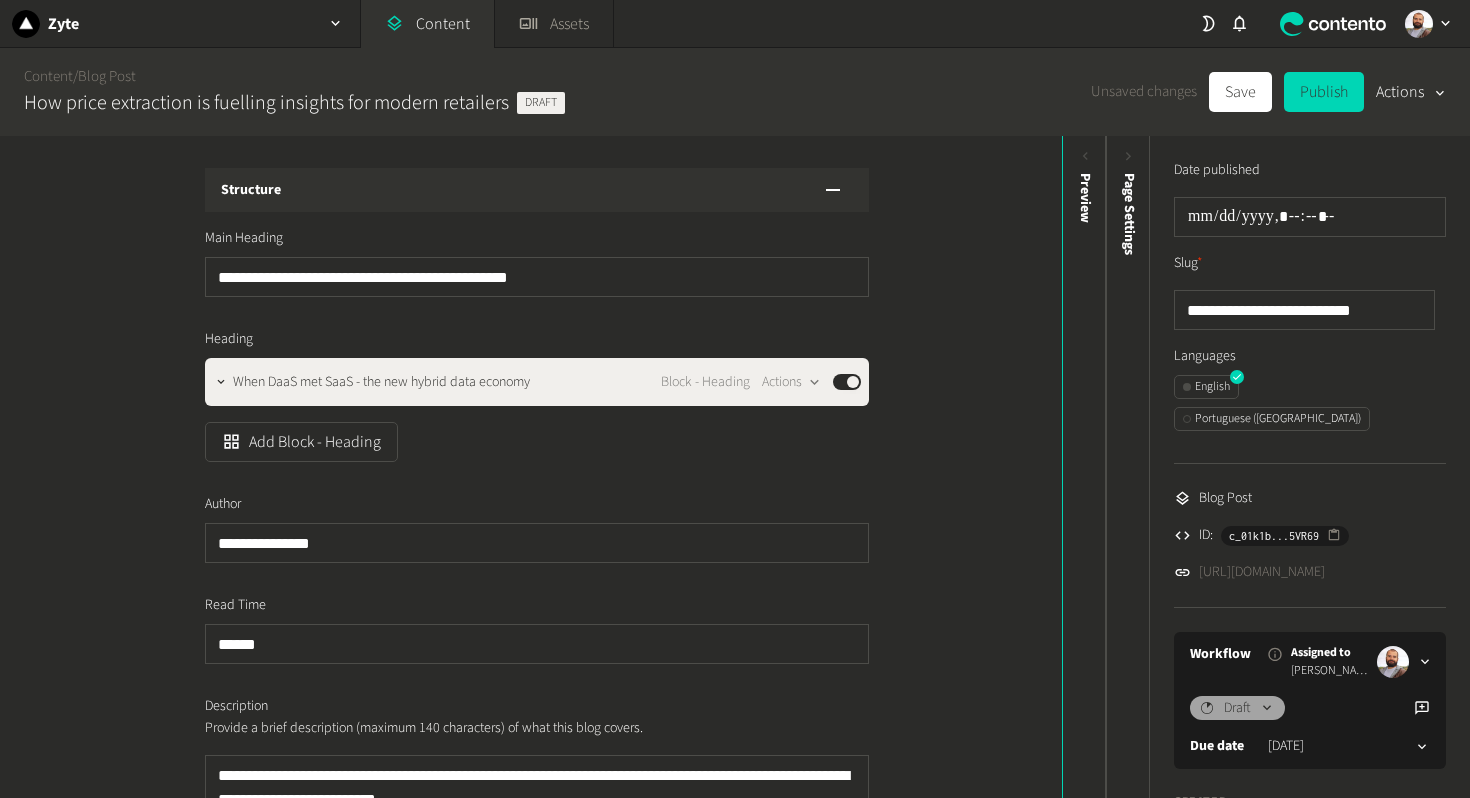 click on "Structure" 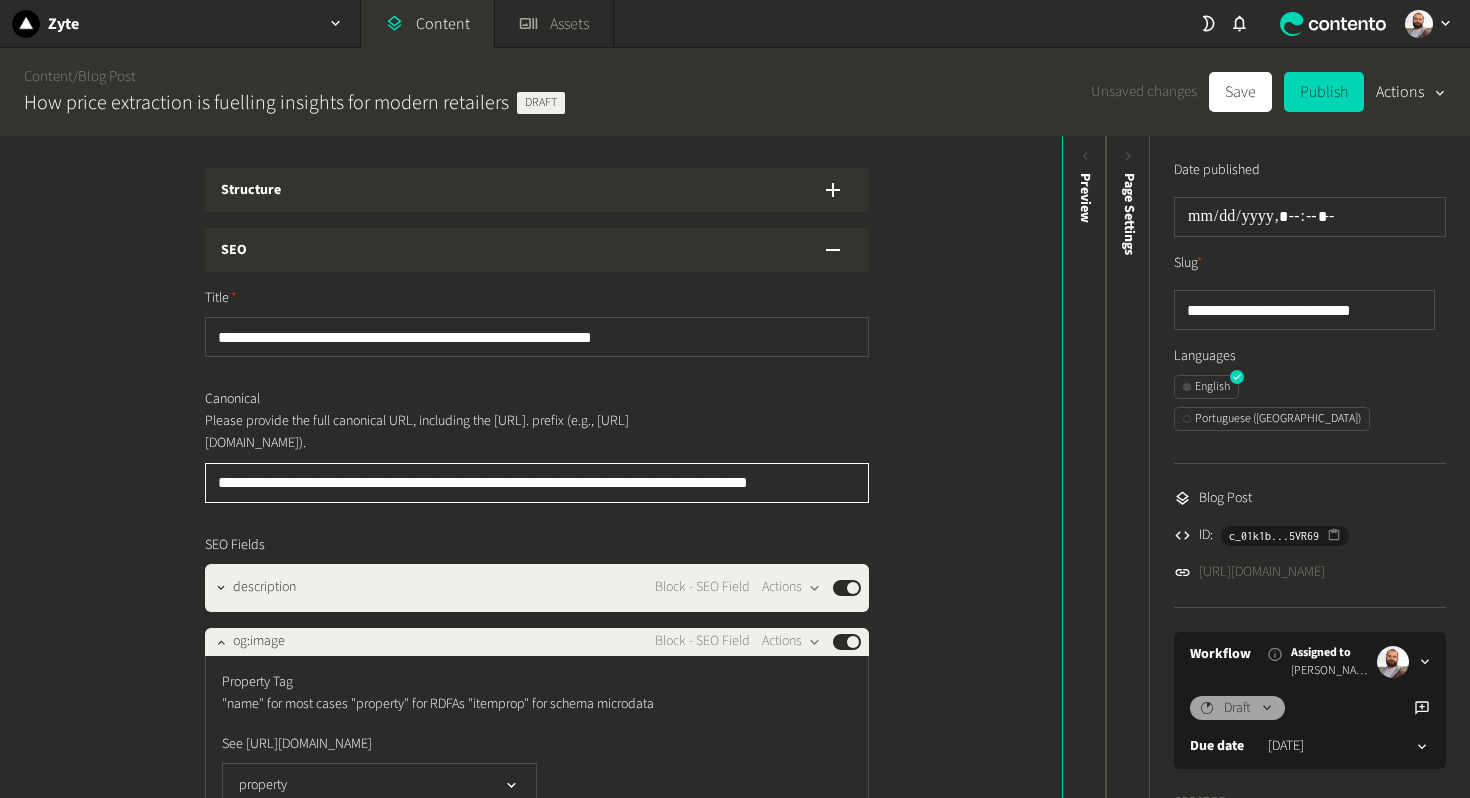 drag, startPoint x: 404, startPoint y: 482, endPoint x: 825, endPoint y: 485, distance: 421.01068 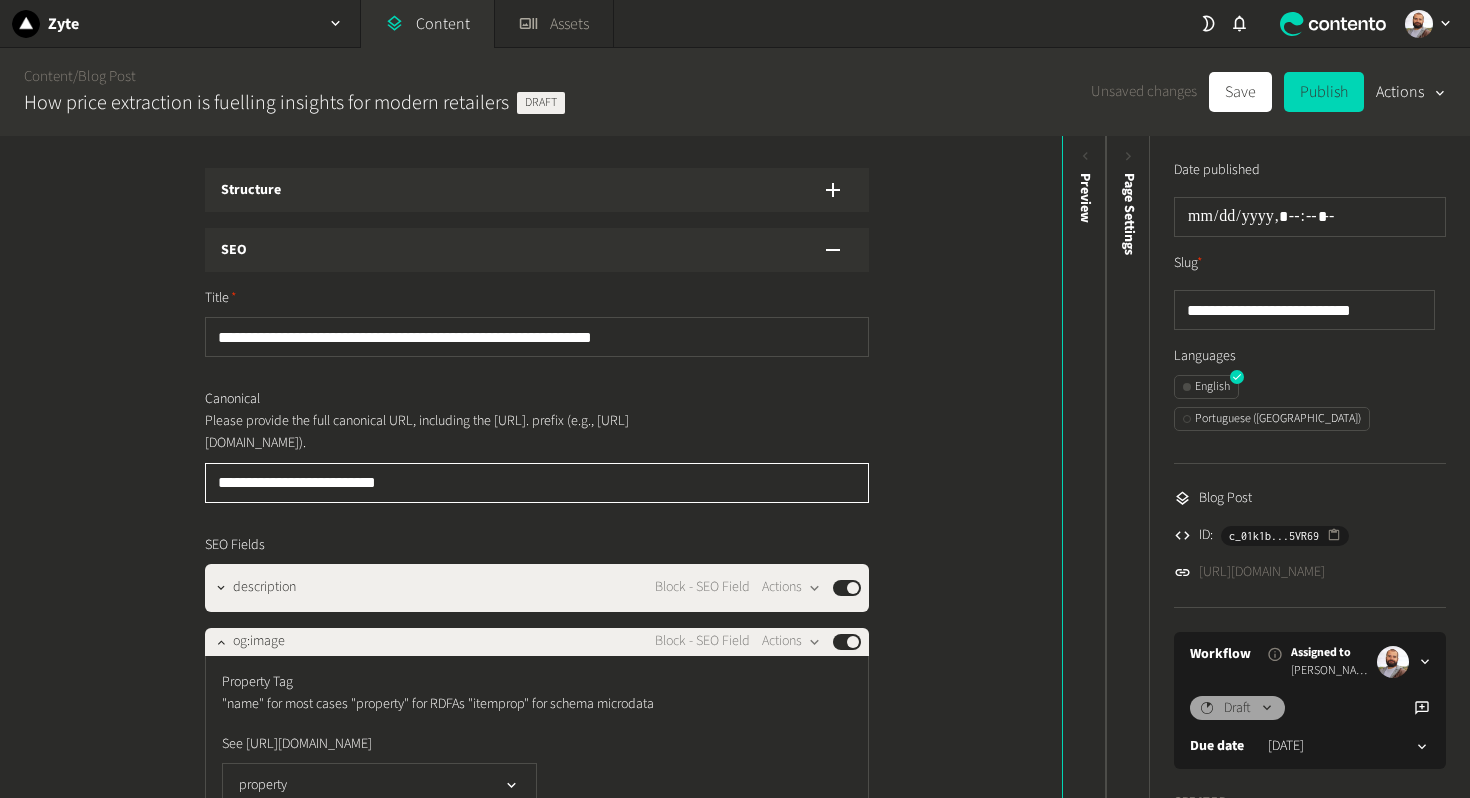 paste on "**********" 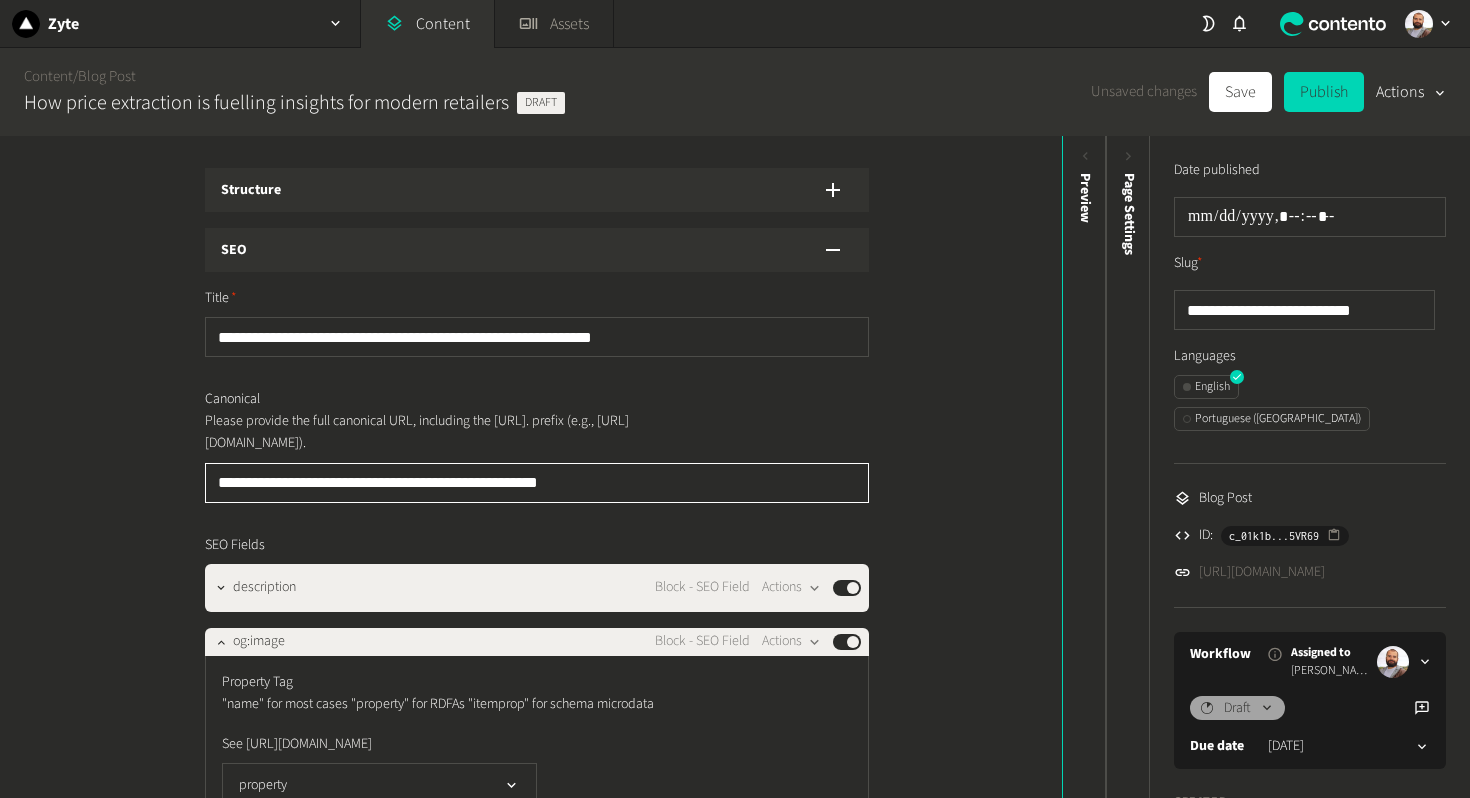 scroll, scrollTop: 369, scrollLeft: 0, axis: vertical 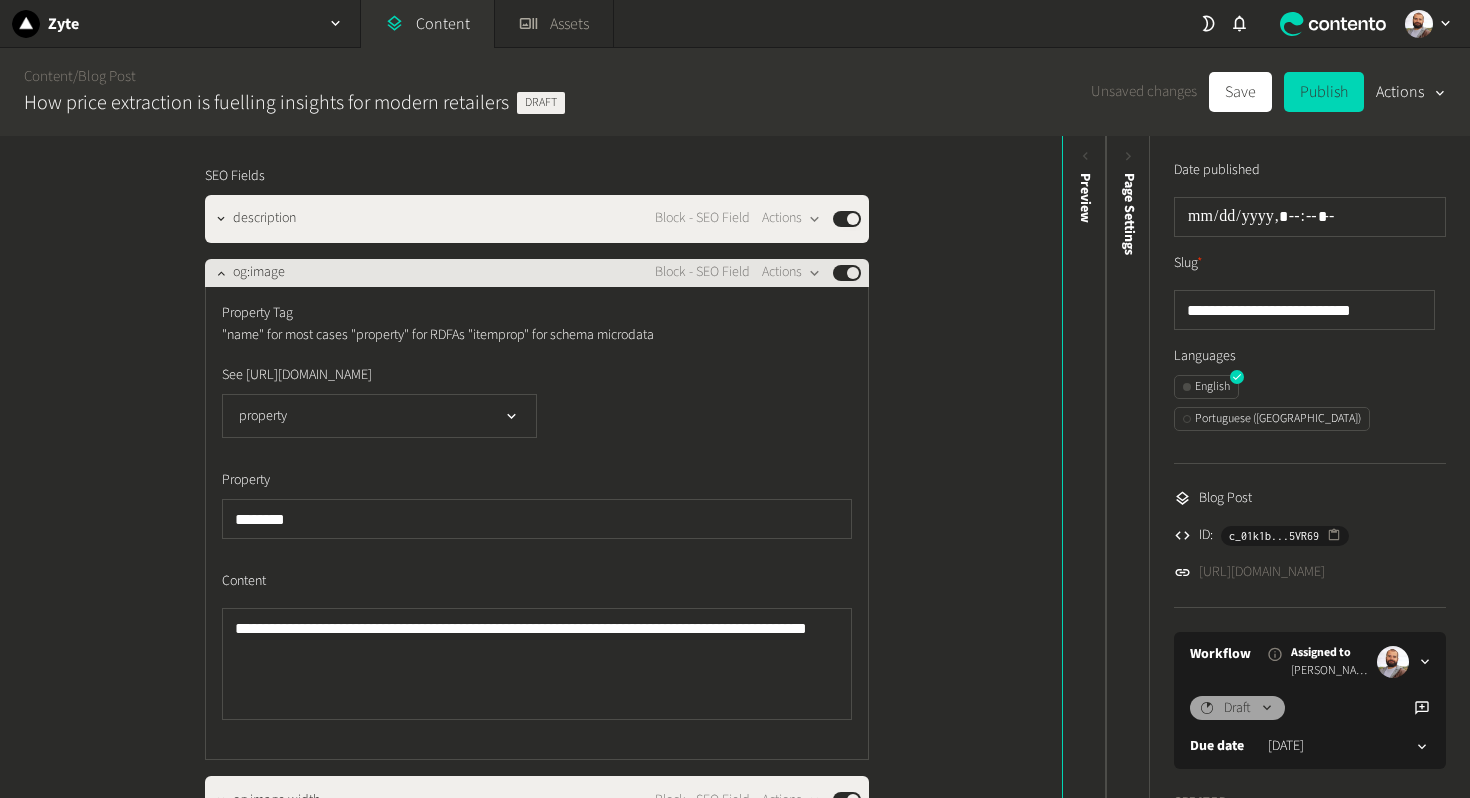 type on "**********" 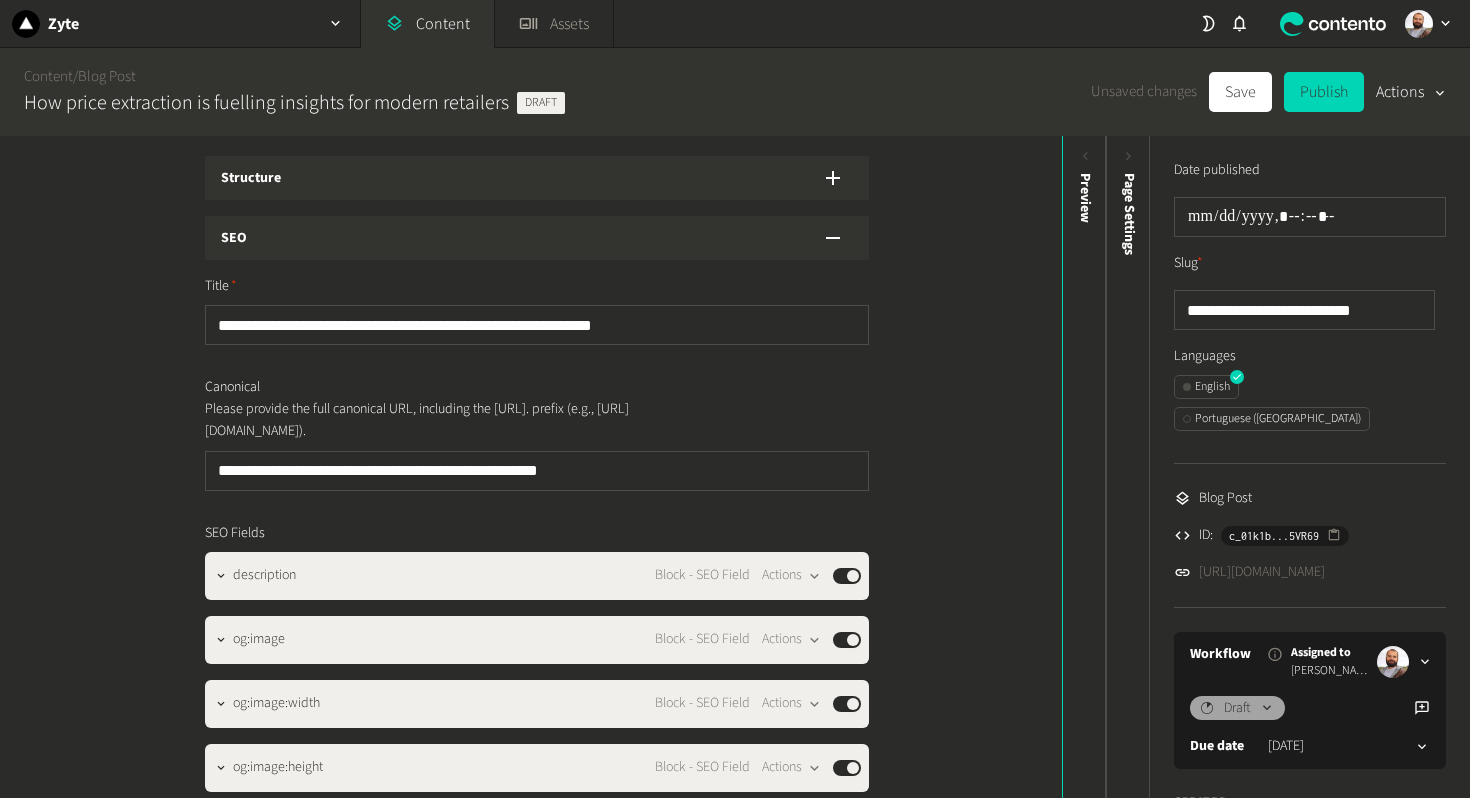 scroll, scrollTop: 11, scrollLeft: 0, axis: vertical 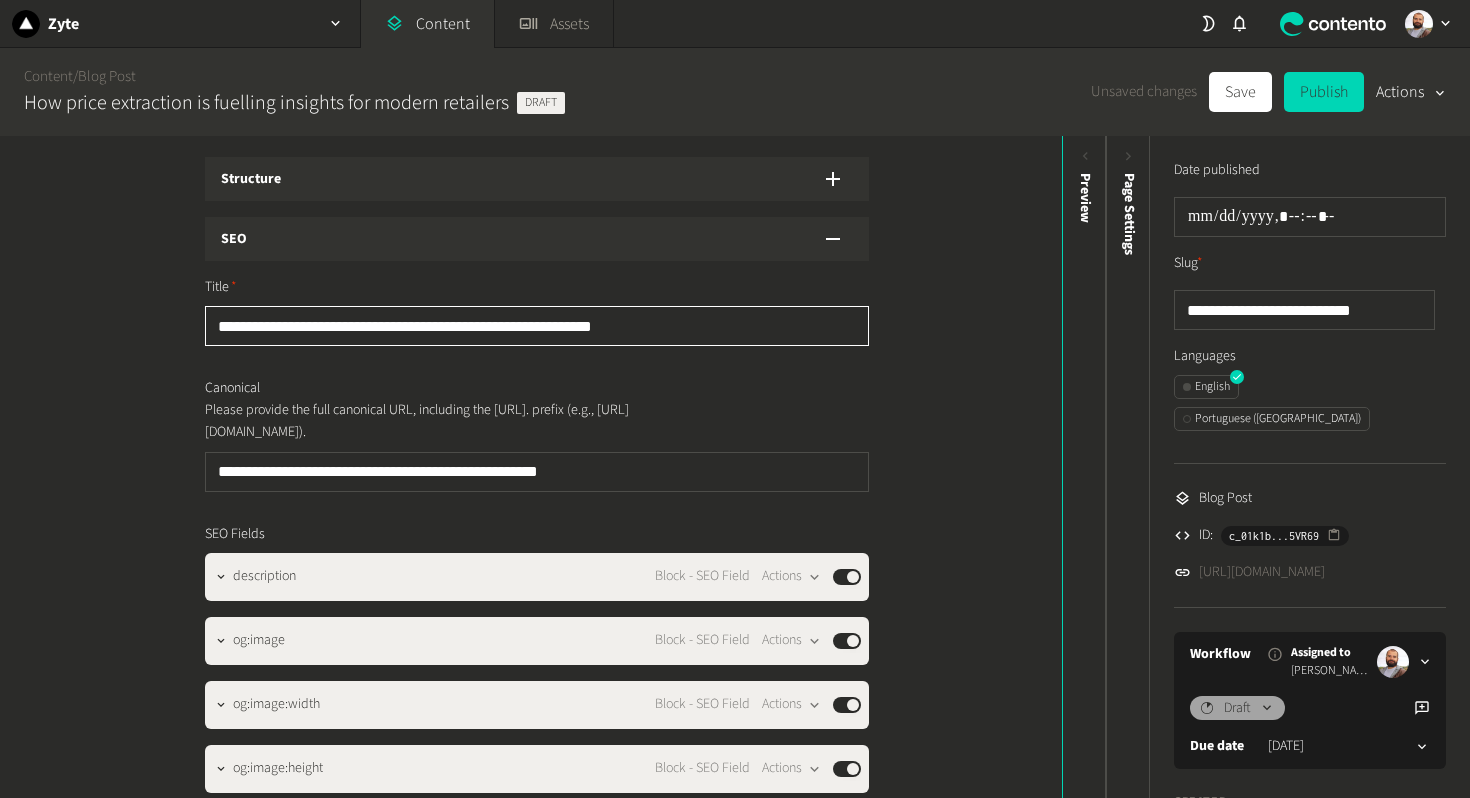 click on "**********" 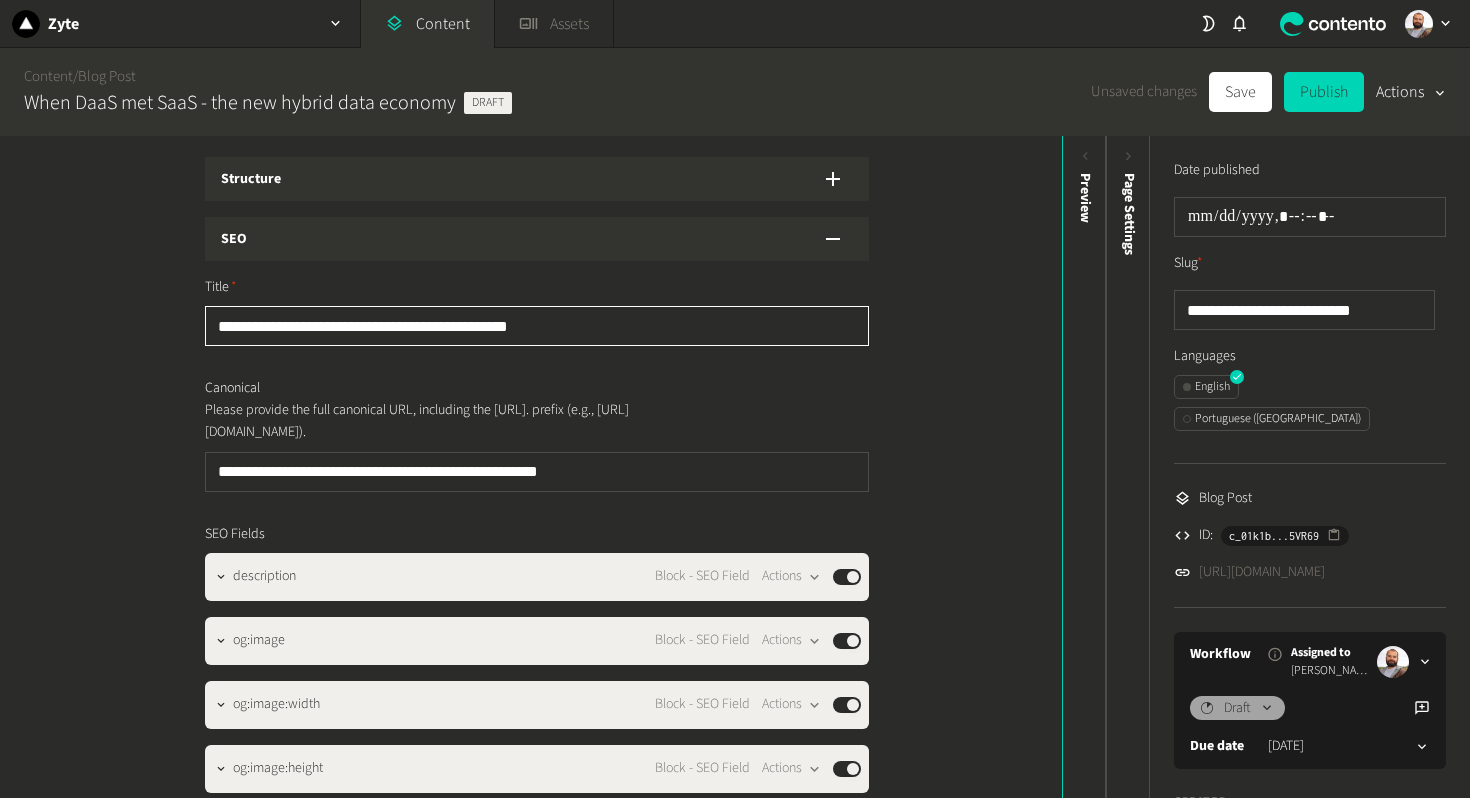 type on "**********" 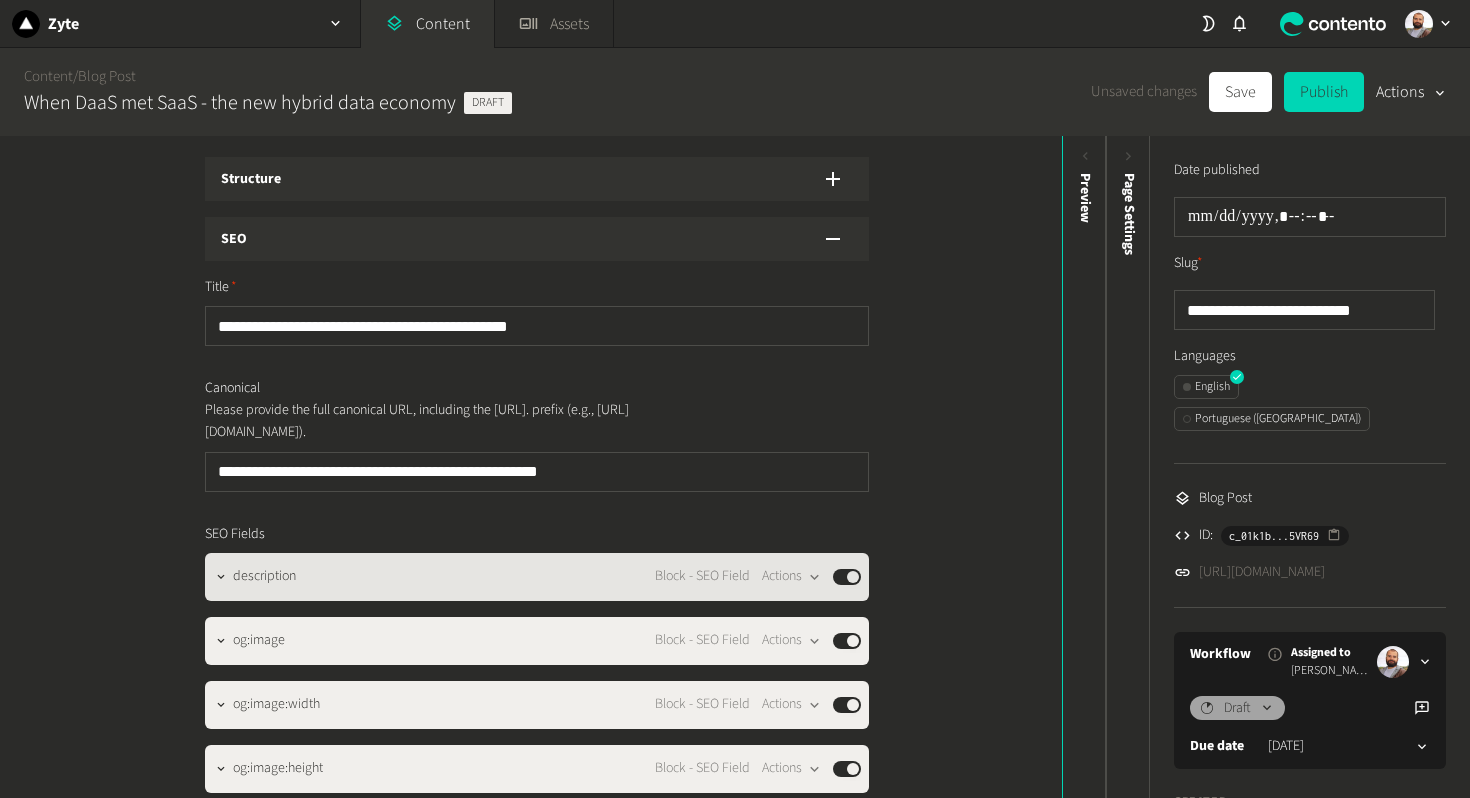 scroll, scrollTop: 171, scrollLeft: 0, axis: vertical 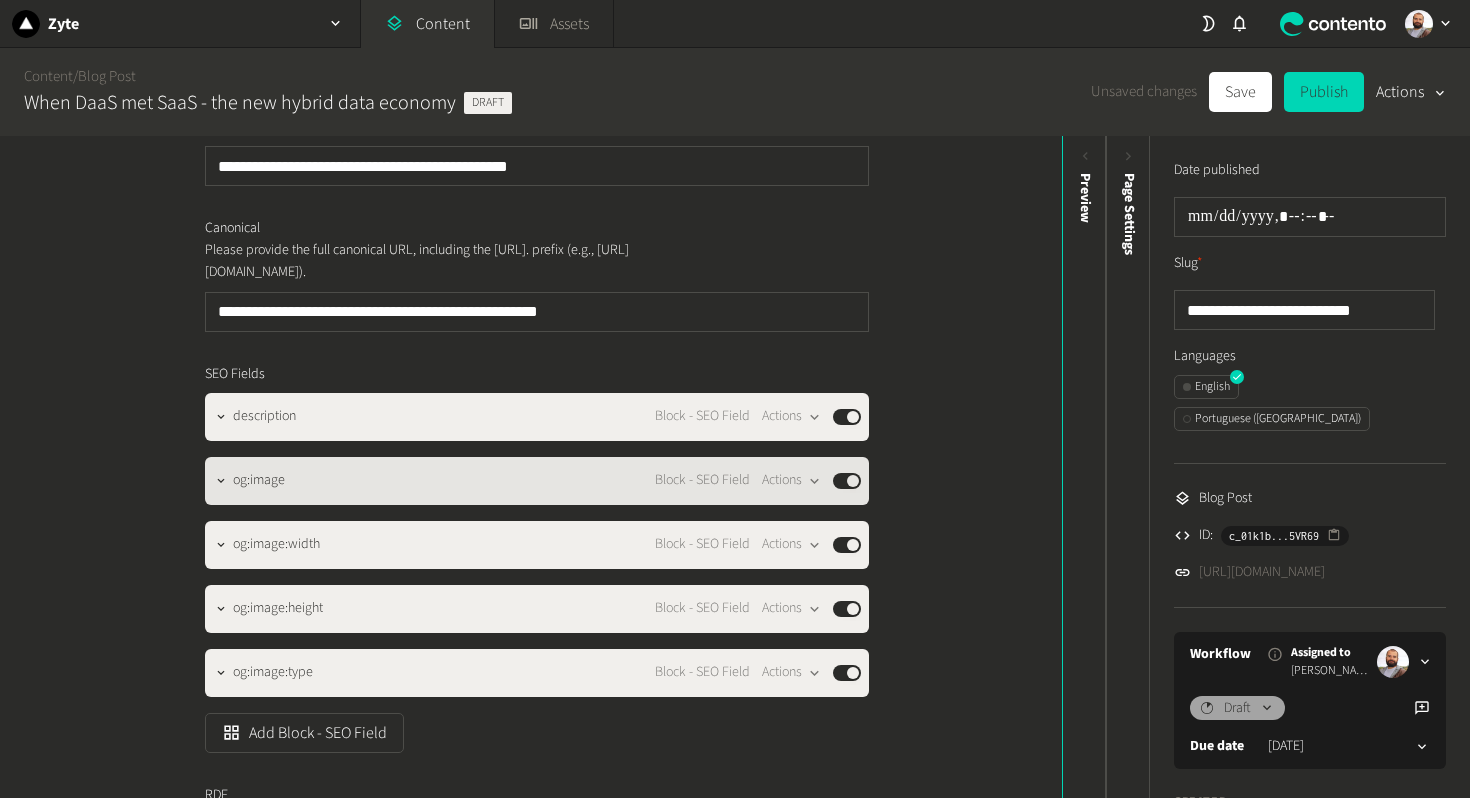 click on "og:image Block - SEO Field  Actions  Published" 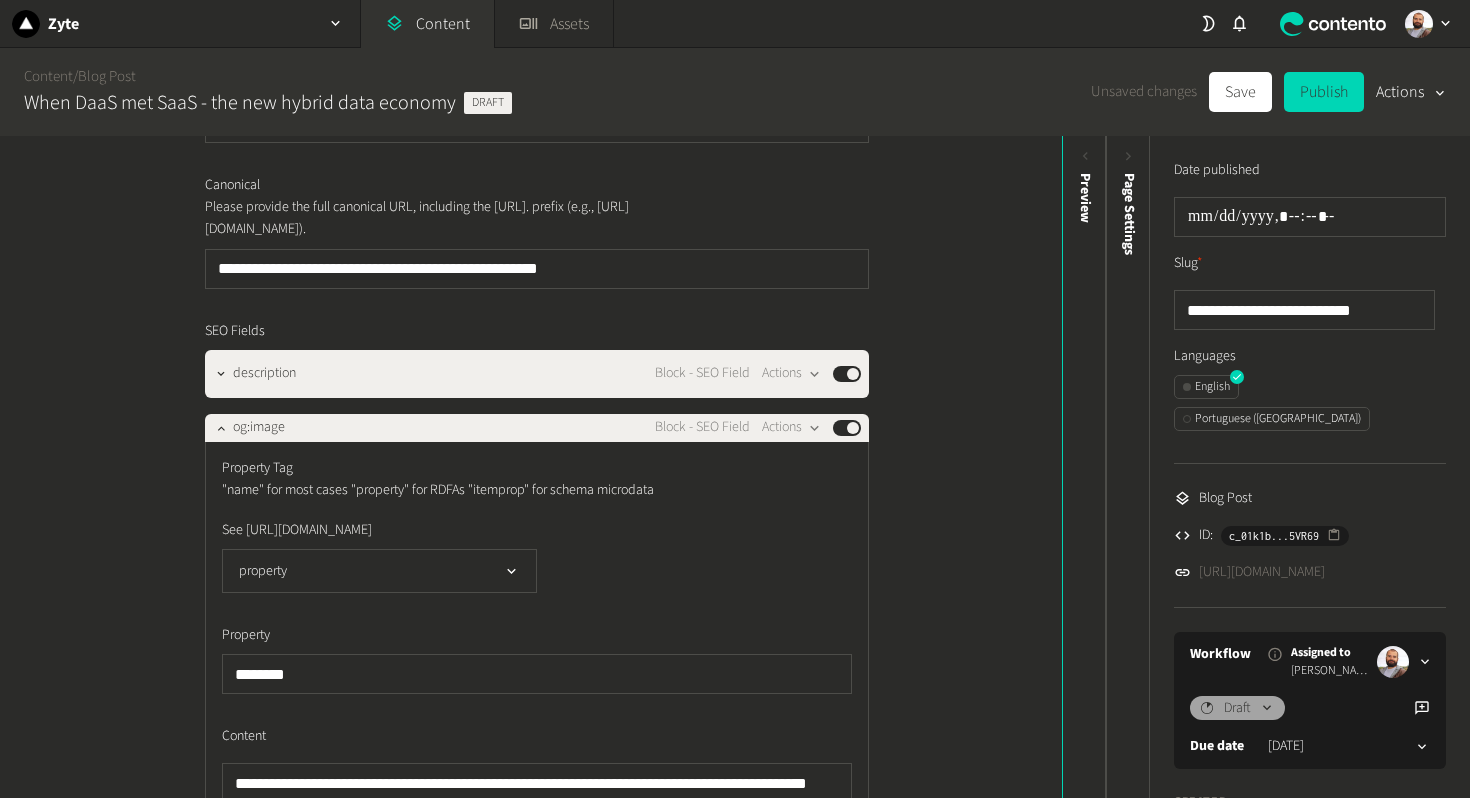 scroll, scrollTop: 320, scrollLeft: 0, axis: vertical 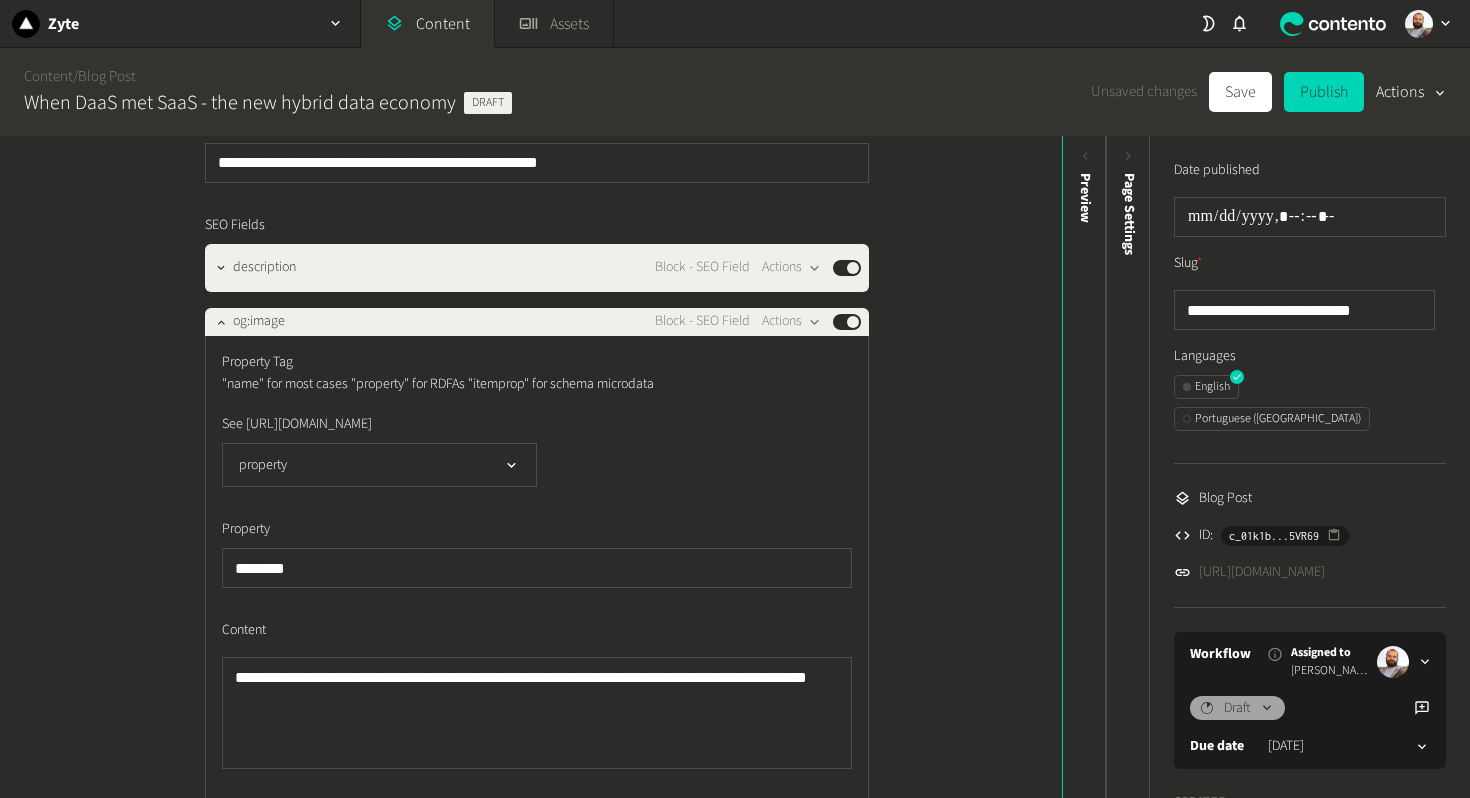 click on "**********" 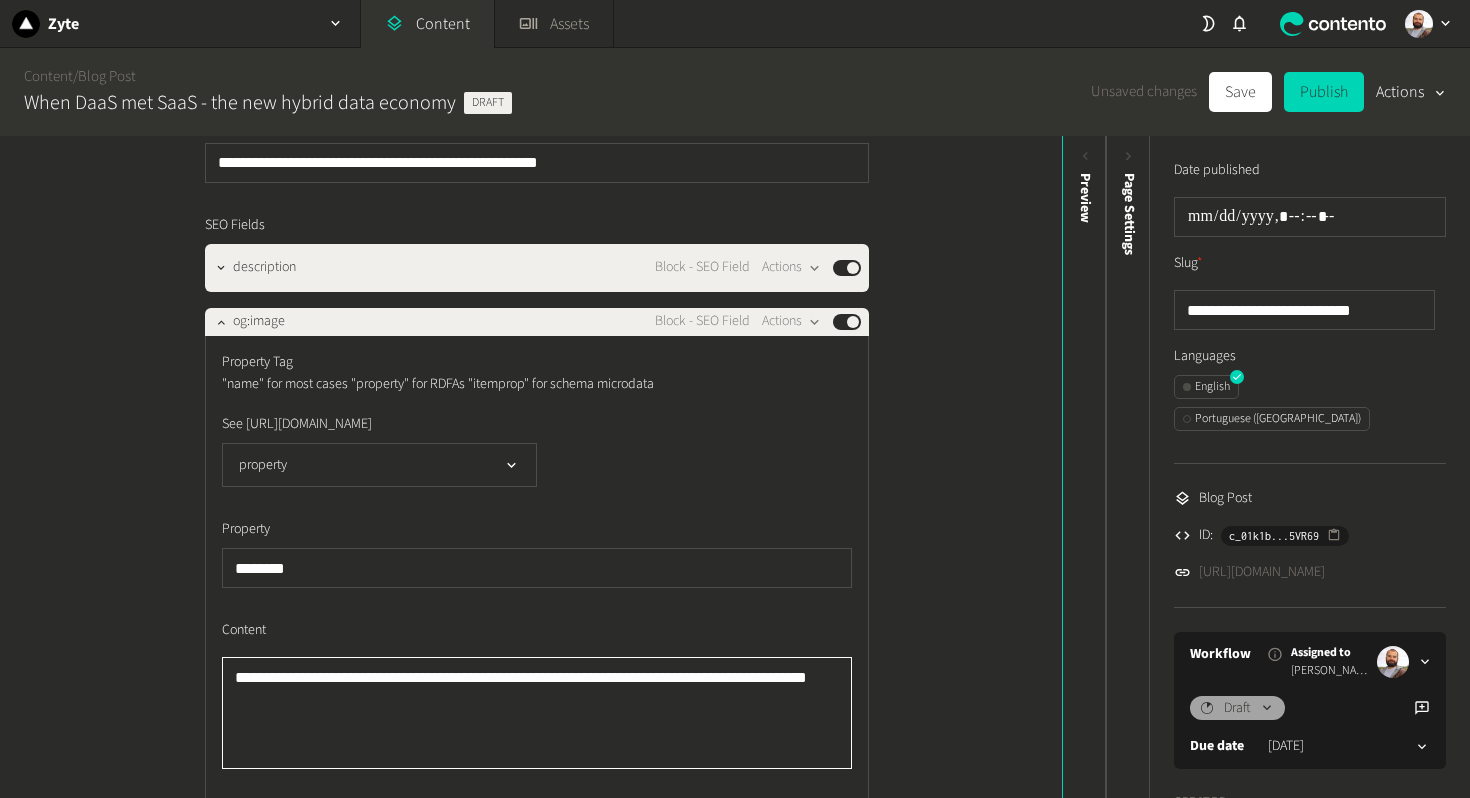 click on "**********" 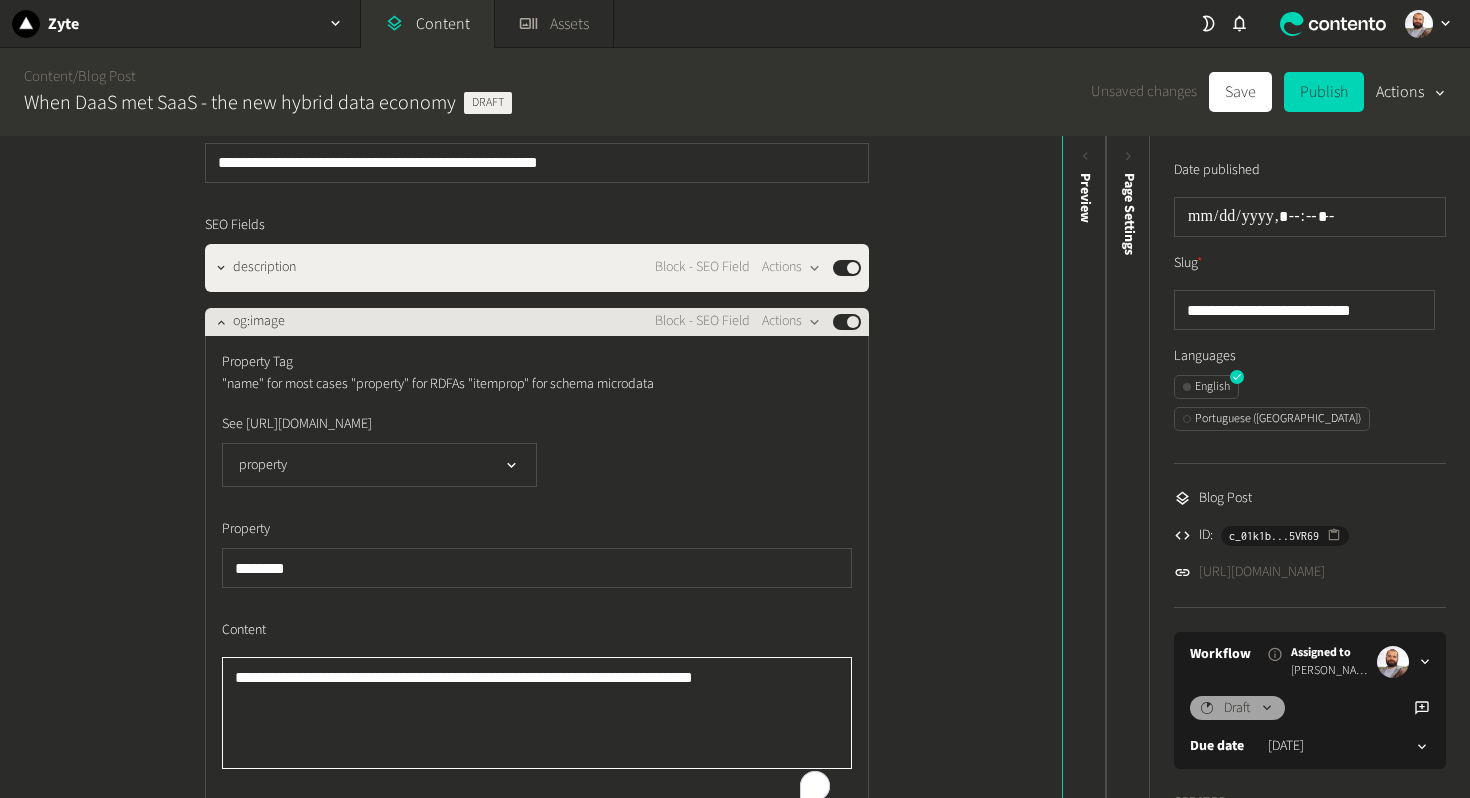 type on "**********" 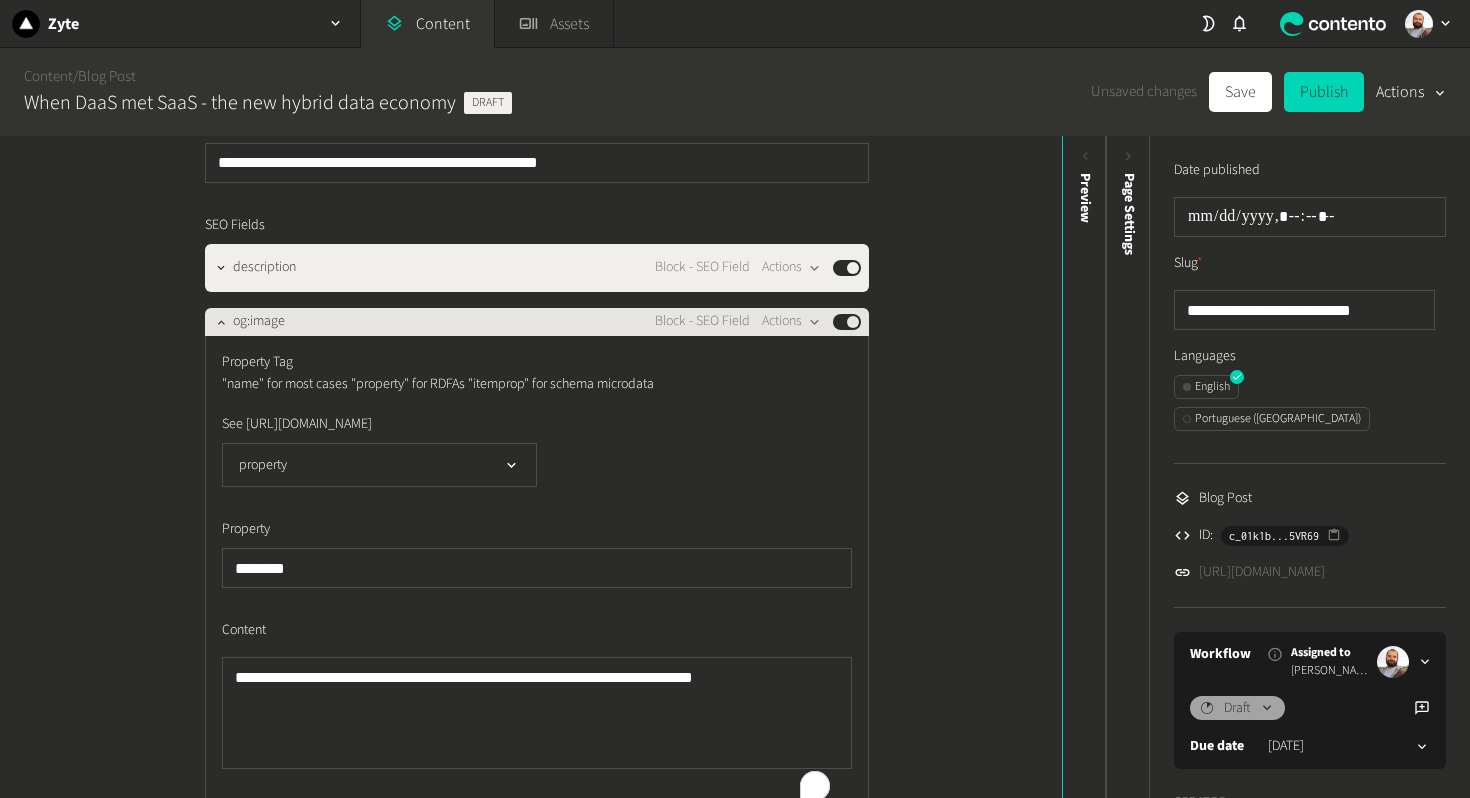 click on "og:image Block - SEO Field  Actions  Published" 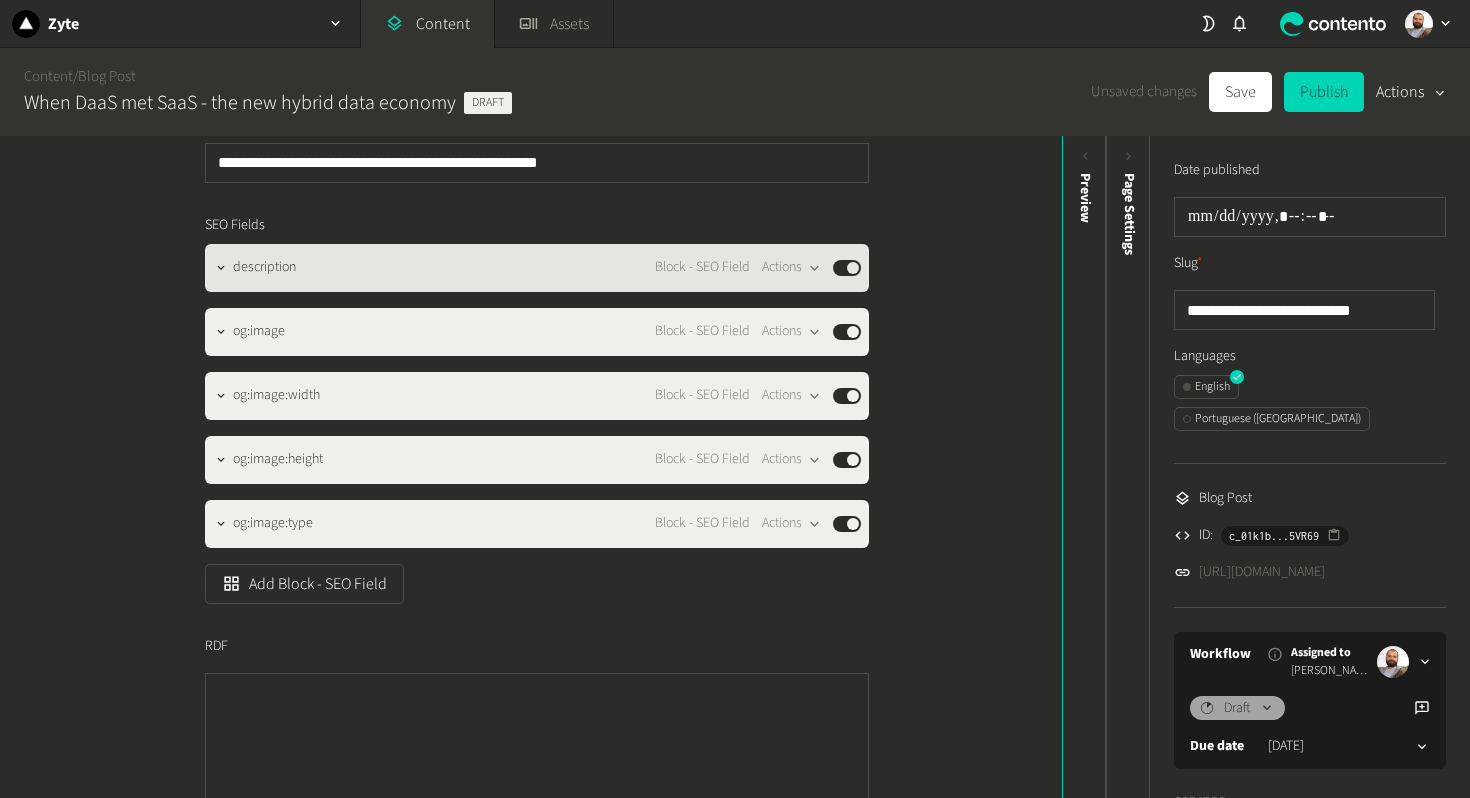 click on "description" 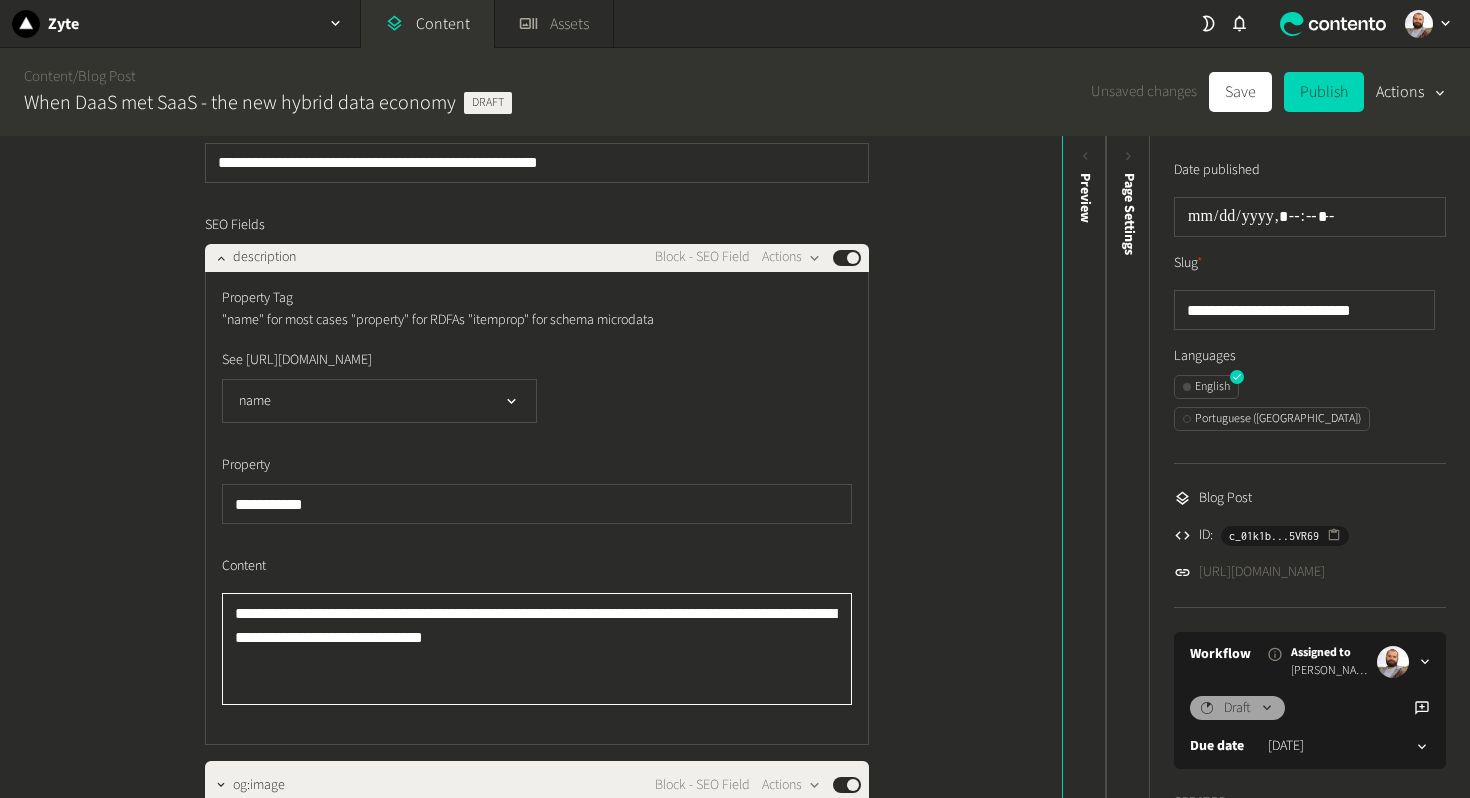 click on "**********" 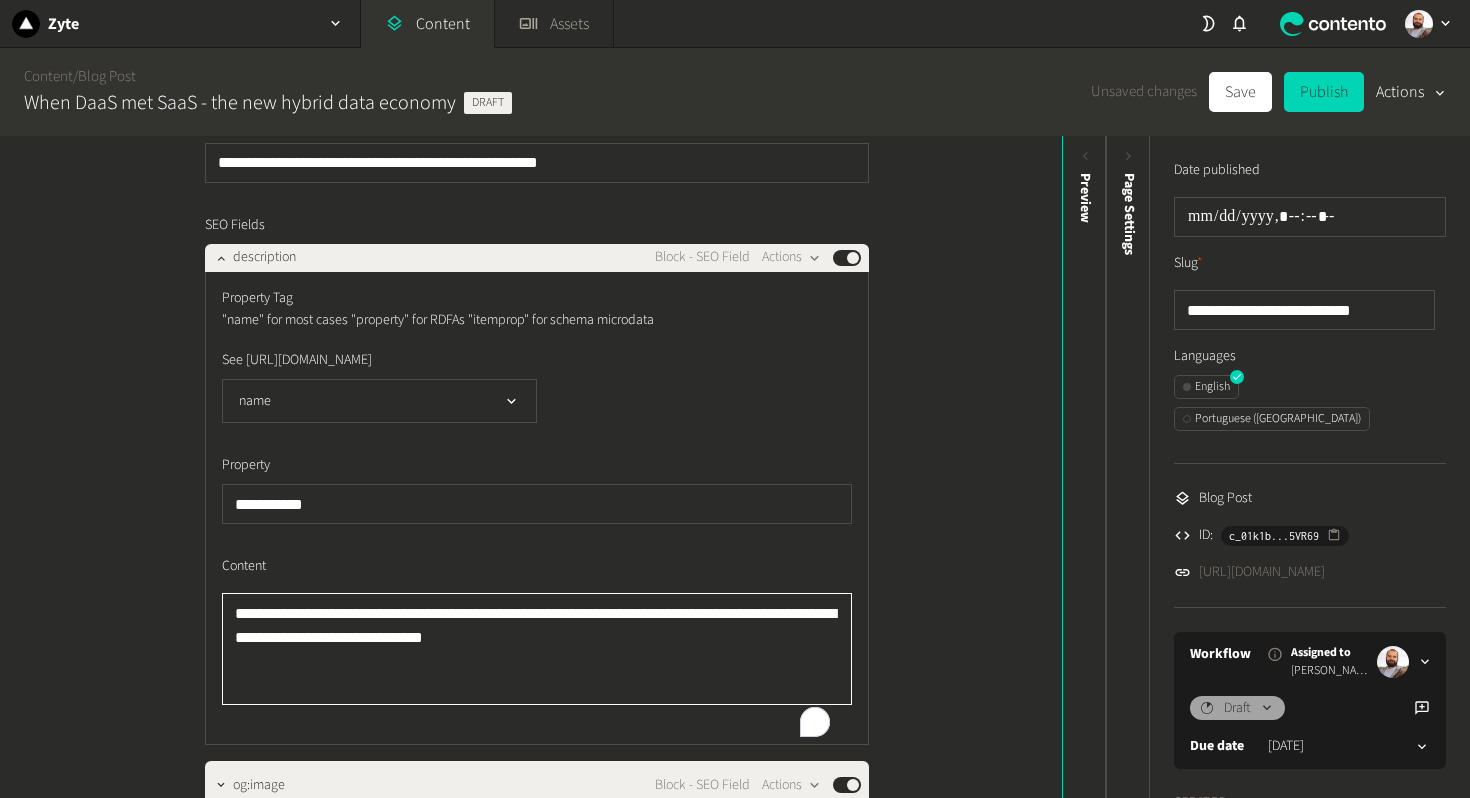 paste 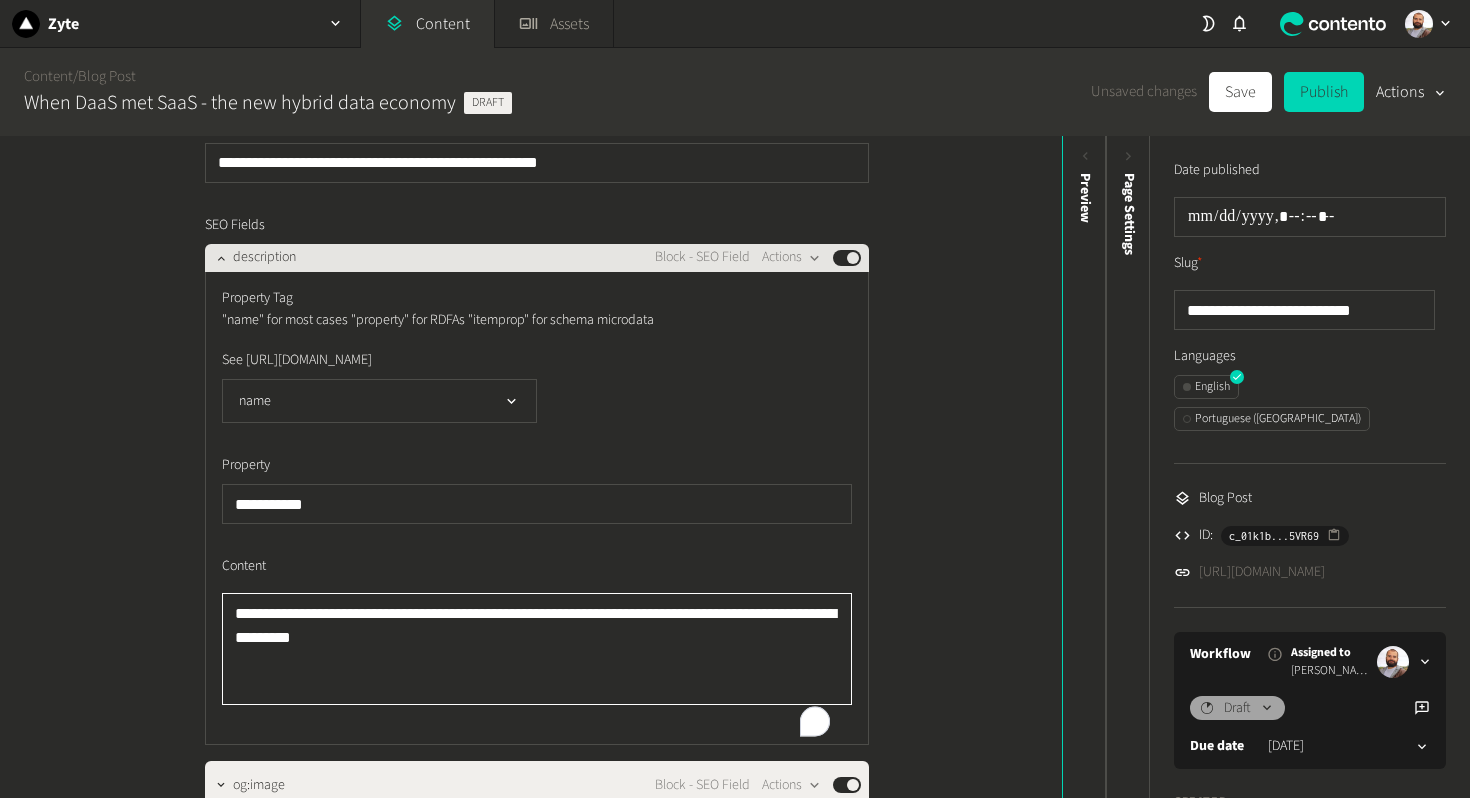 type on "**********" 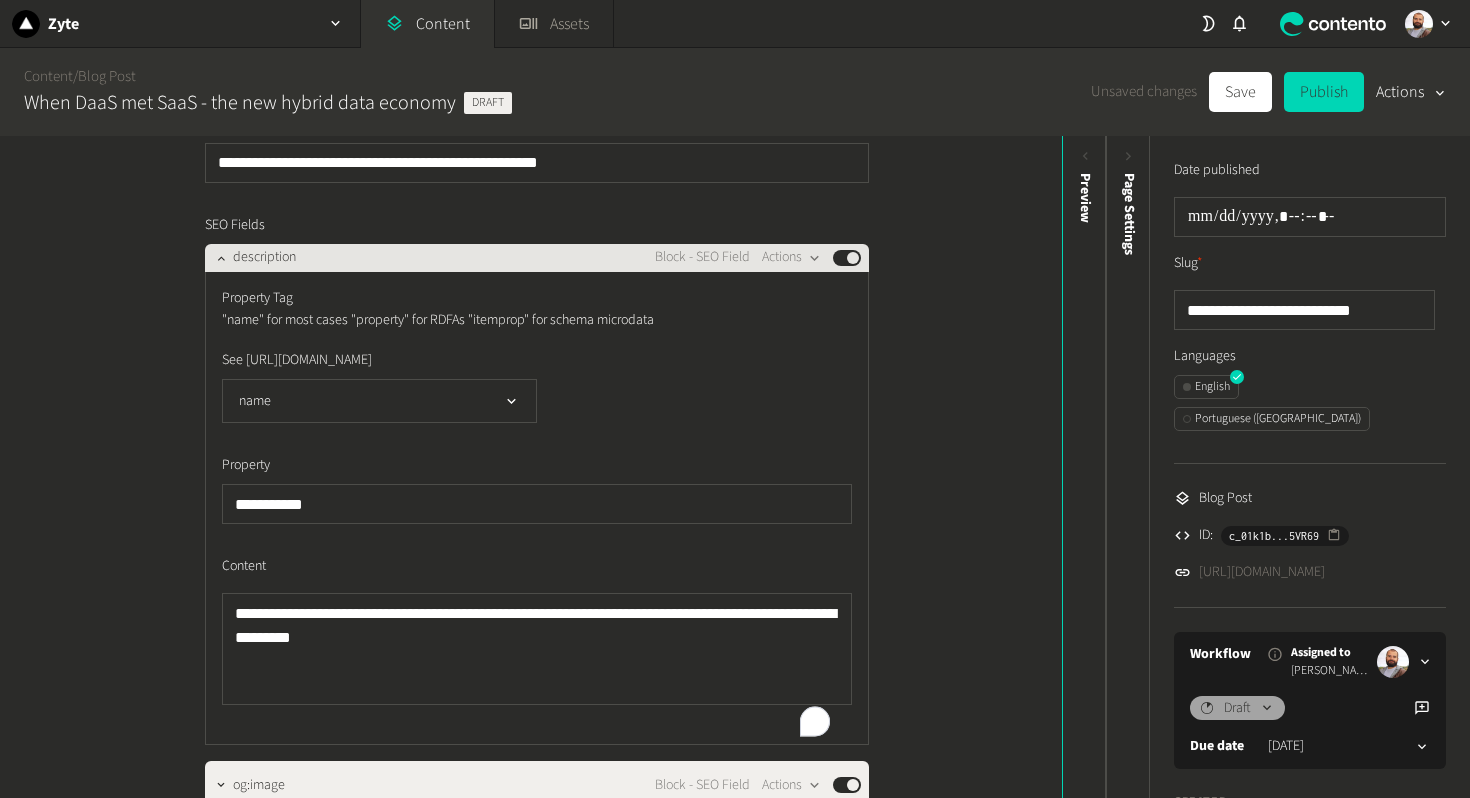 click on "description Block - SEO Field  Actions  Published" 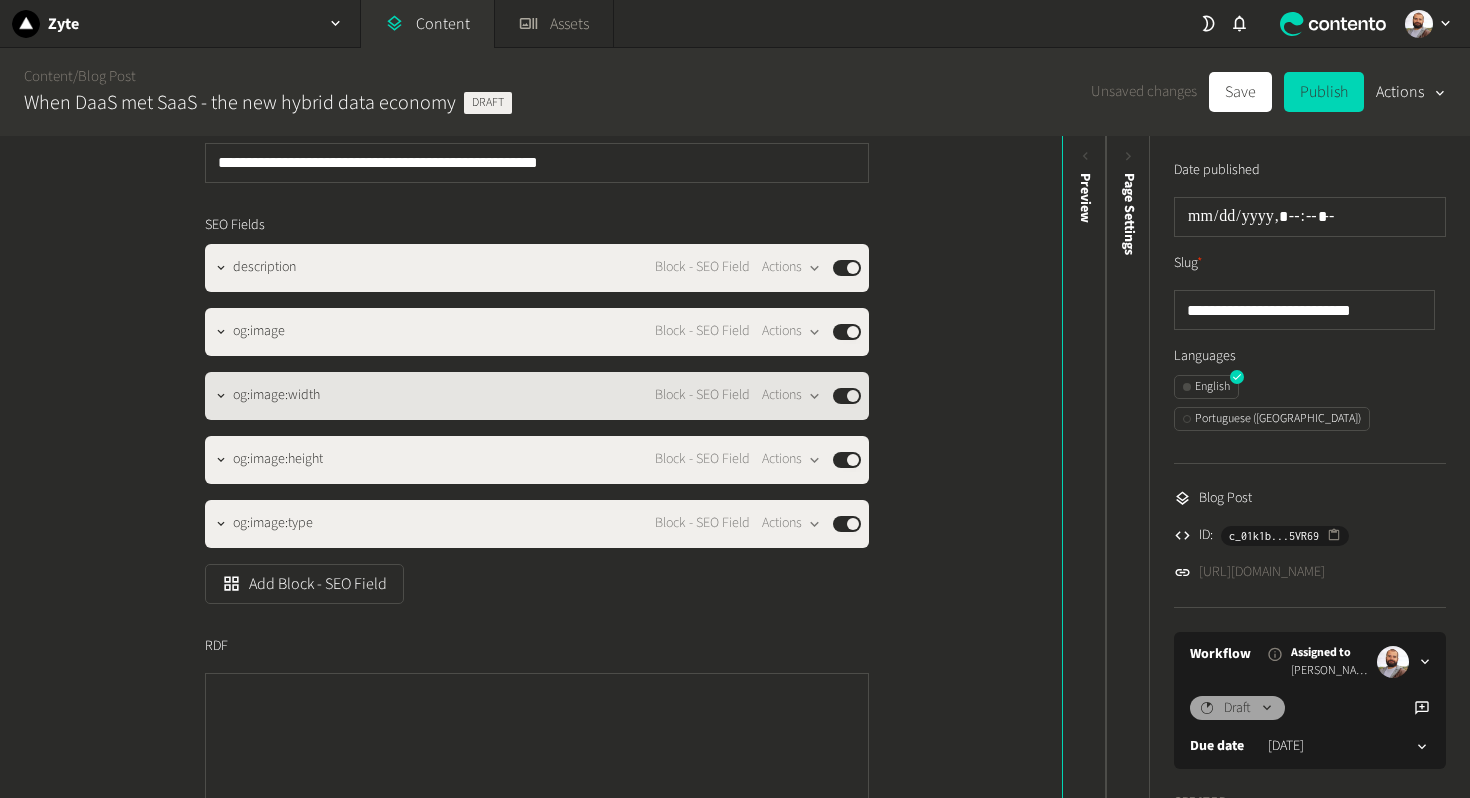 click on "og:image:width" 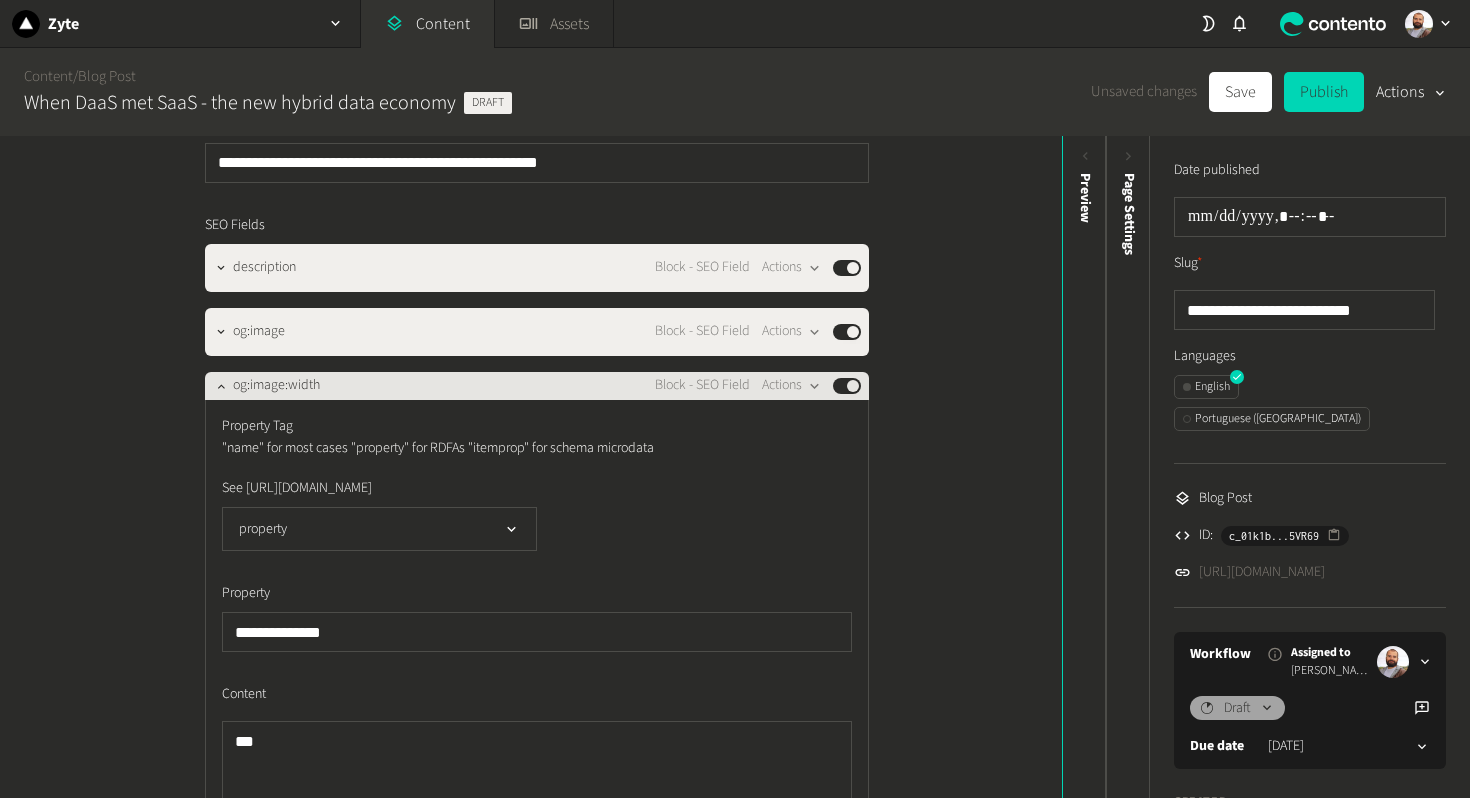 click on "og:image:width" 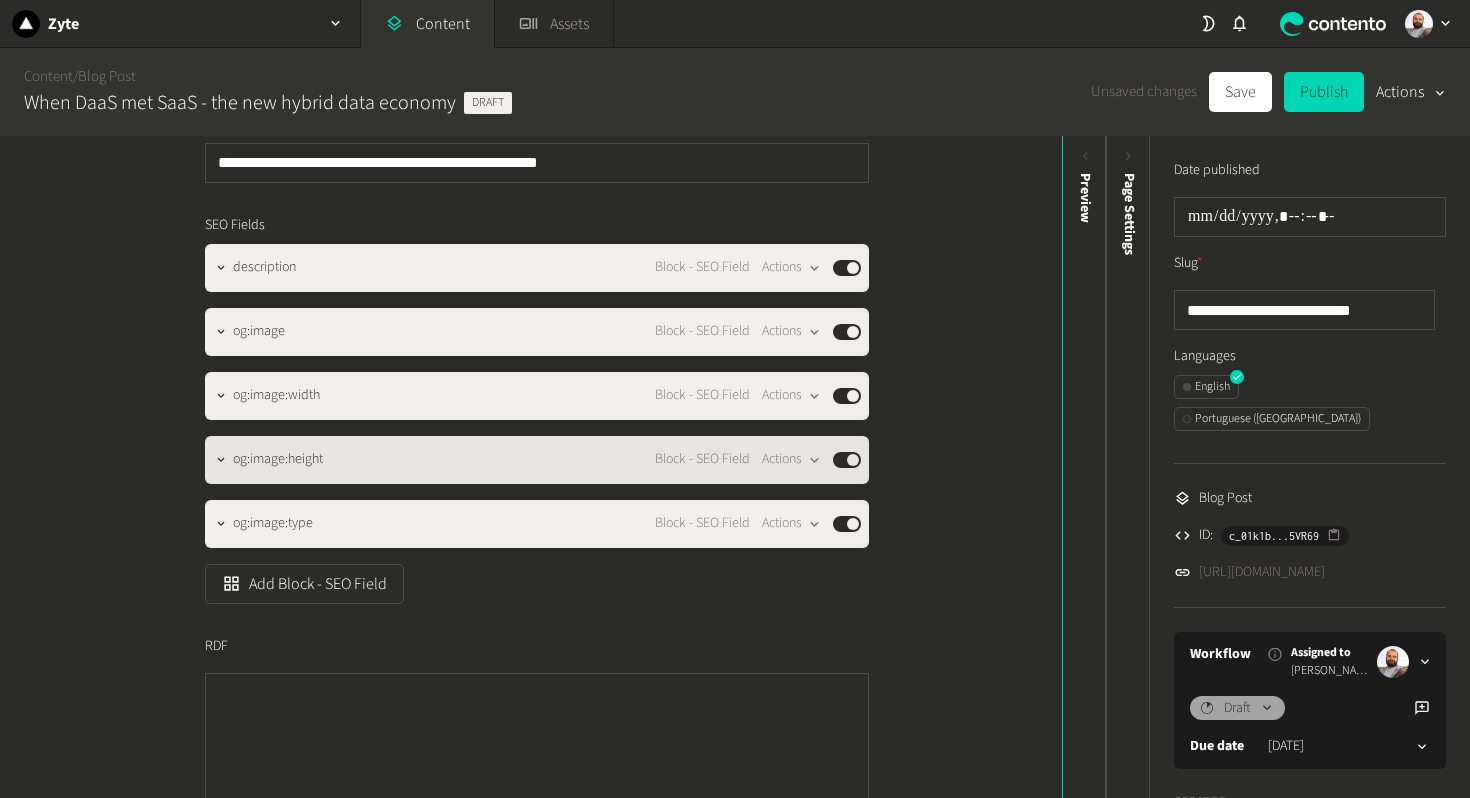 click on "og:image:height" 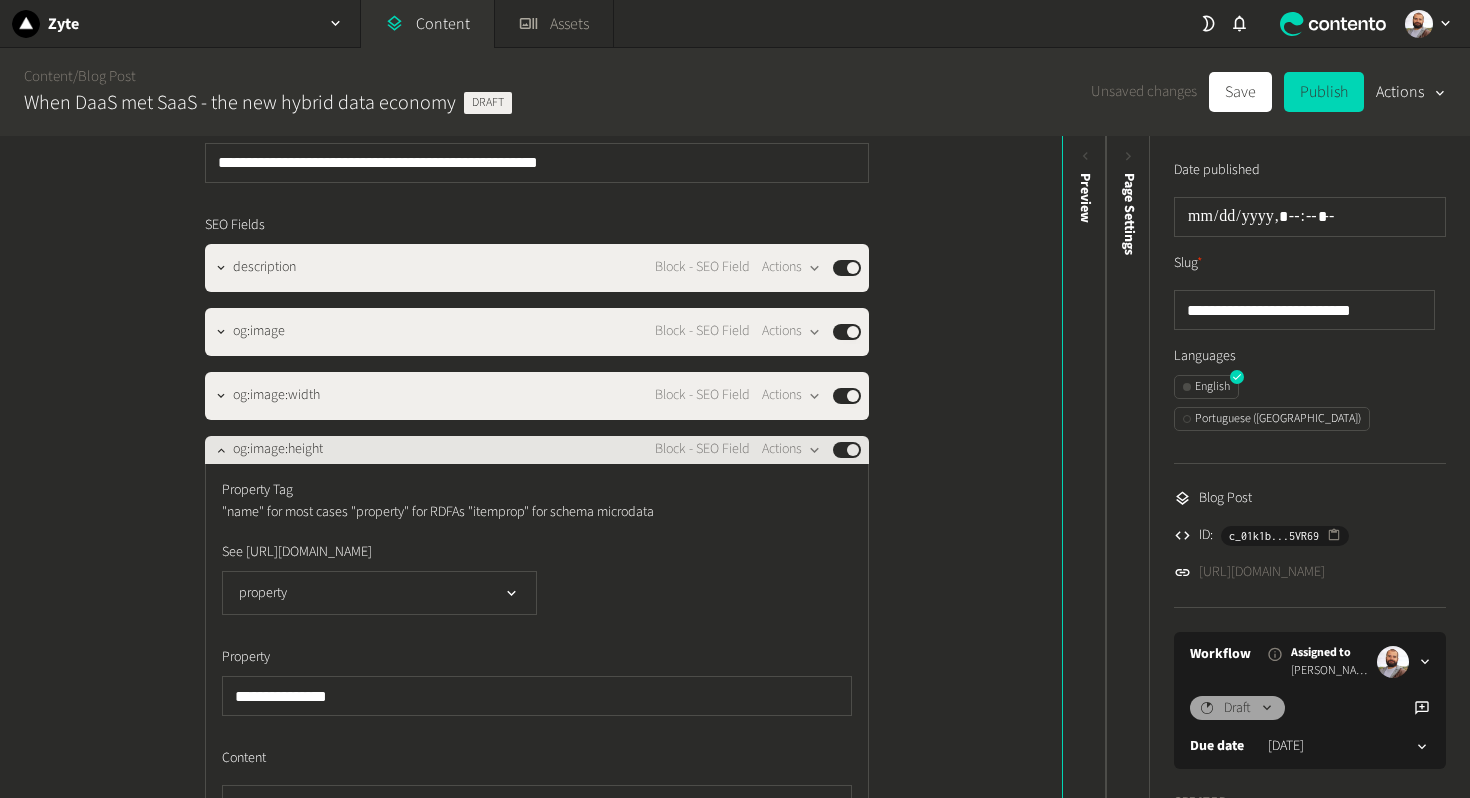 click on "og:image:height" 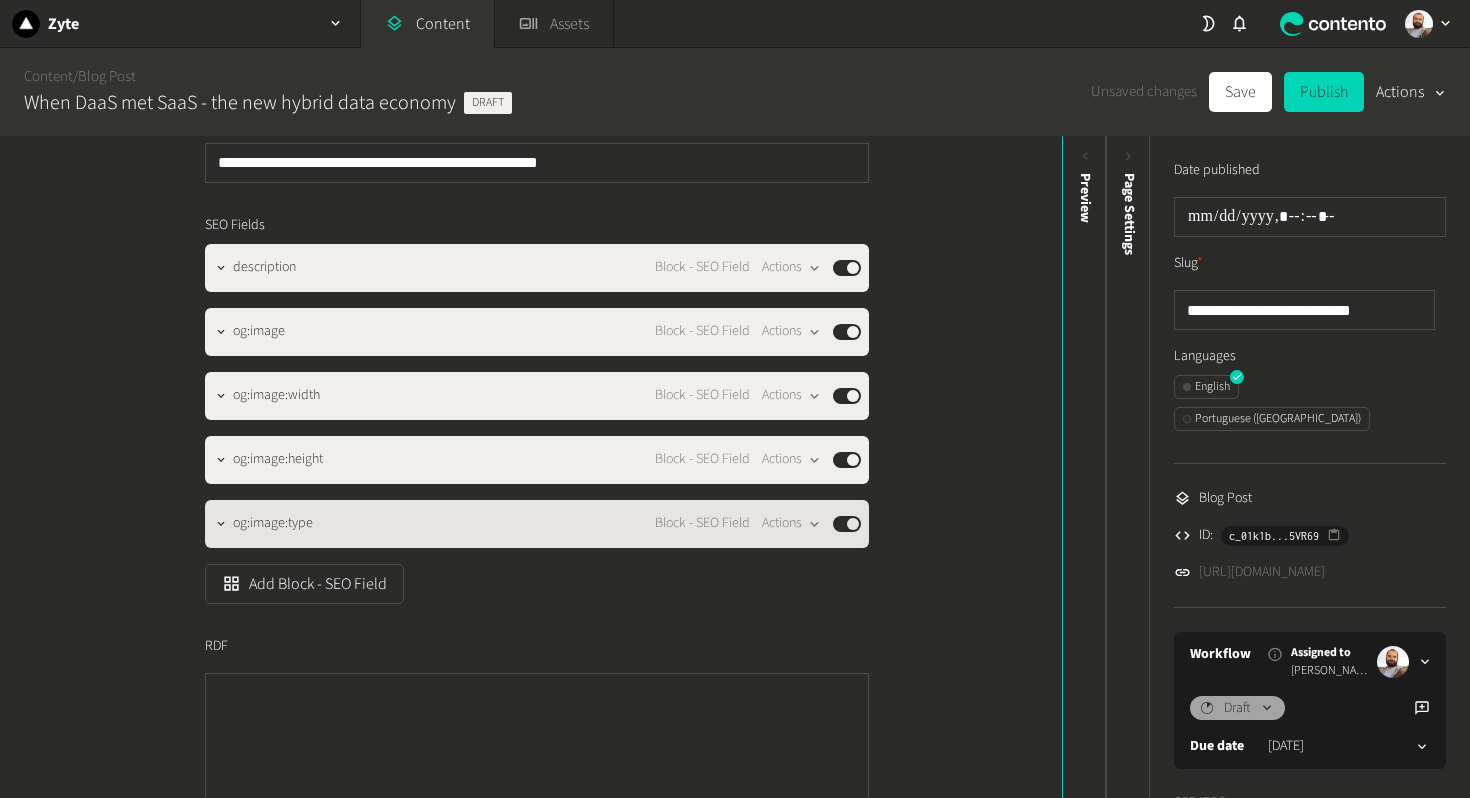 click on "og:image:type" 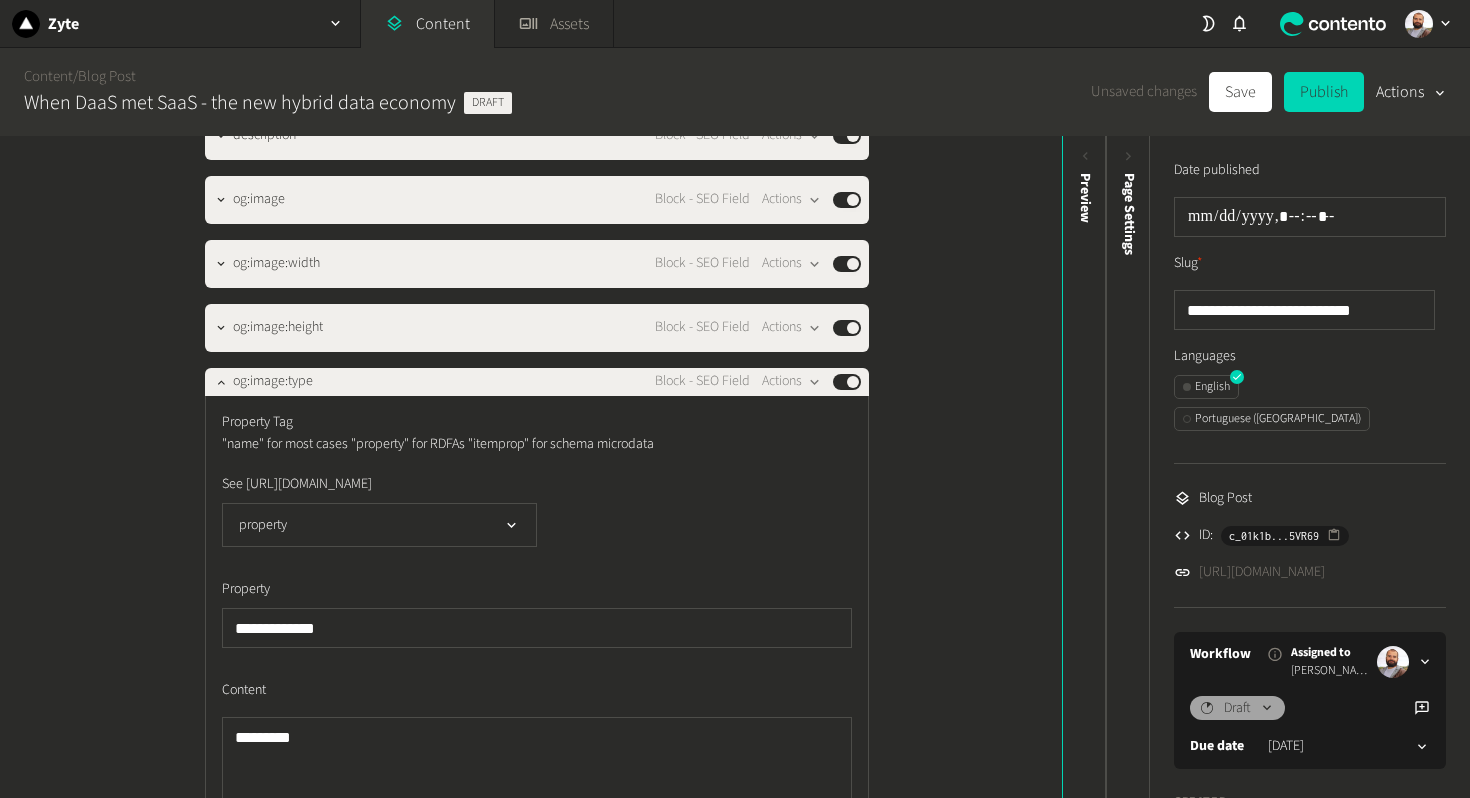 scroll, scrollTop: 473, scrollLeft: 0, axis: vertical 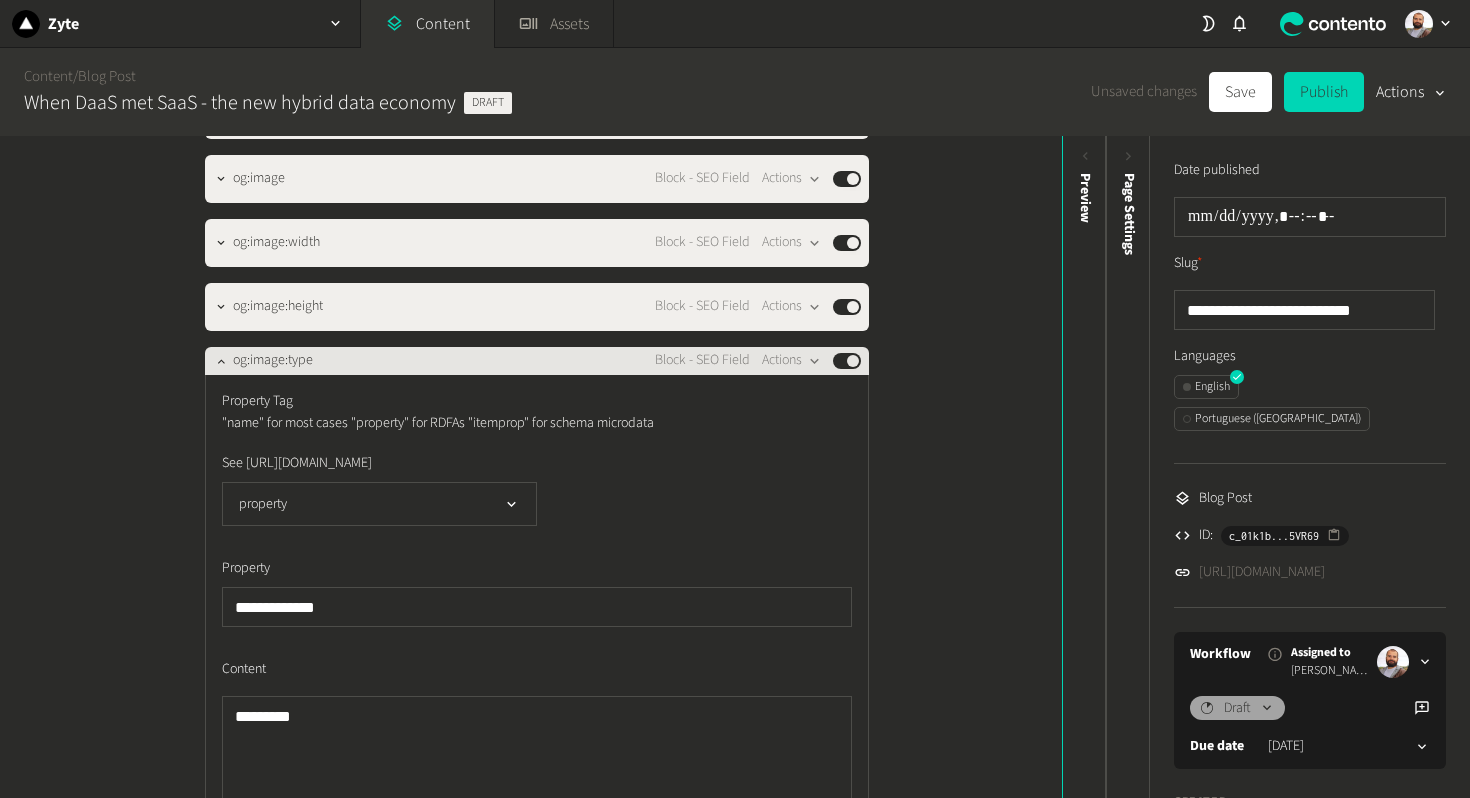 click on "og:image:type" 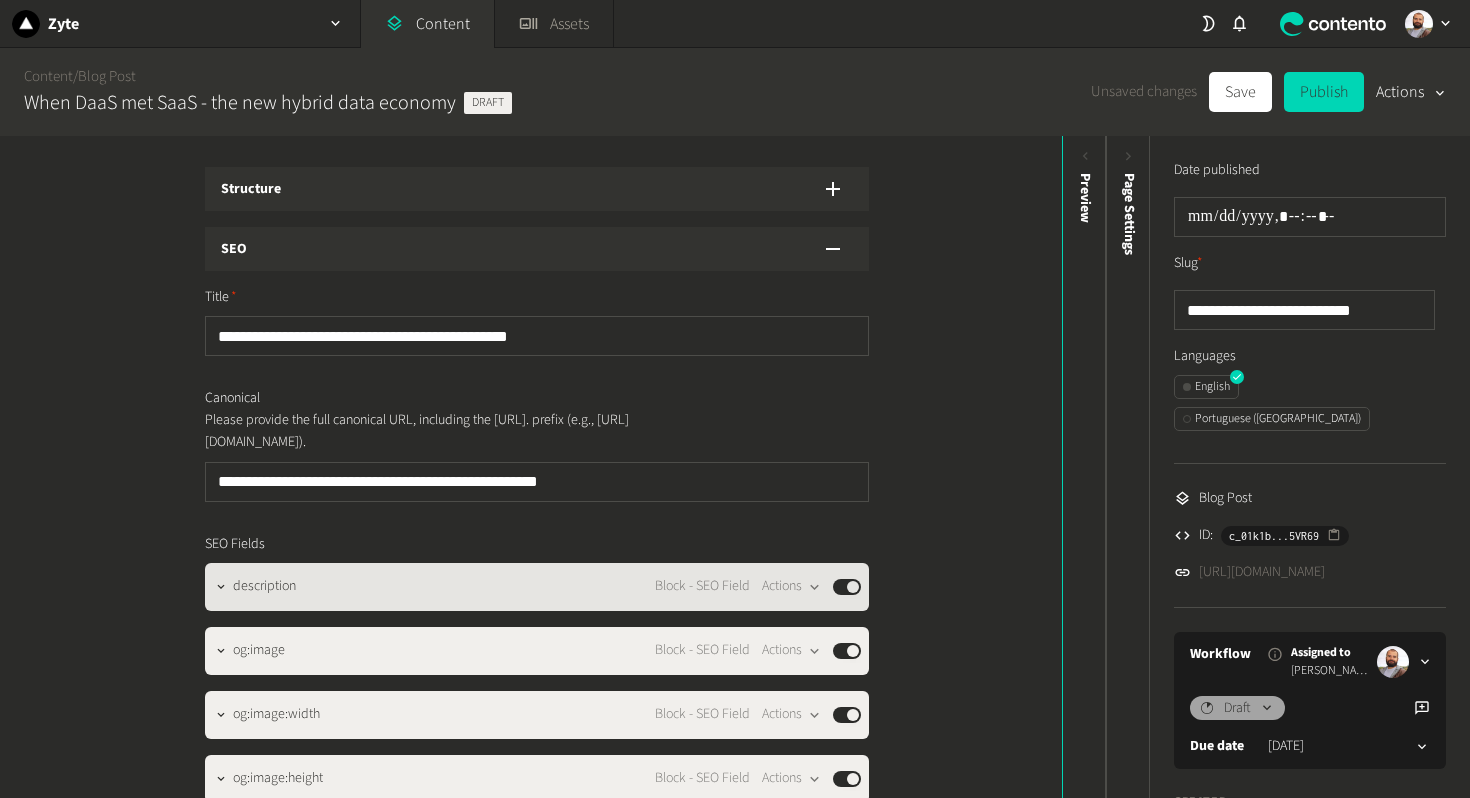 scroll, scrollTop: 0, scrollLeft: 0, axis: both 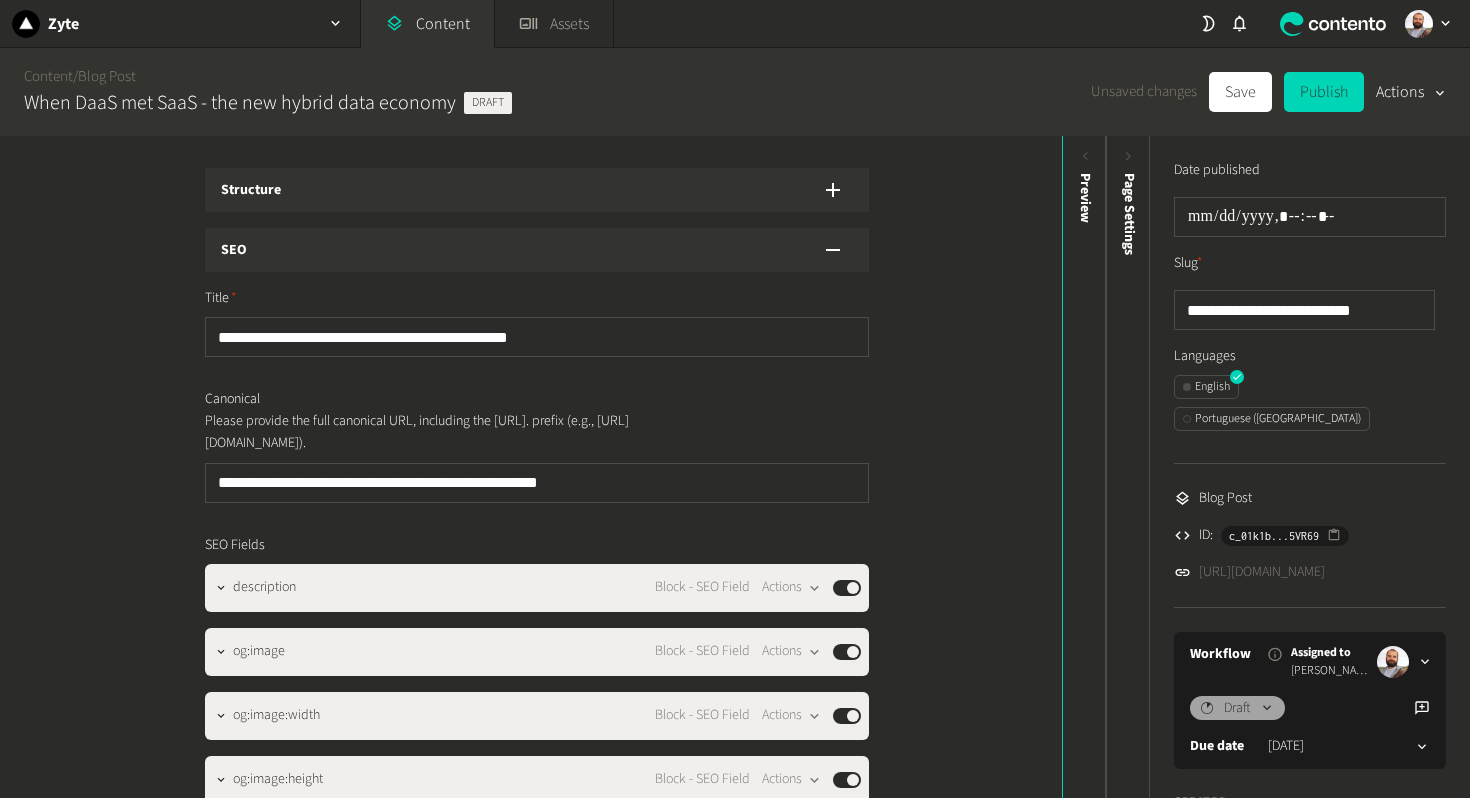 click on "SEO" 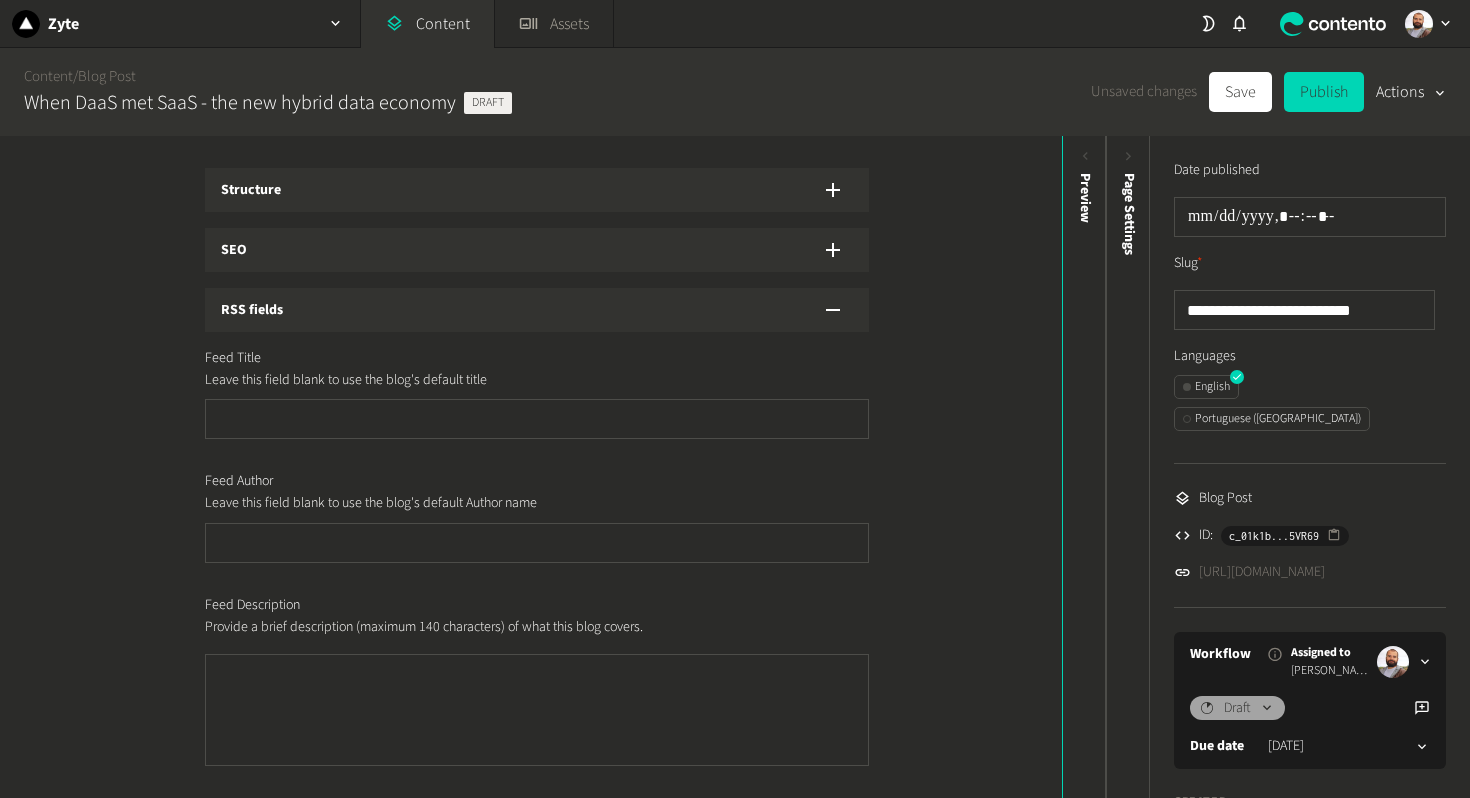 click on "RSS fields" 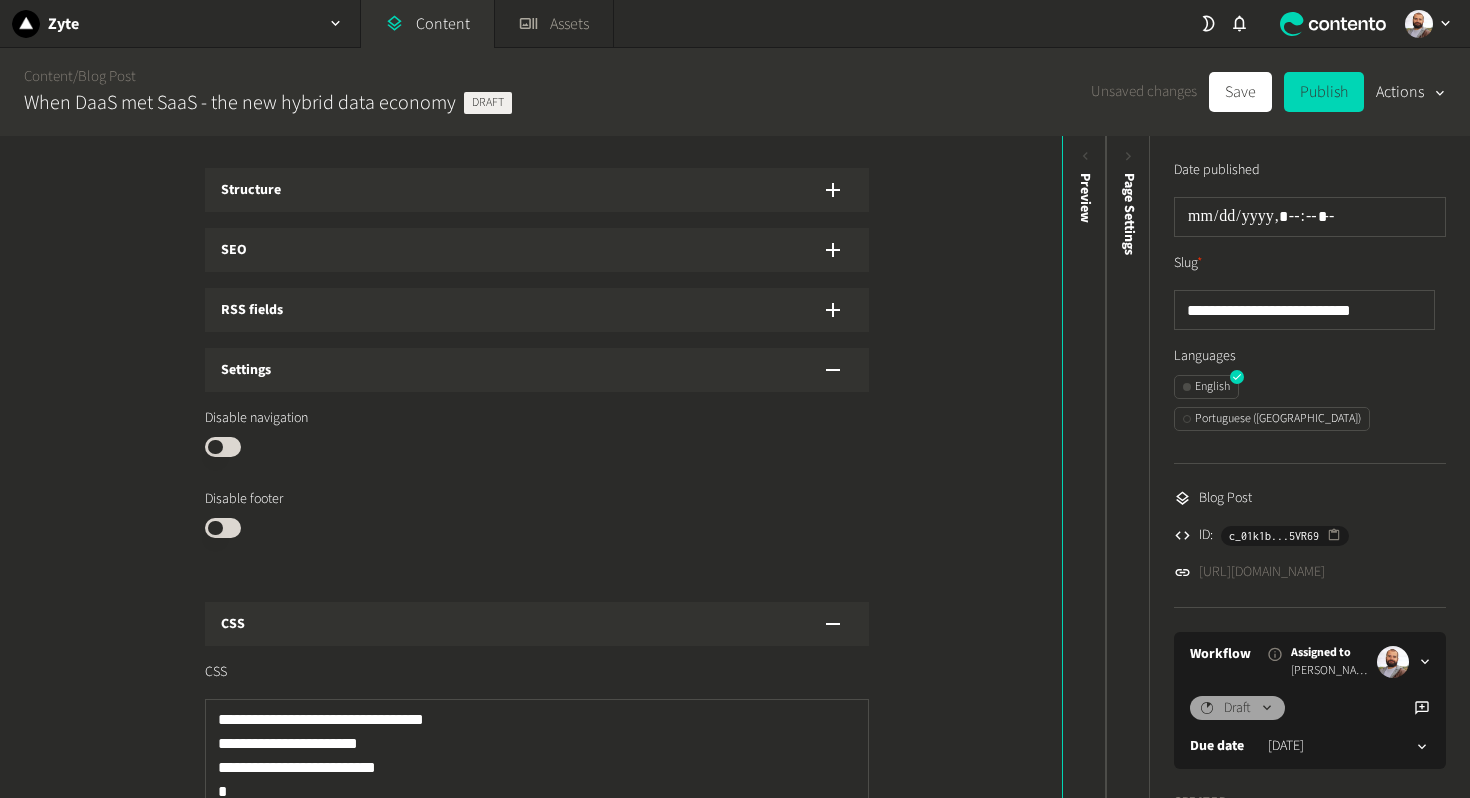 click on "Settings" 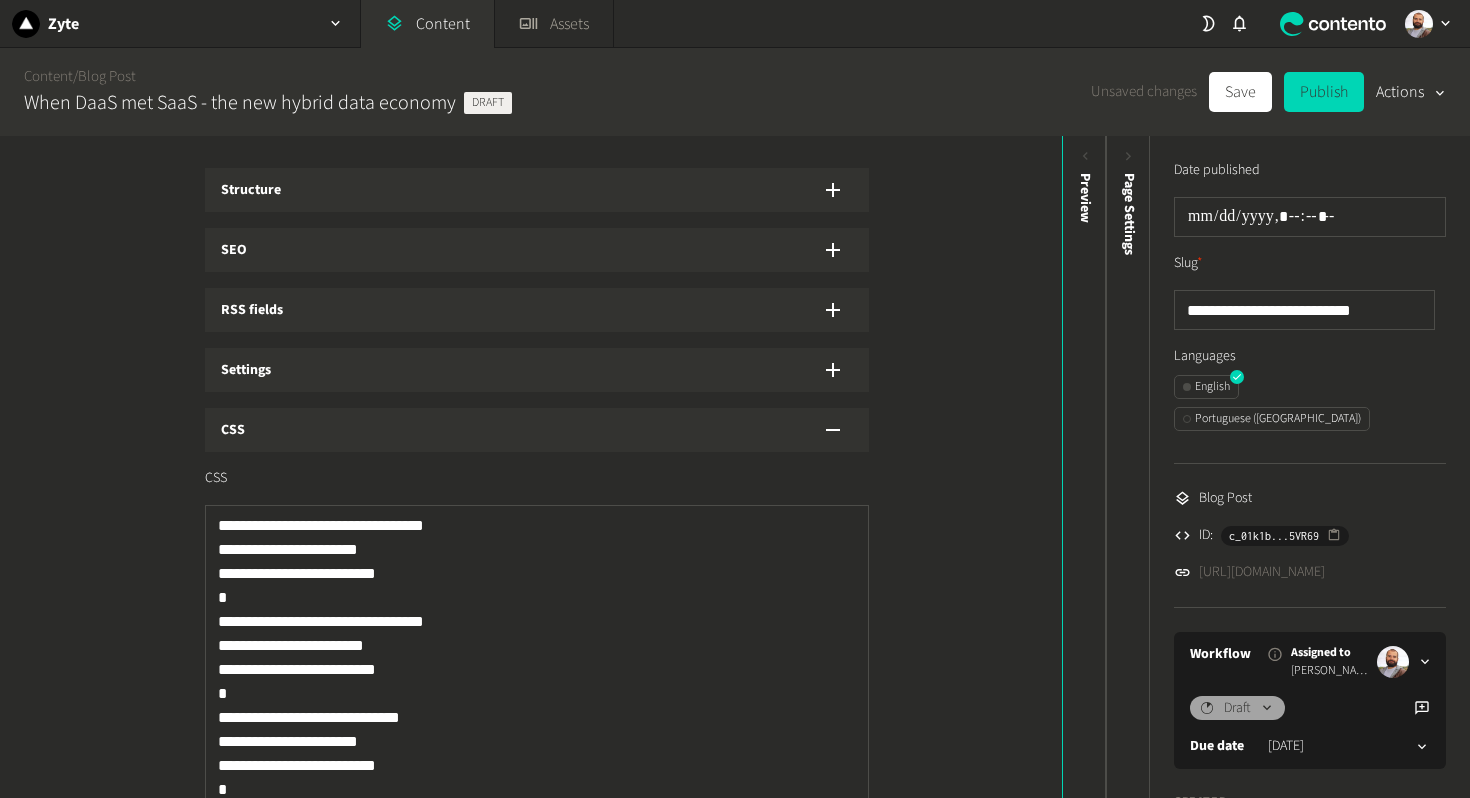 click on "CSS" 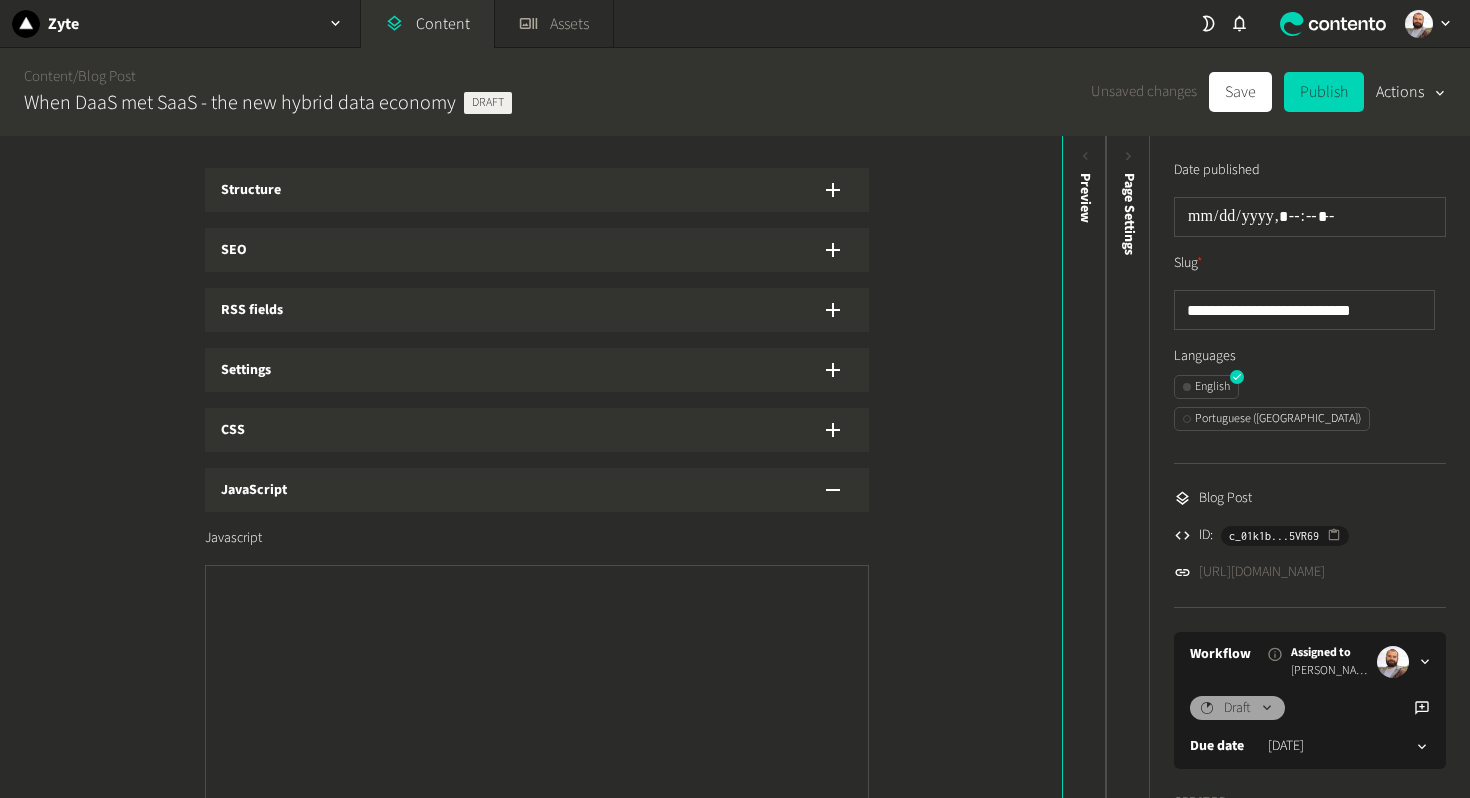 click on "JavaScript" 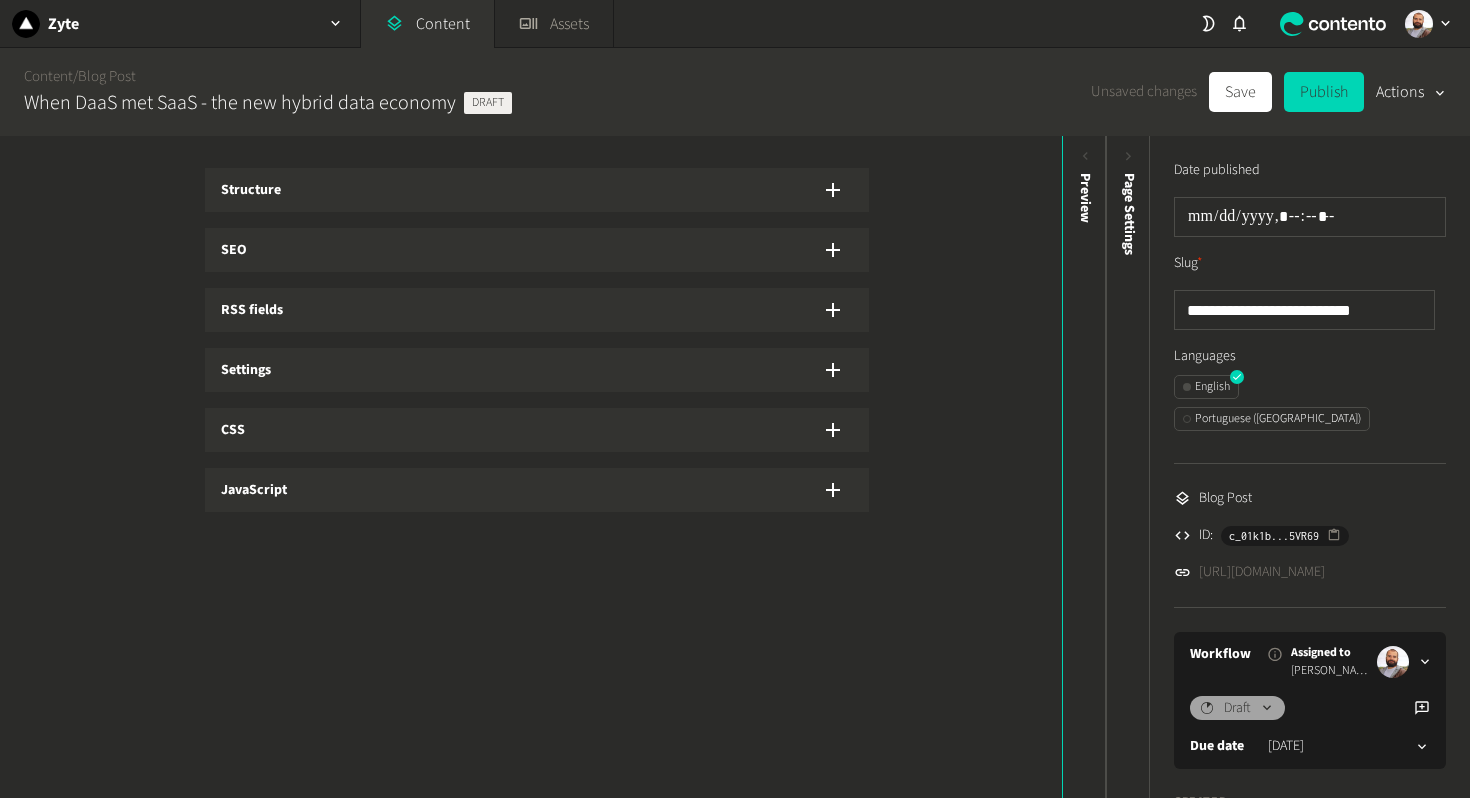 click on "Structure" 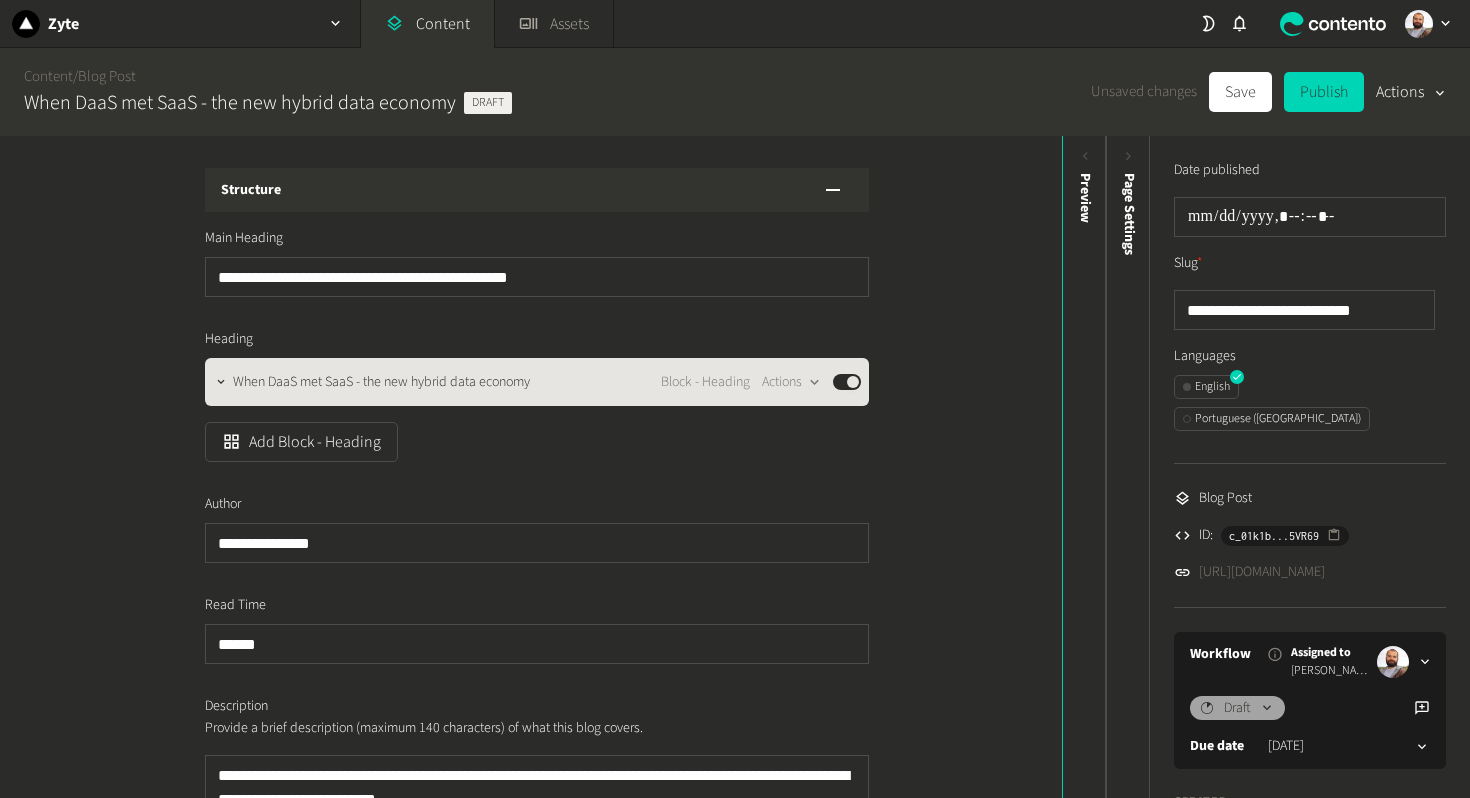 click on "When DaaS met SaaS - the new hybrid data economy" 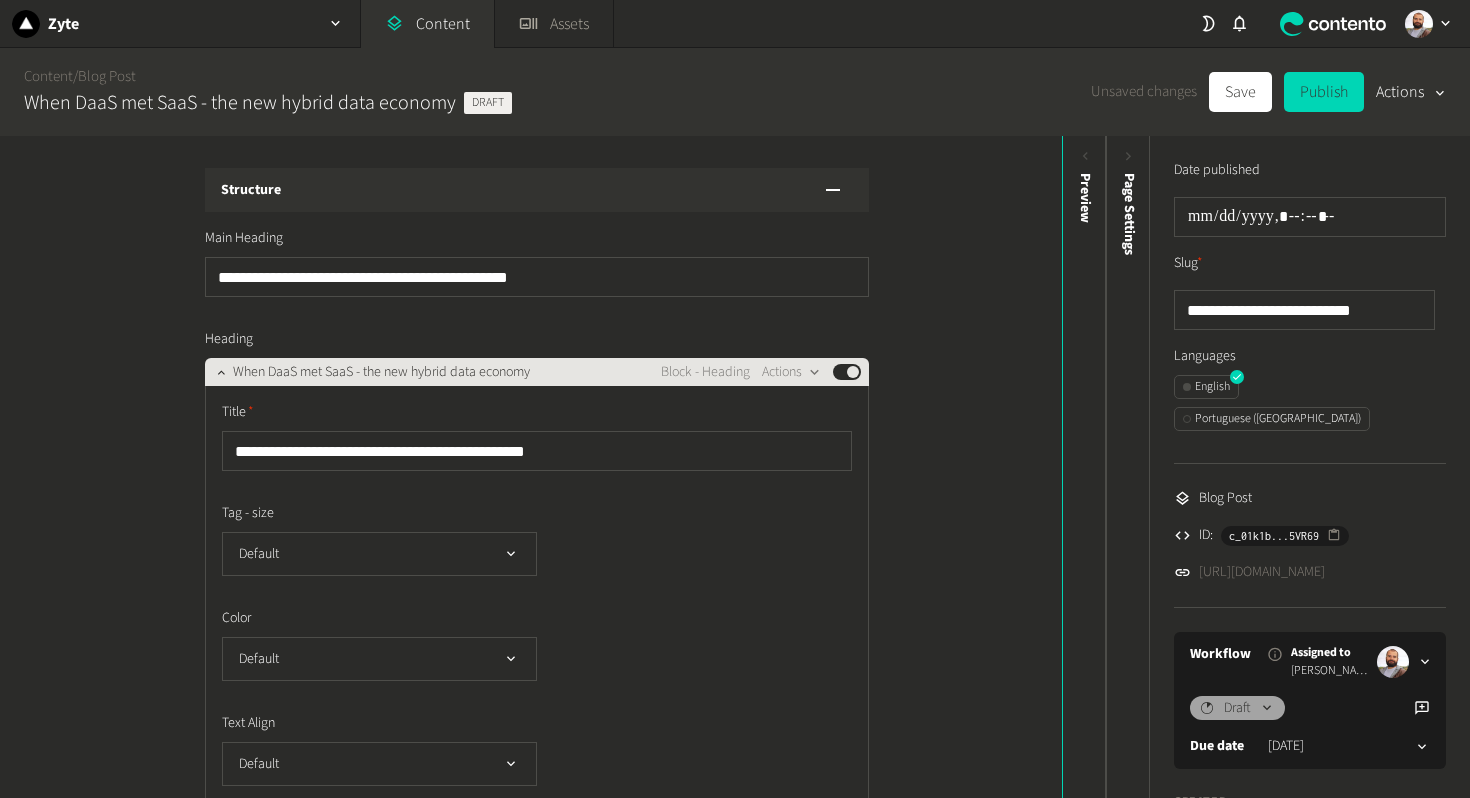 click on "When DaaS met SaaS - the new hybrid data economy" 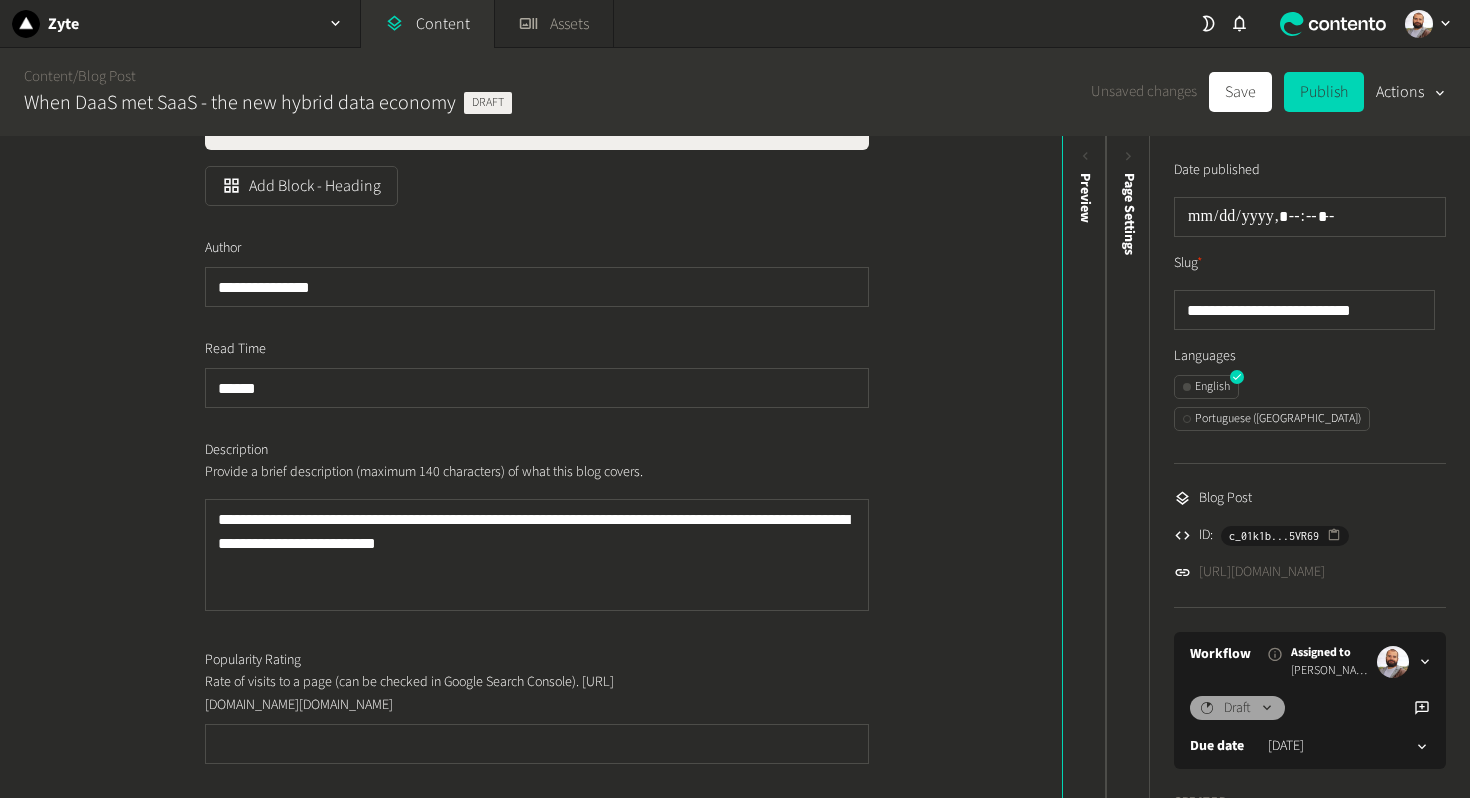 scroll, scrollTop: 269, scrollLeft: 0, axis: vertical 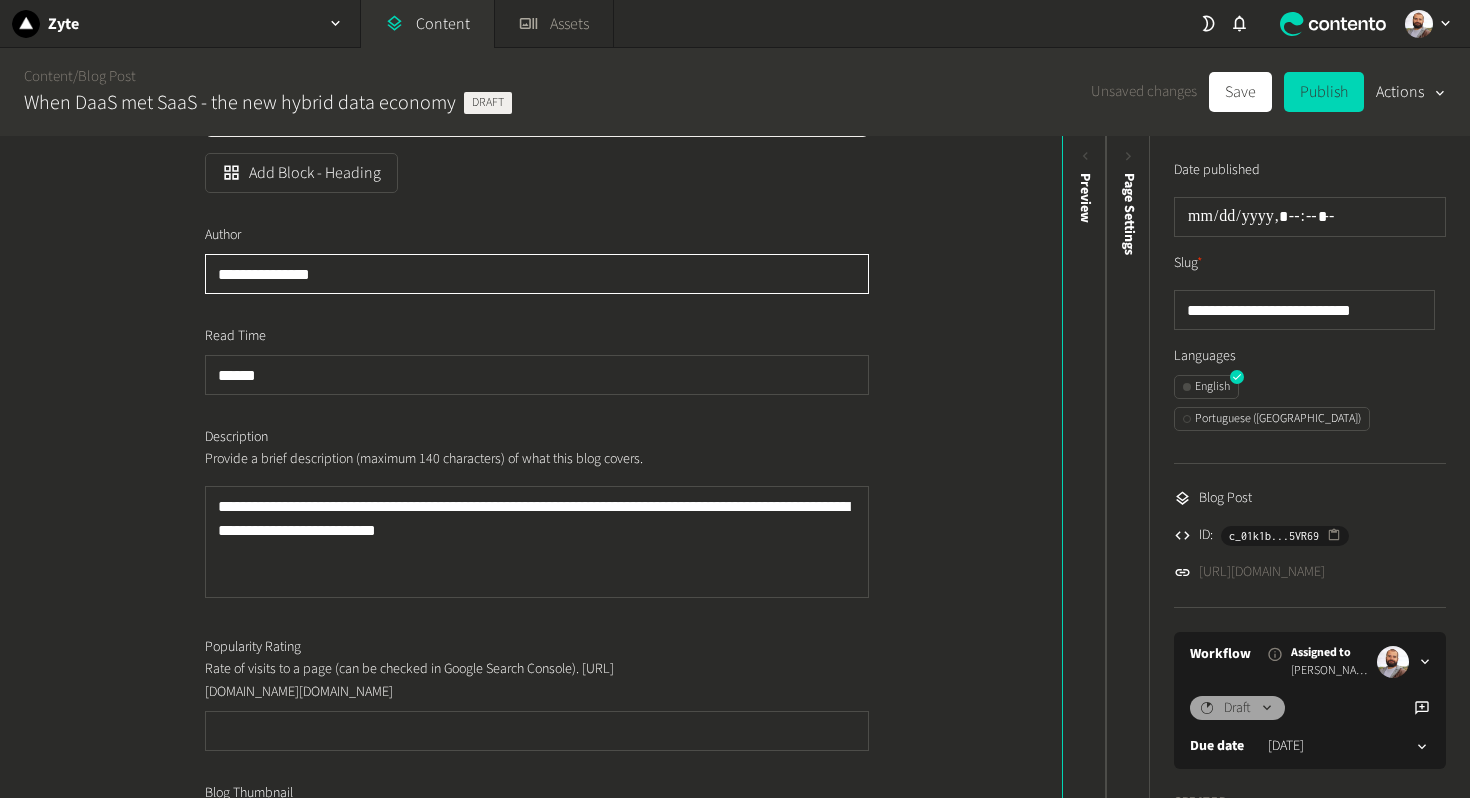 click on "**********" 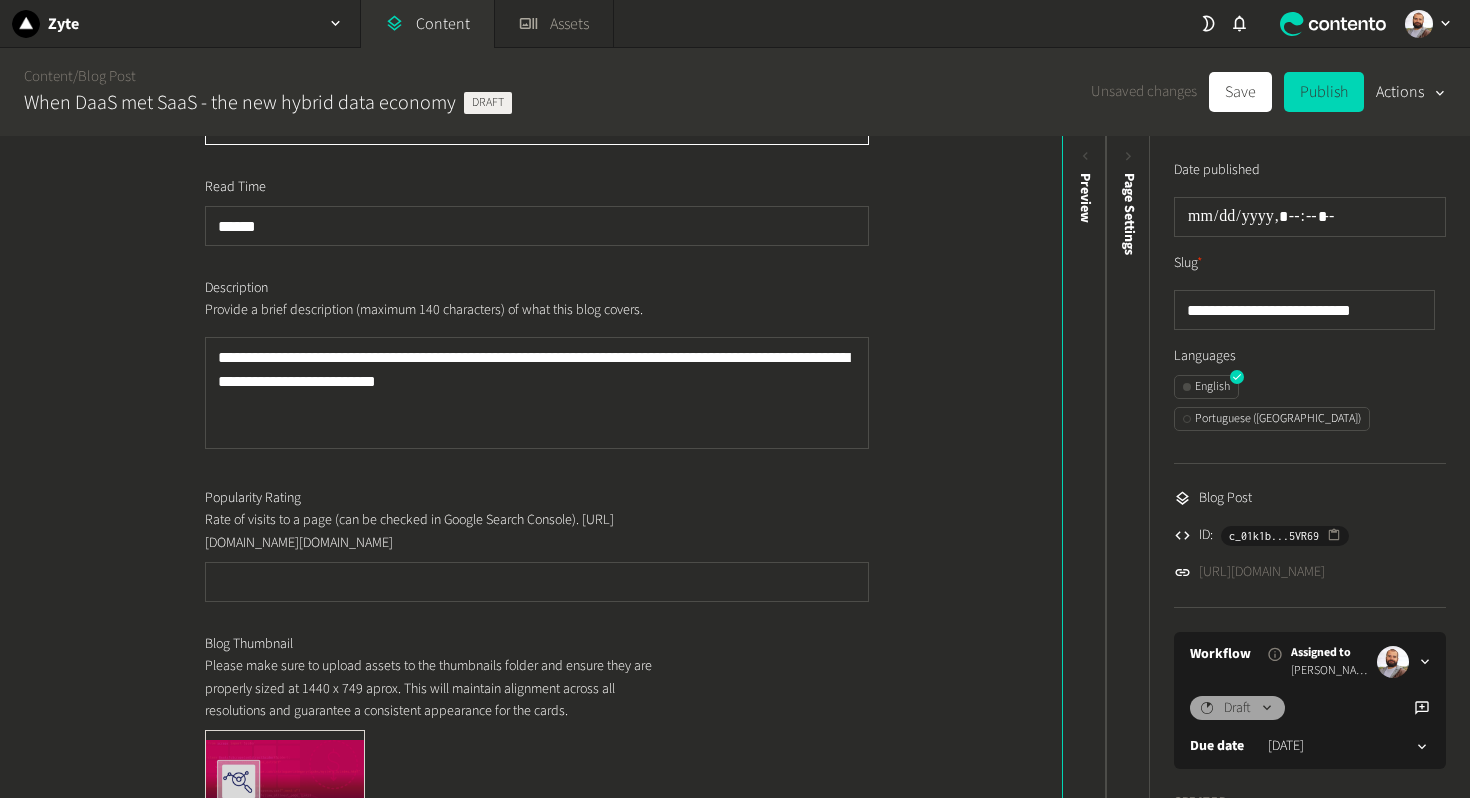 scroll, scrollTop: 420, scrollLeft: 0, axis: vertical 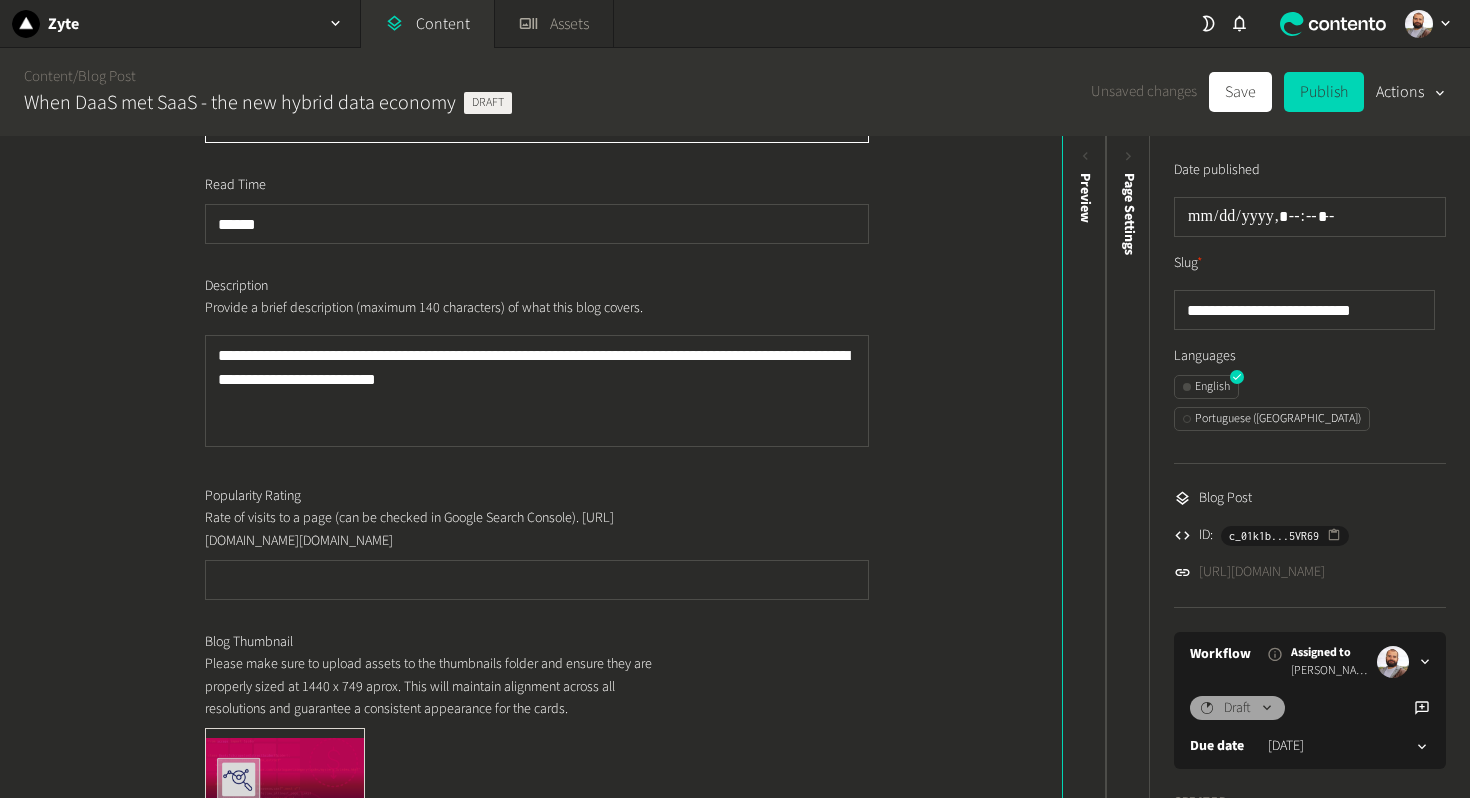 type on "**********" 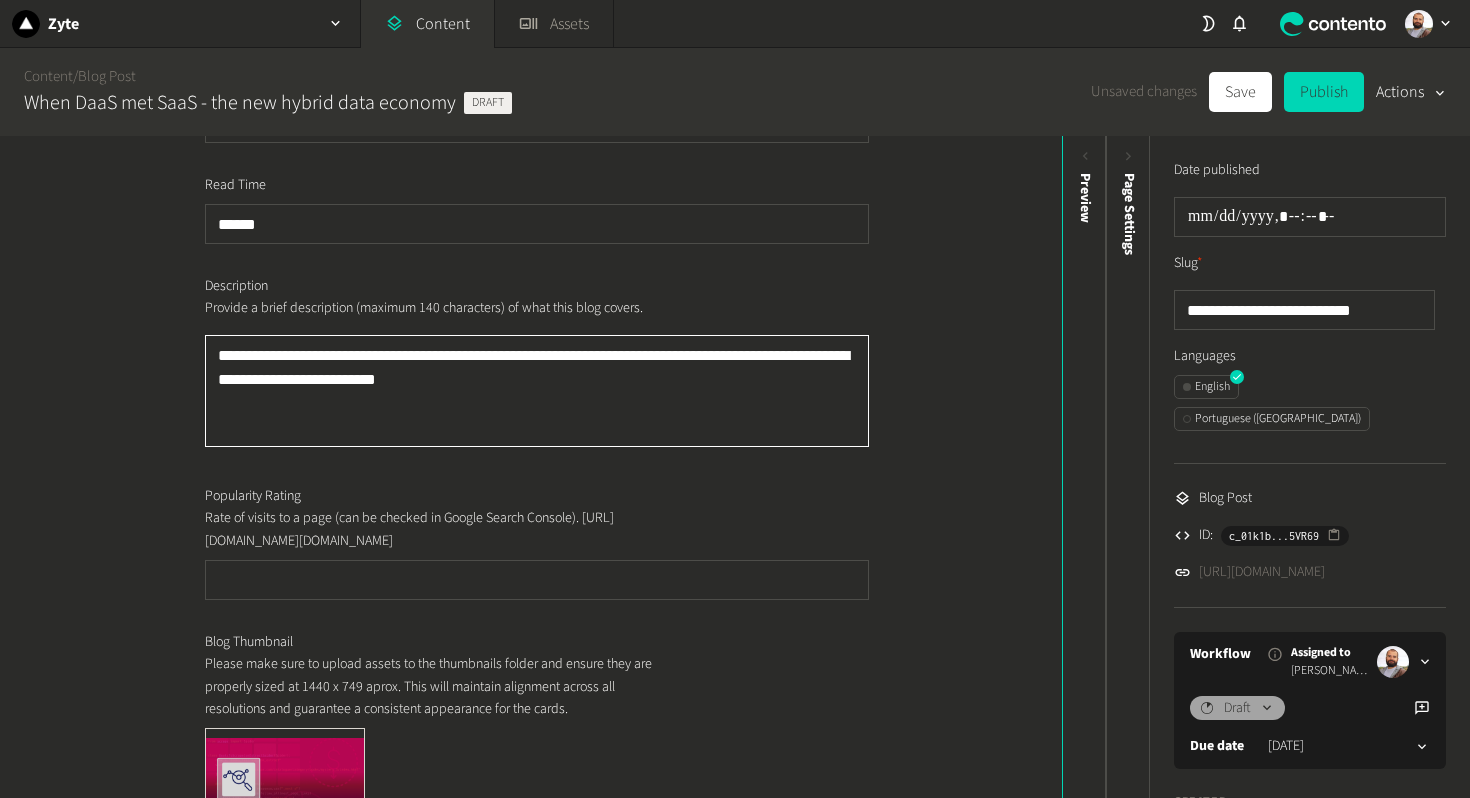 click on "**********" 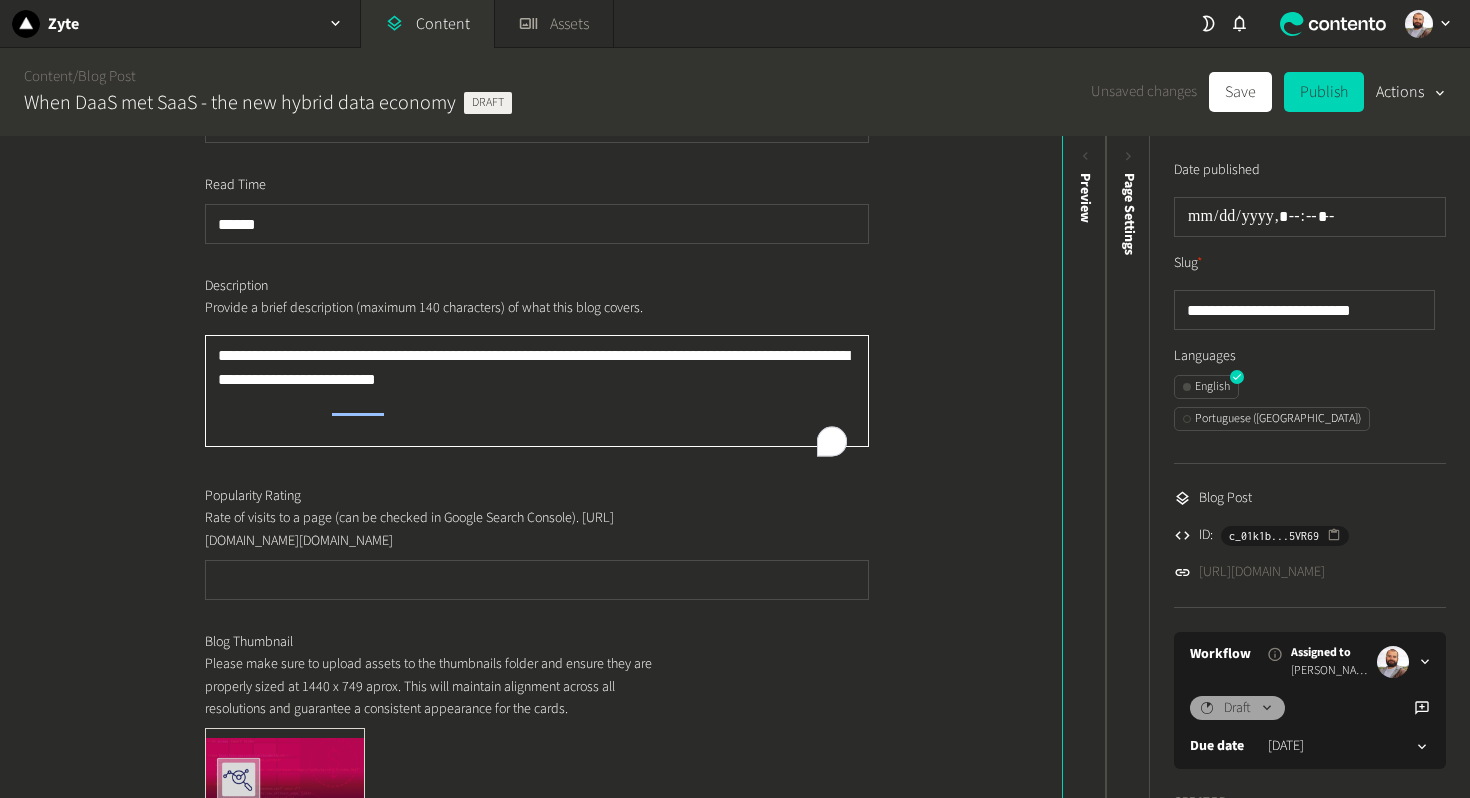 paste 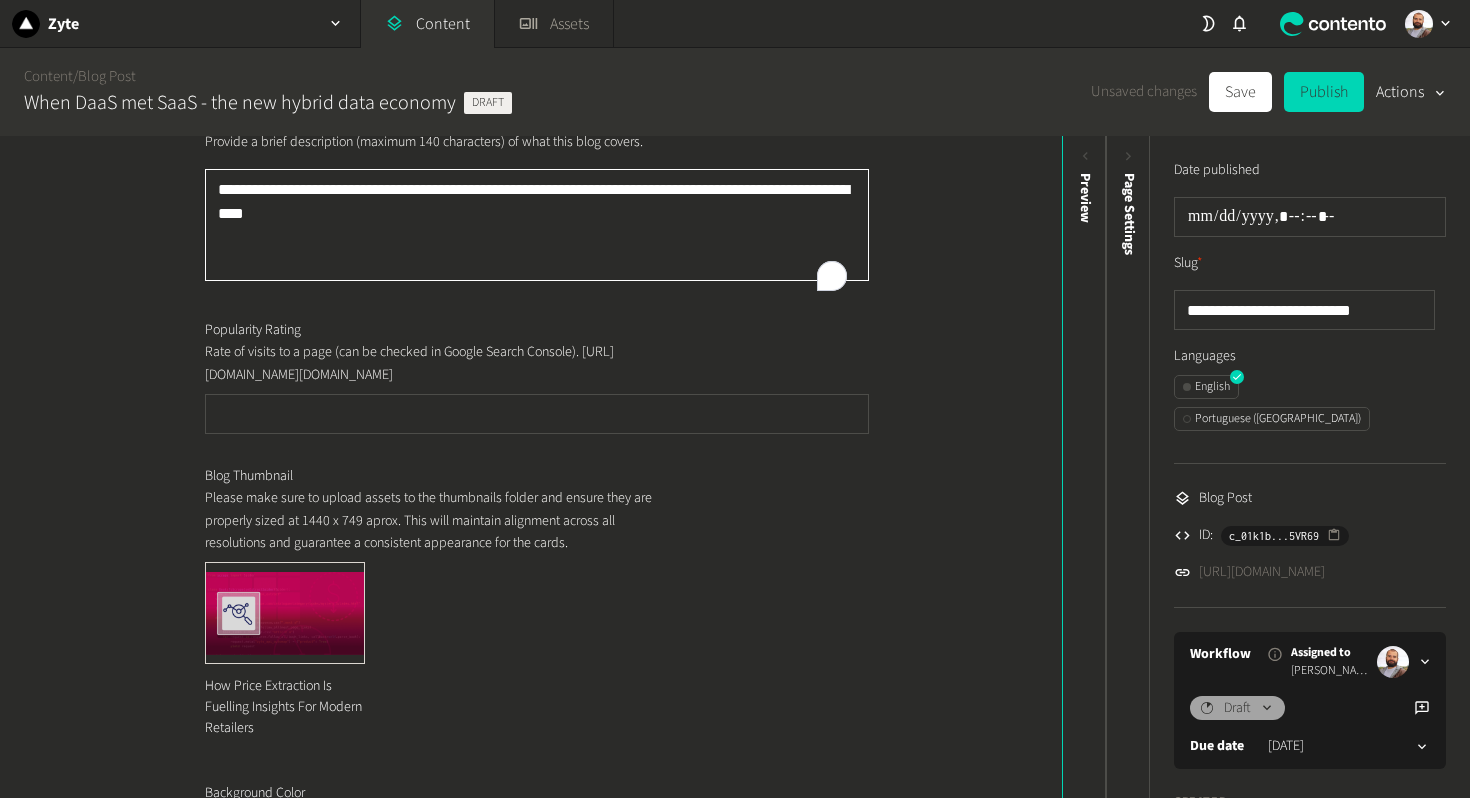 scroll, scrollTop: 743, scrollLeft: 0, axis: vertical 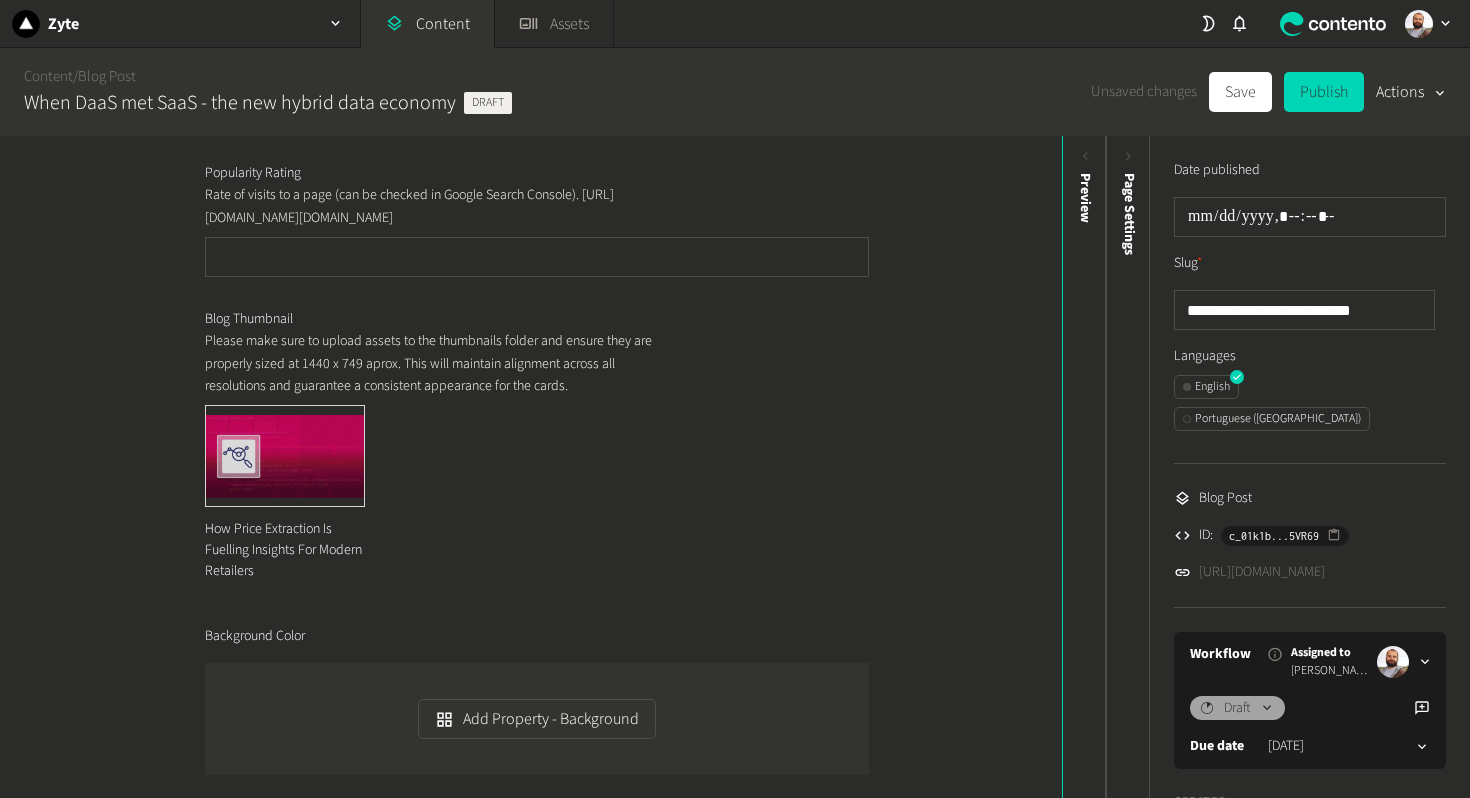 type on "**********" 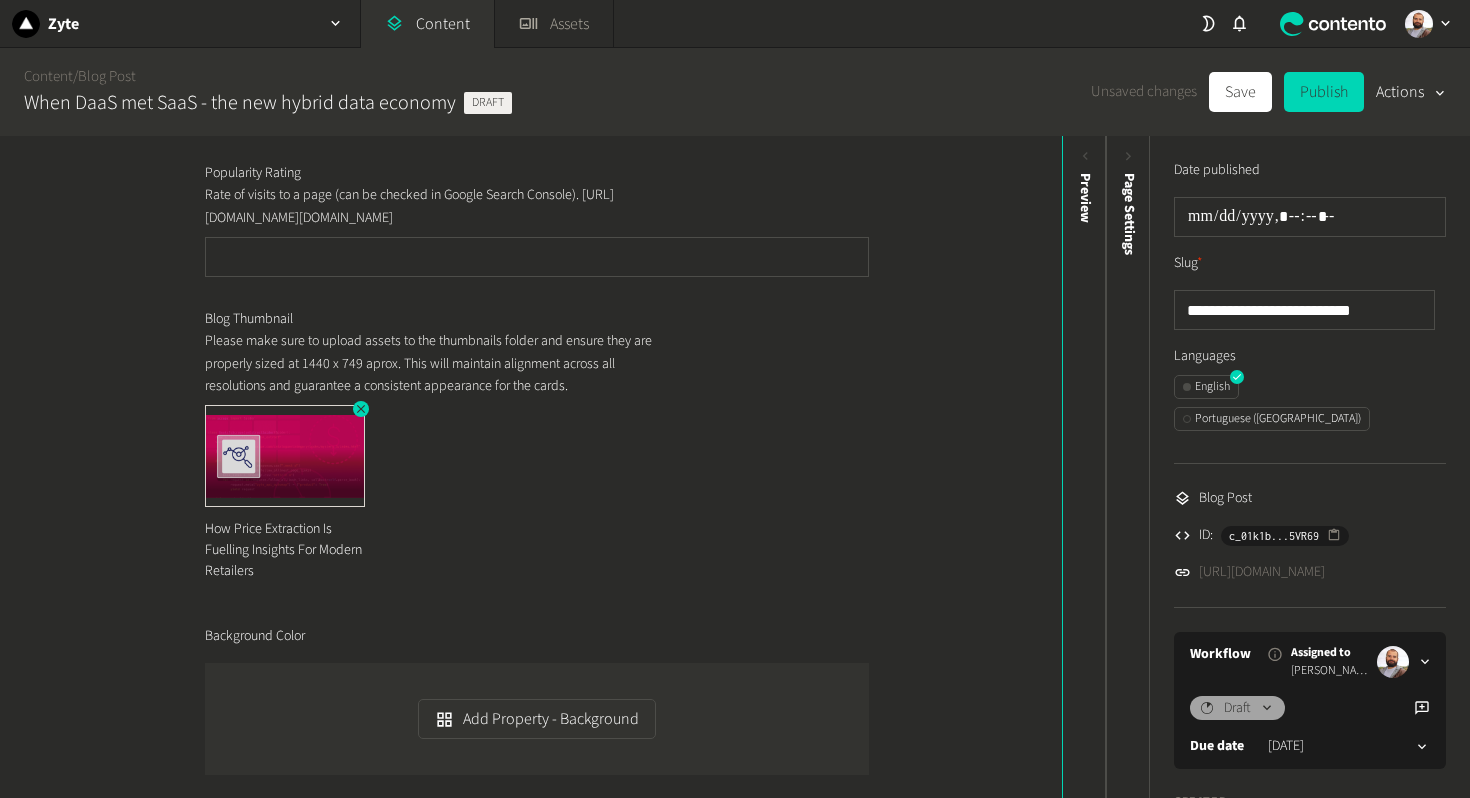 click 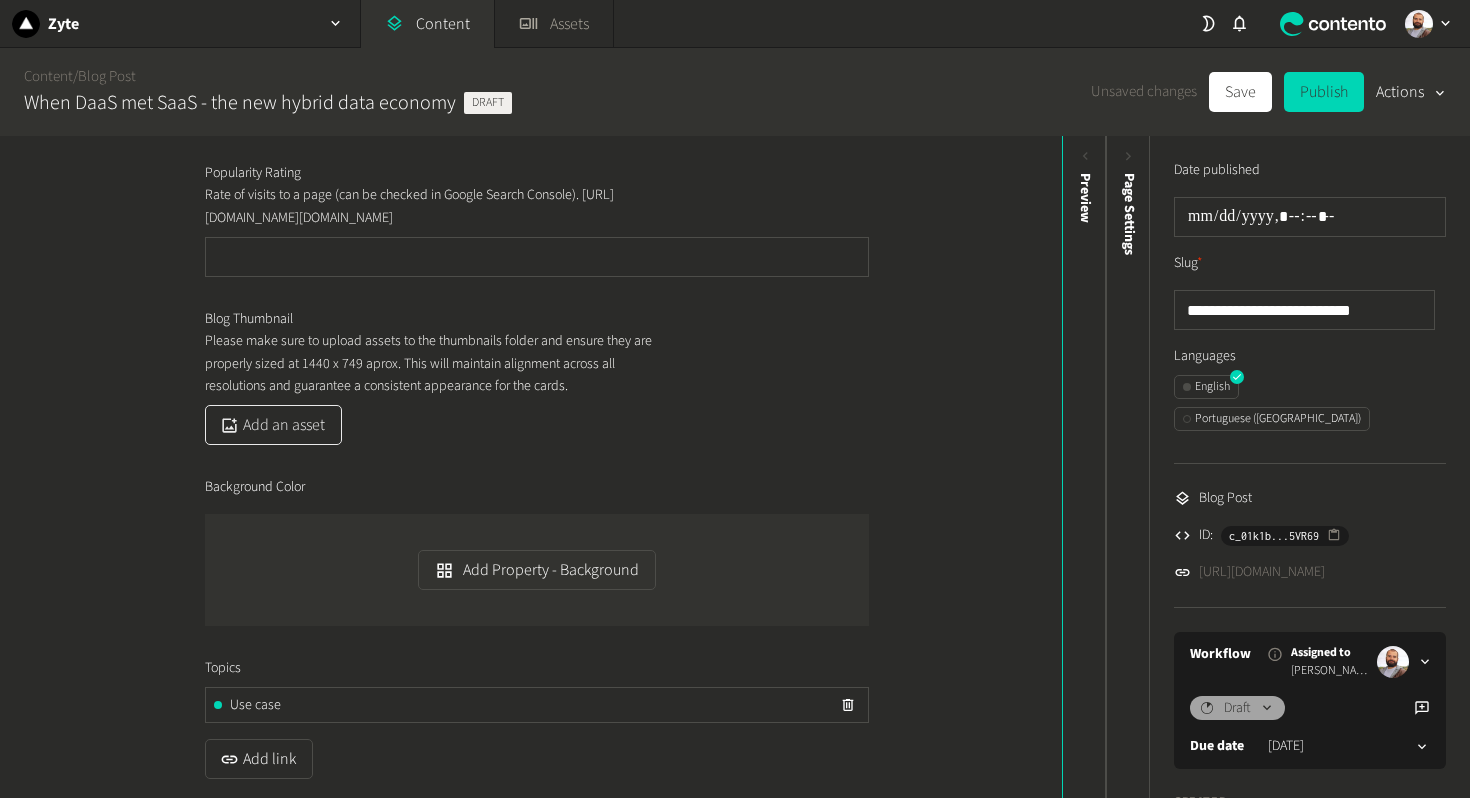 click on "Add an asset" 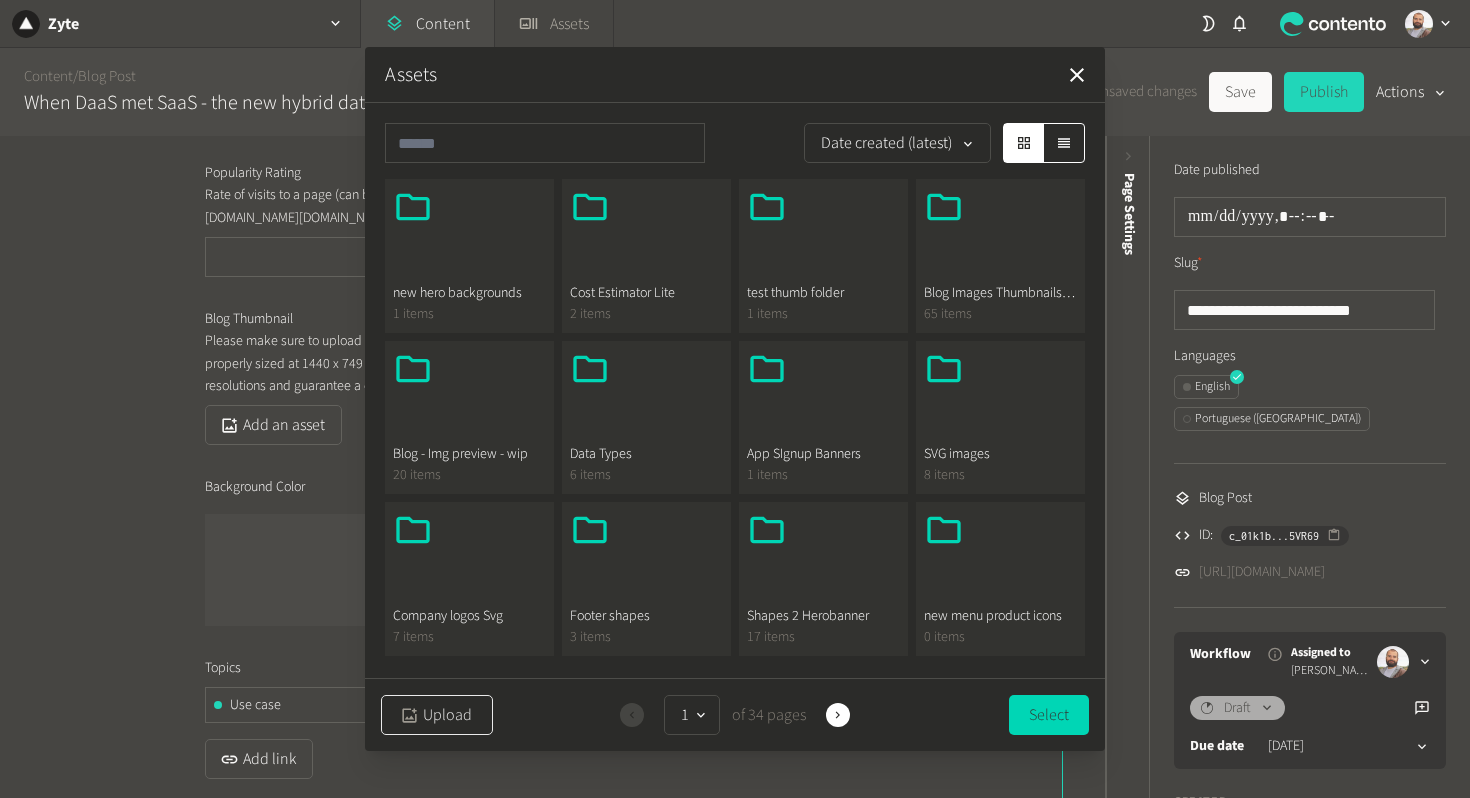 click on "Upload" at bounding box center [437, 715] 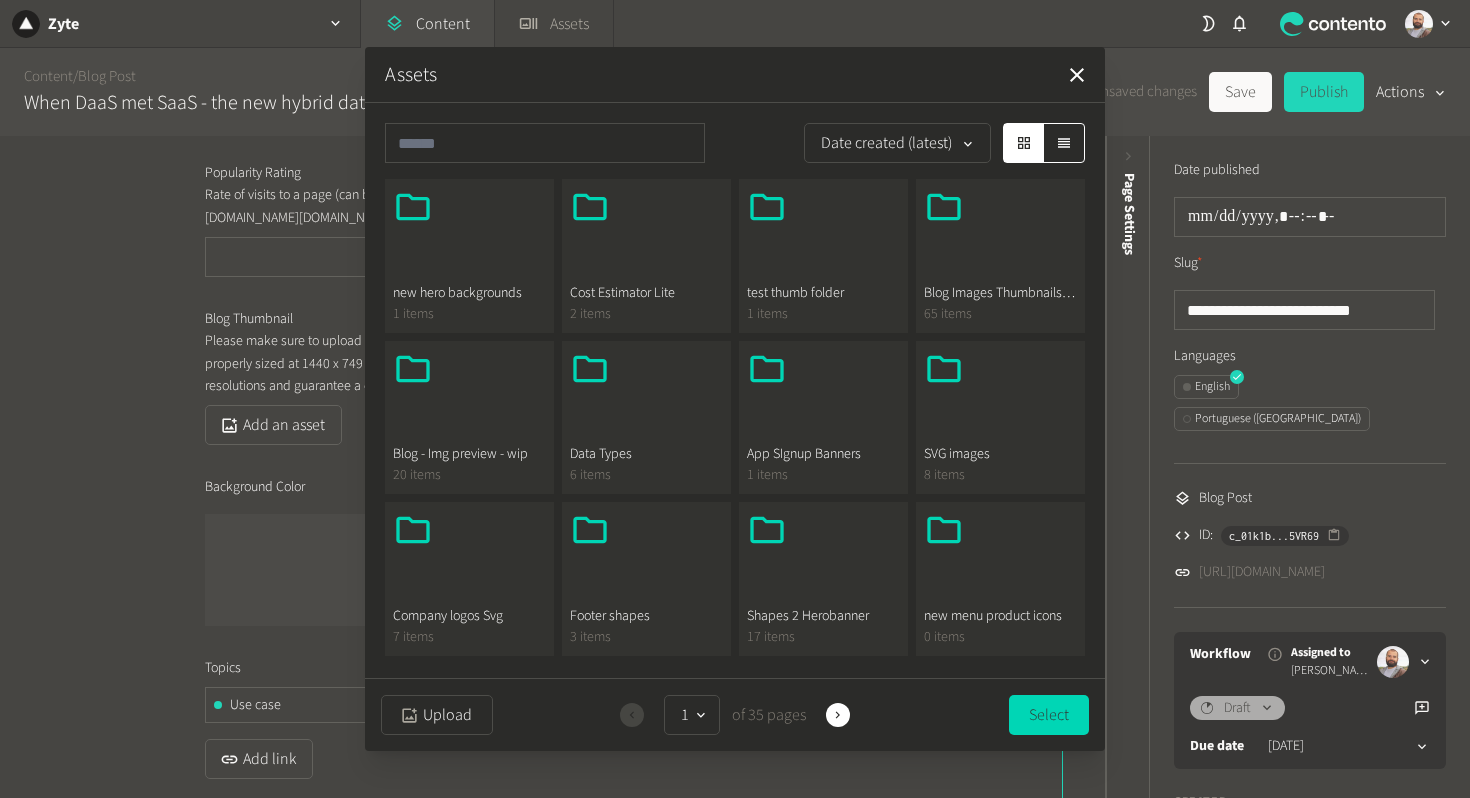 scroll, scrollTop: 357, scrollLeft: 0, axis: vertical 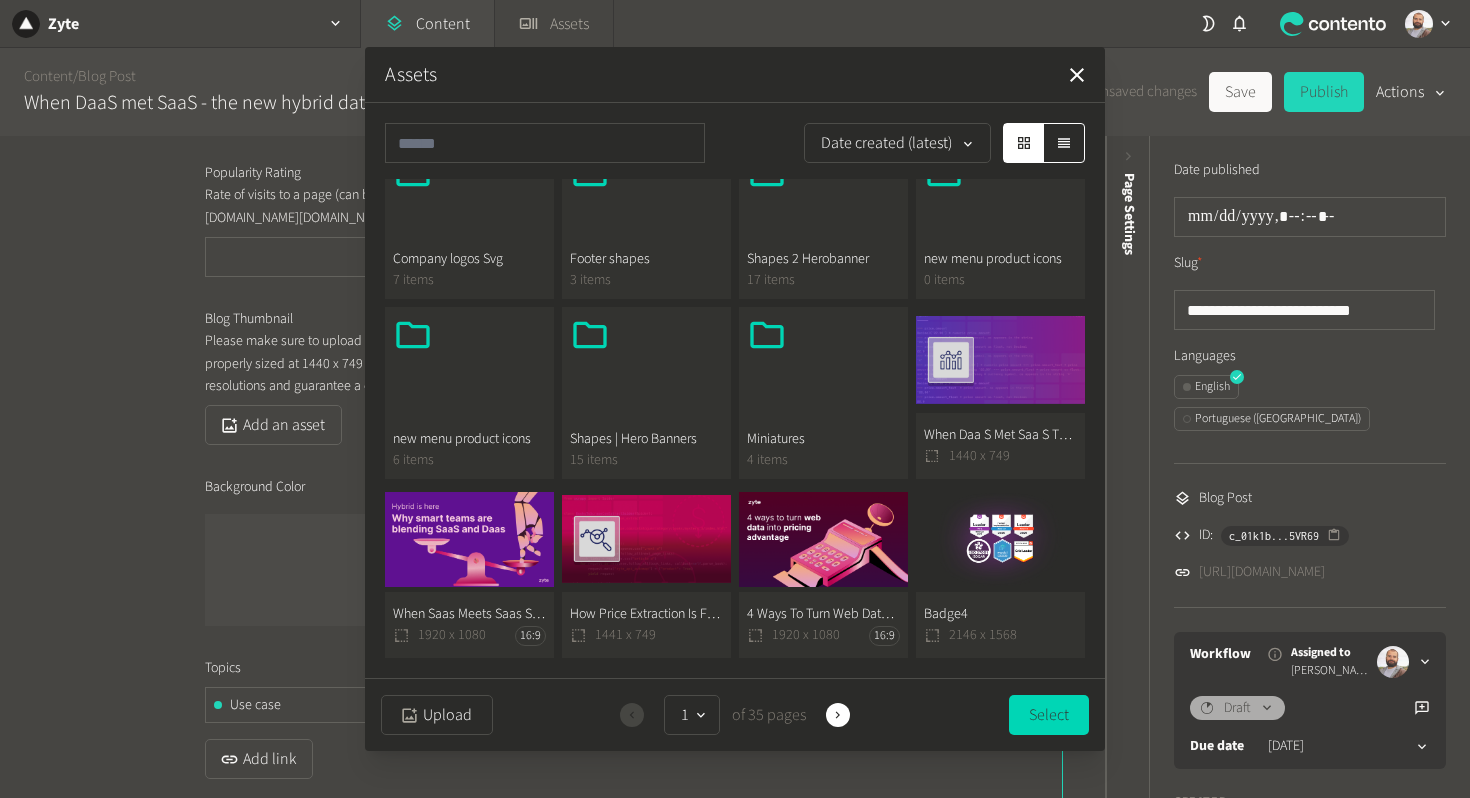 click on "When Daa S Met Saa S The New Hybrid Data Economy  1440 x 749" 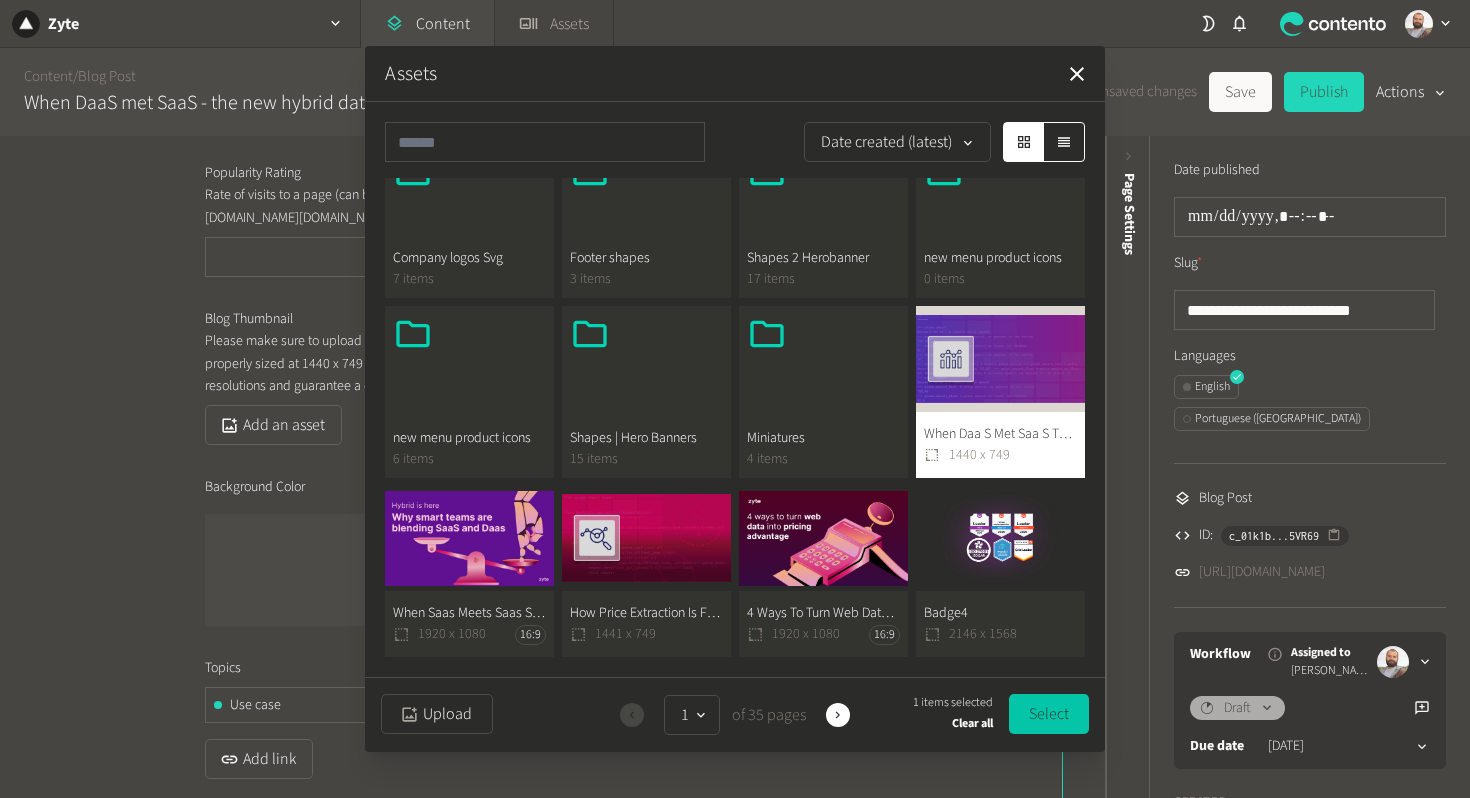 click on "Select" at bounding box center [1049, 714] 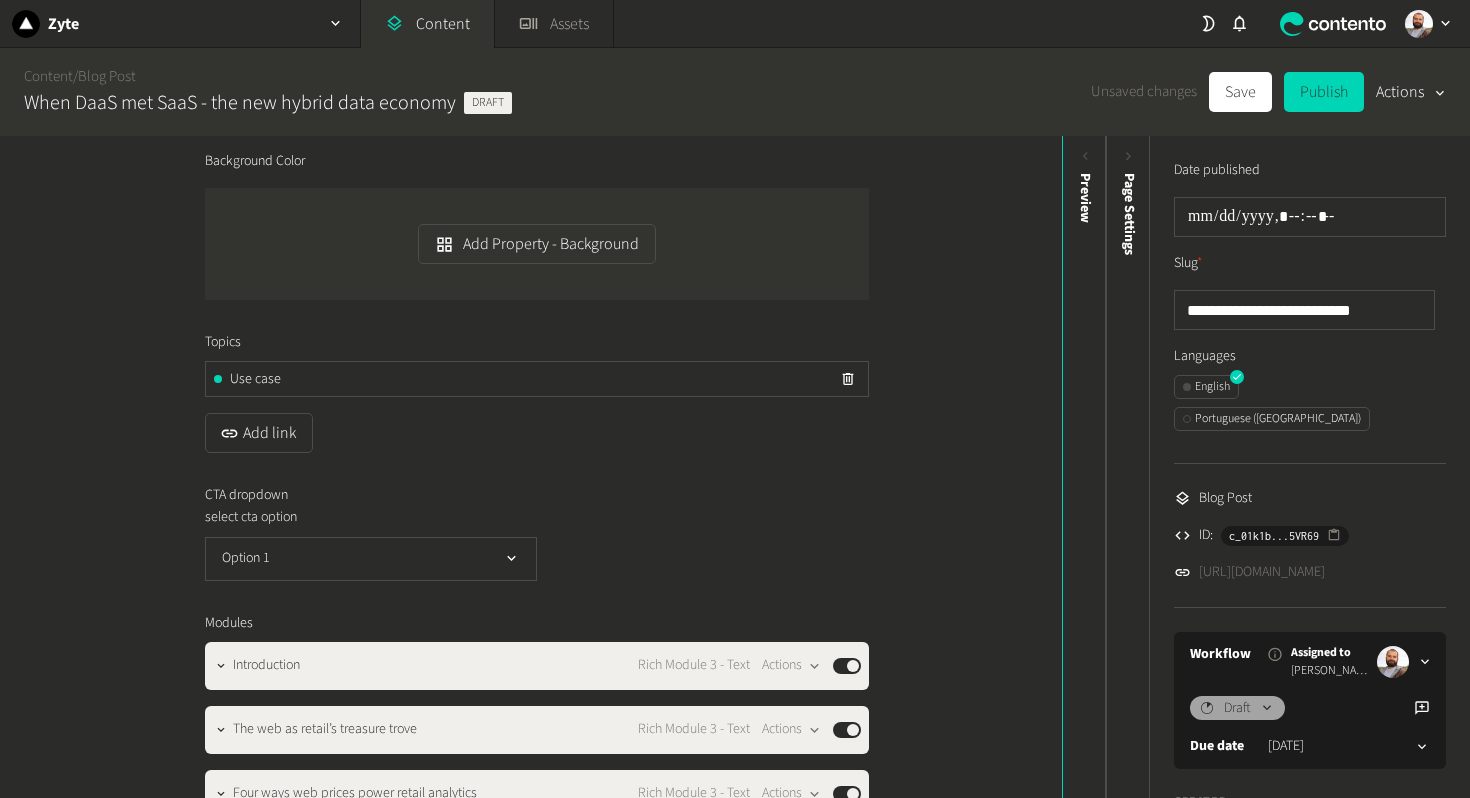 scroll, scrollTop: 1312, scrollLeft: 0, axis: vertical 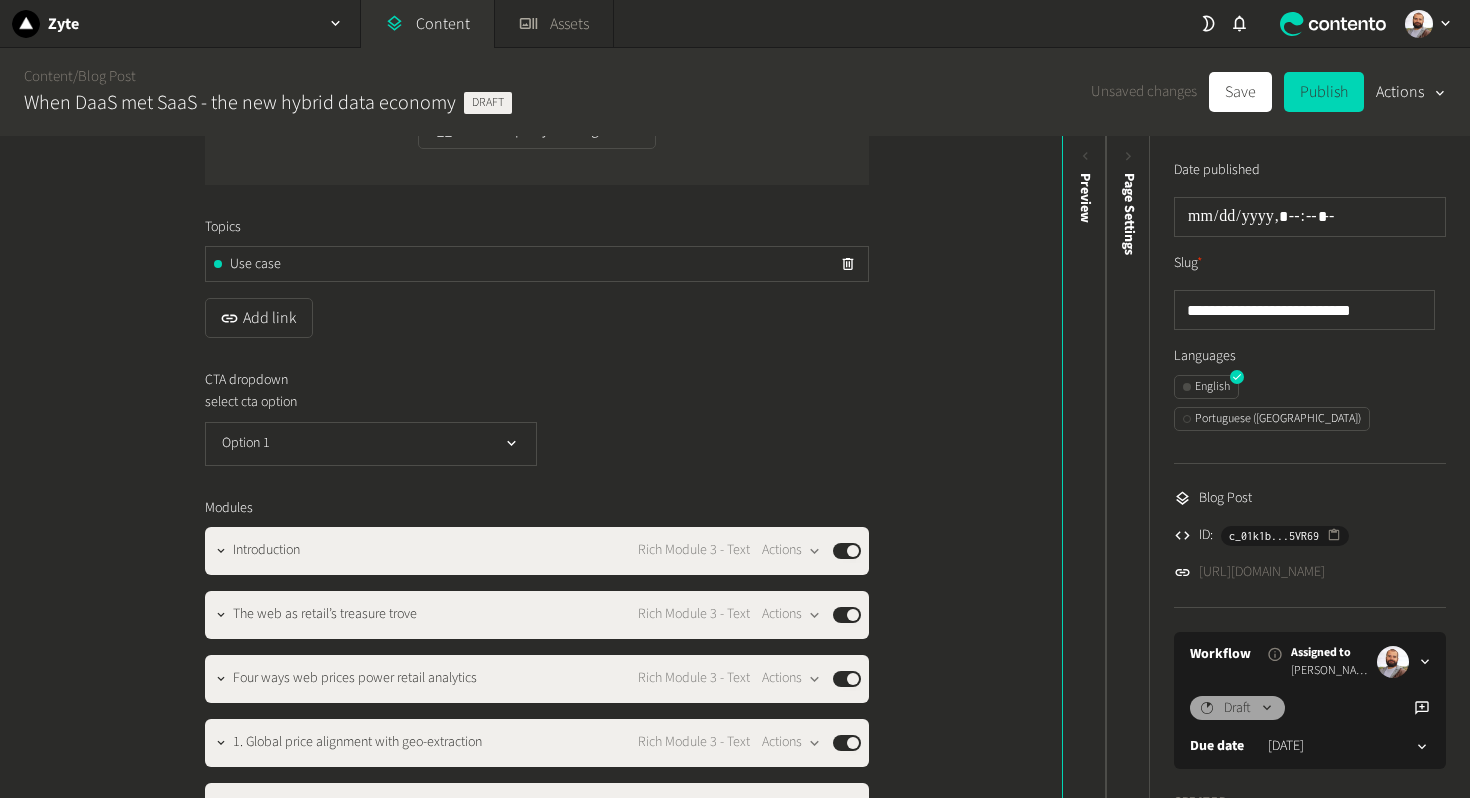 click 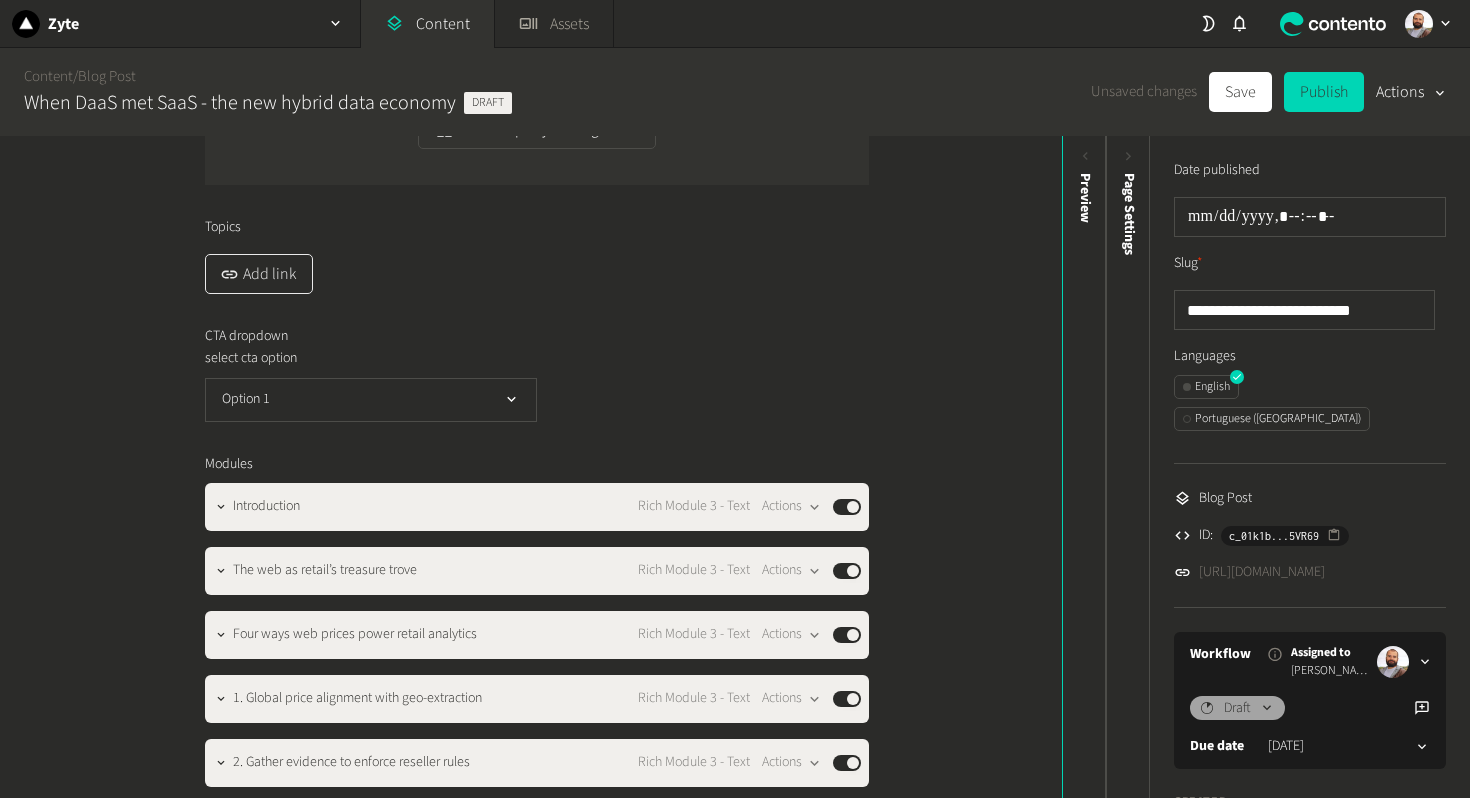 click on "Add link" 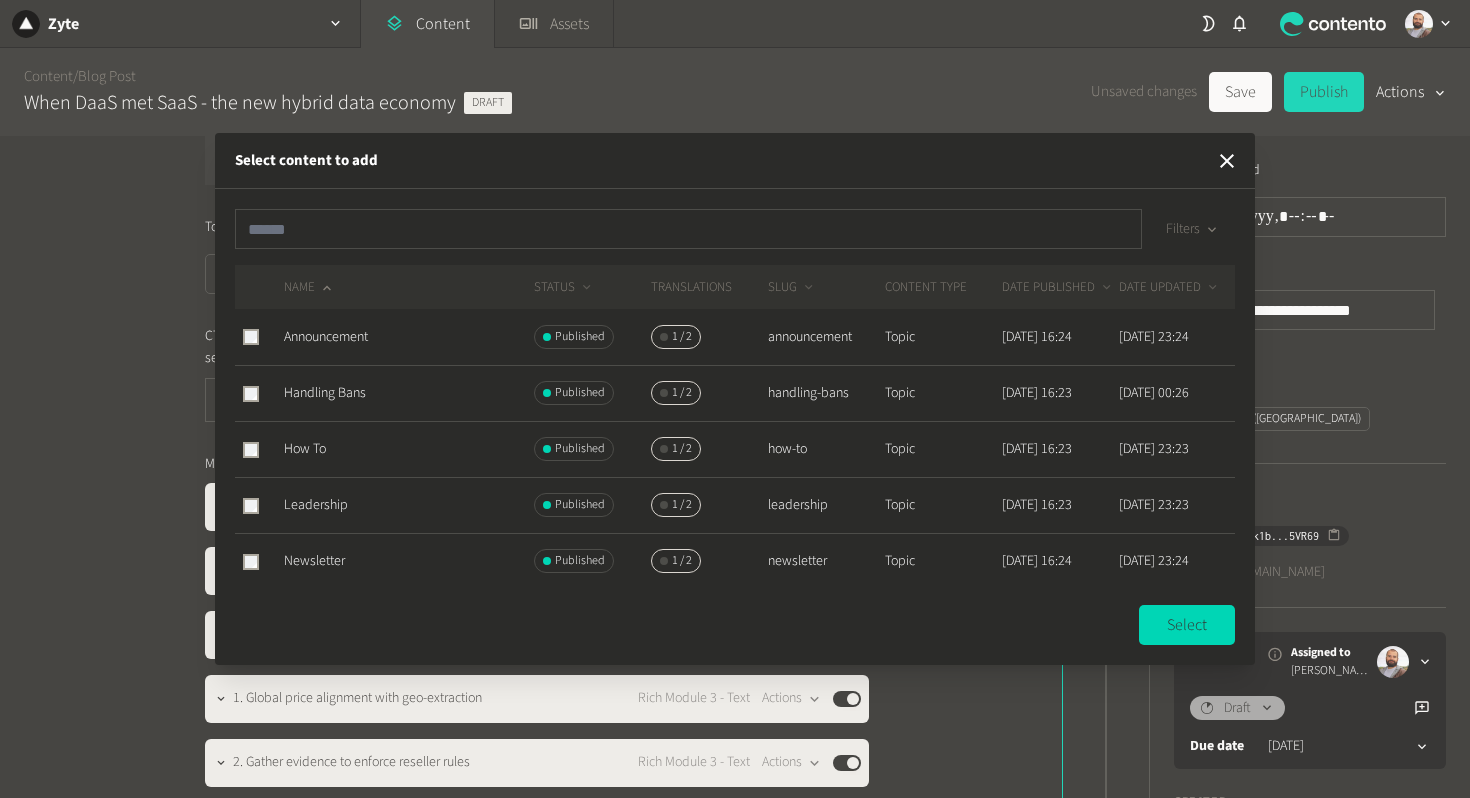 drag, startPoint x: 338, startPoint y: 504, endPoint x: 364, endPoint y: 500, distance: 26.305893 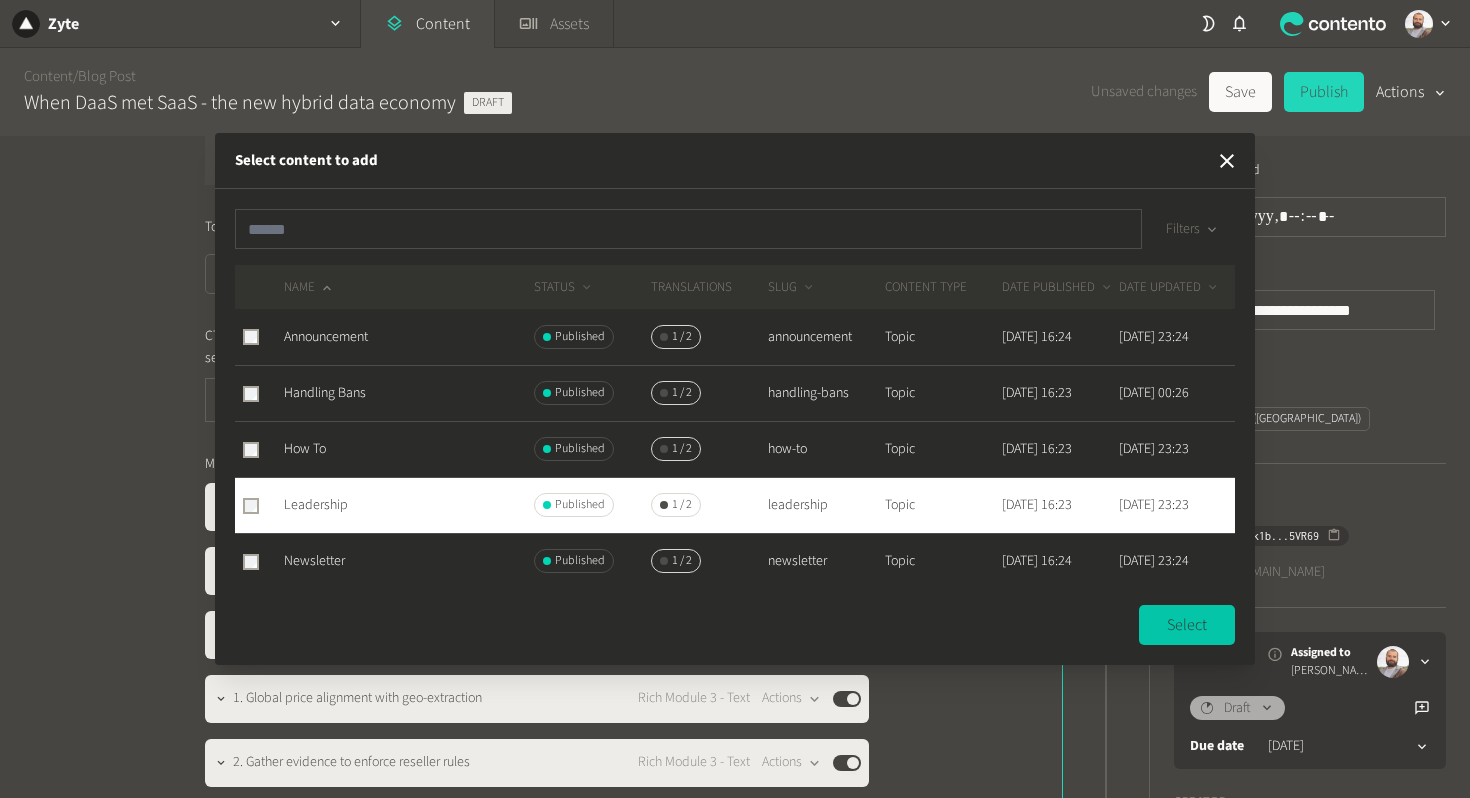 click on "Select" at bounding box center (1187, 625) 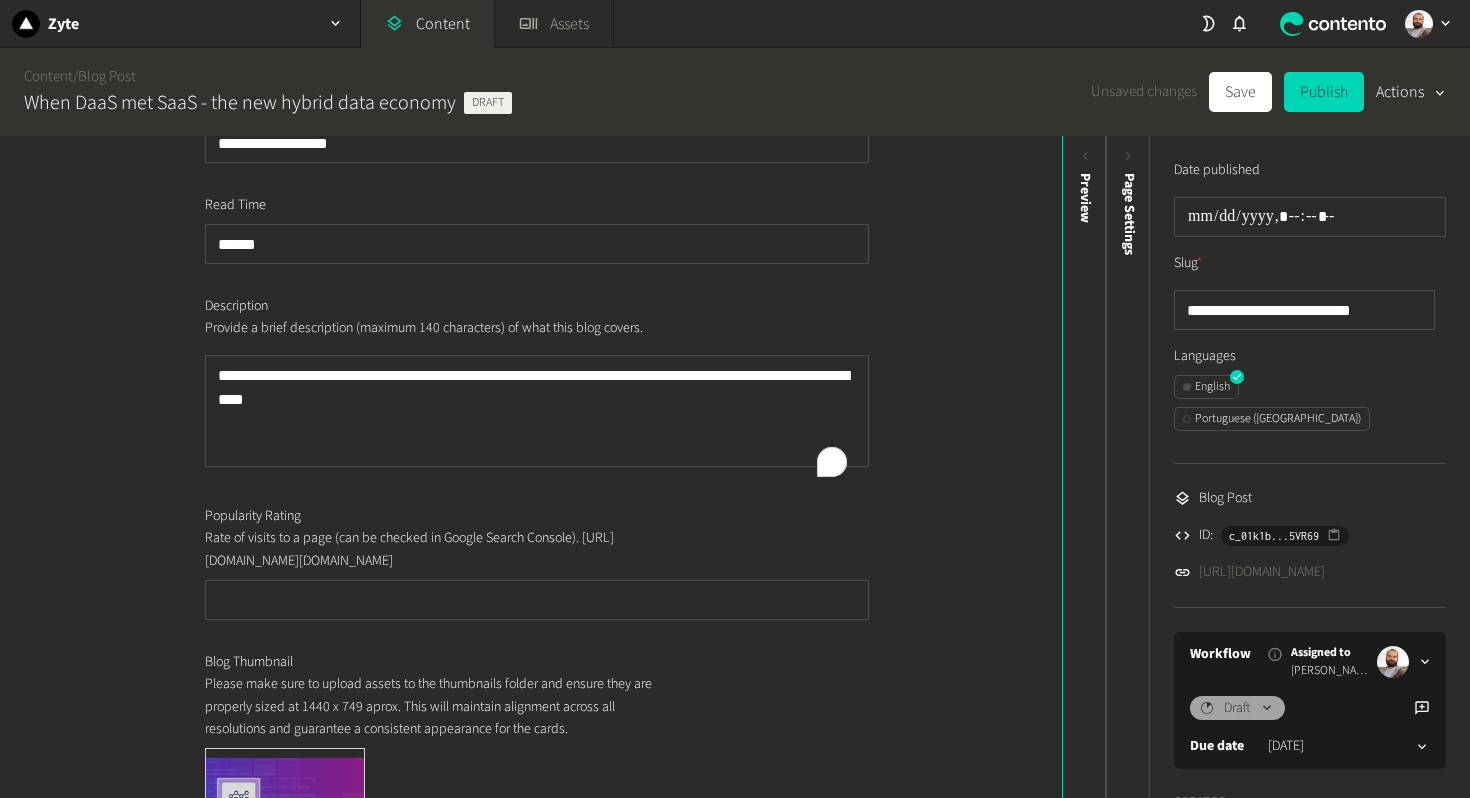 scroll, scrollTop: 0, scrollLeft: 0, axis: both 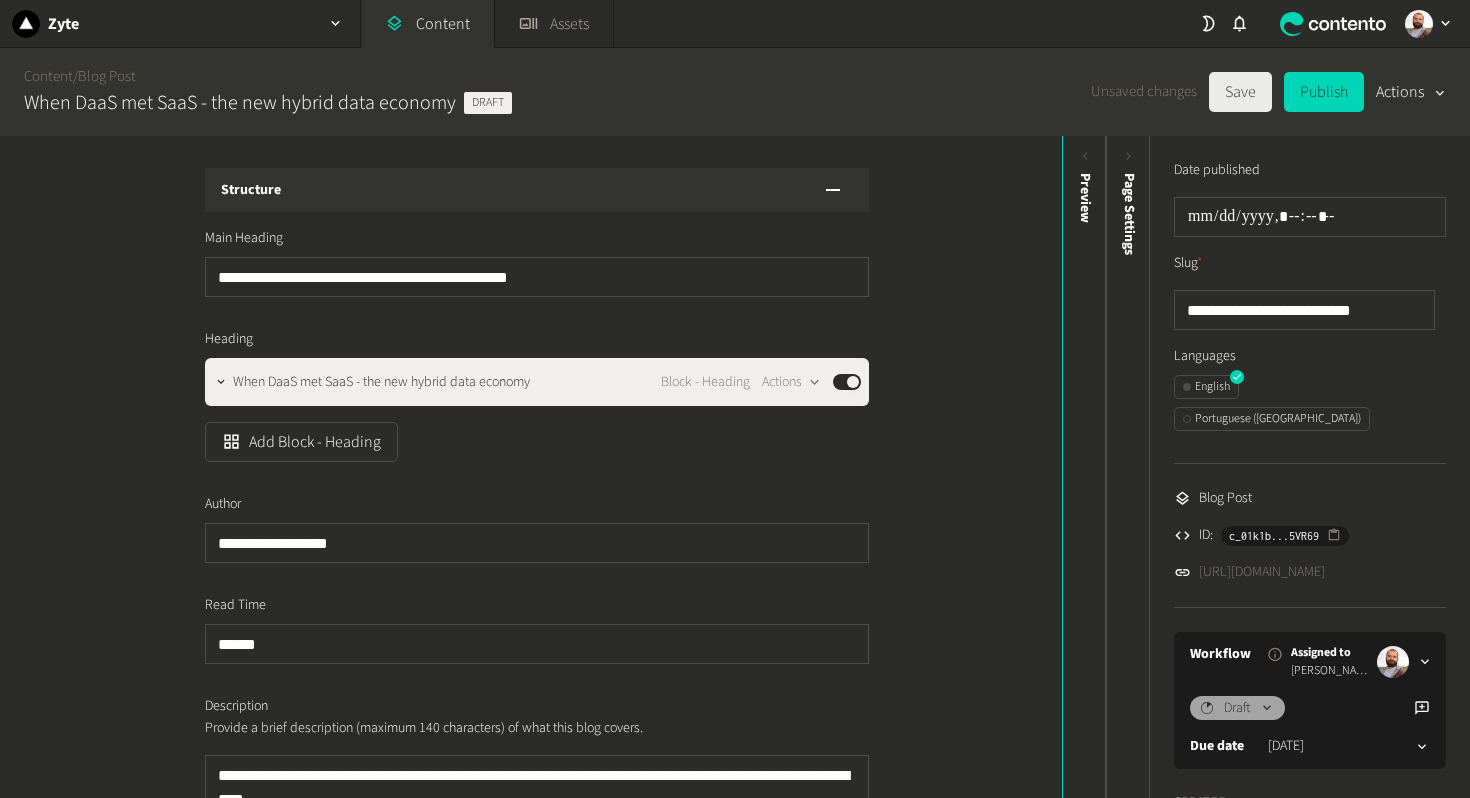 click on "Save" 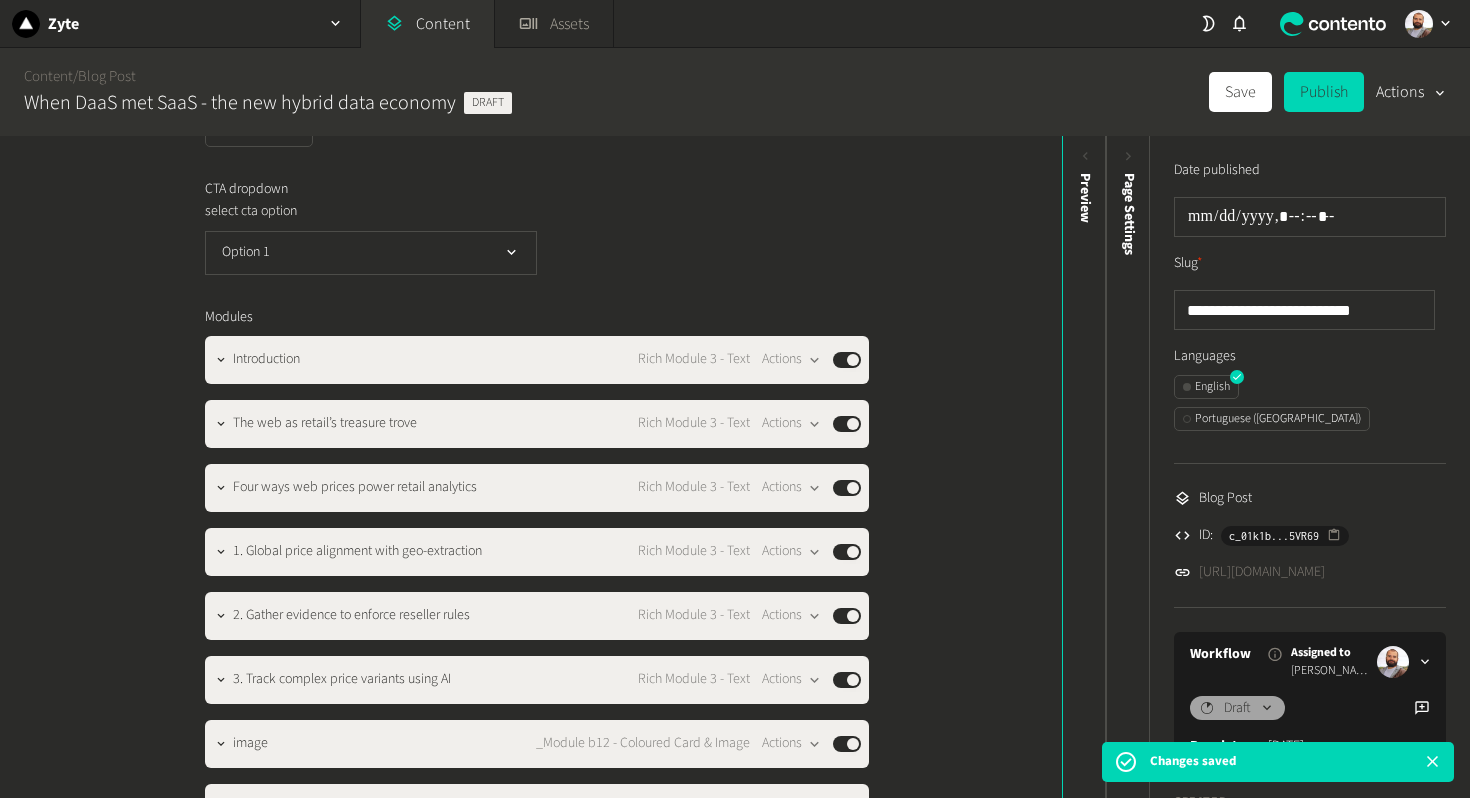 scroll, scrollTop: 1541, scrollLeft: 0, axis: vertical 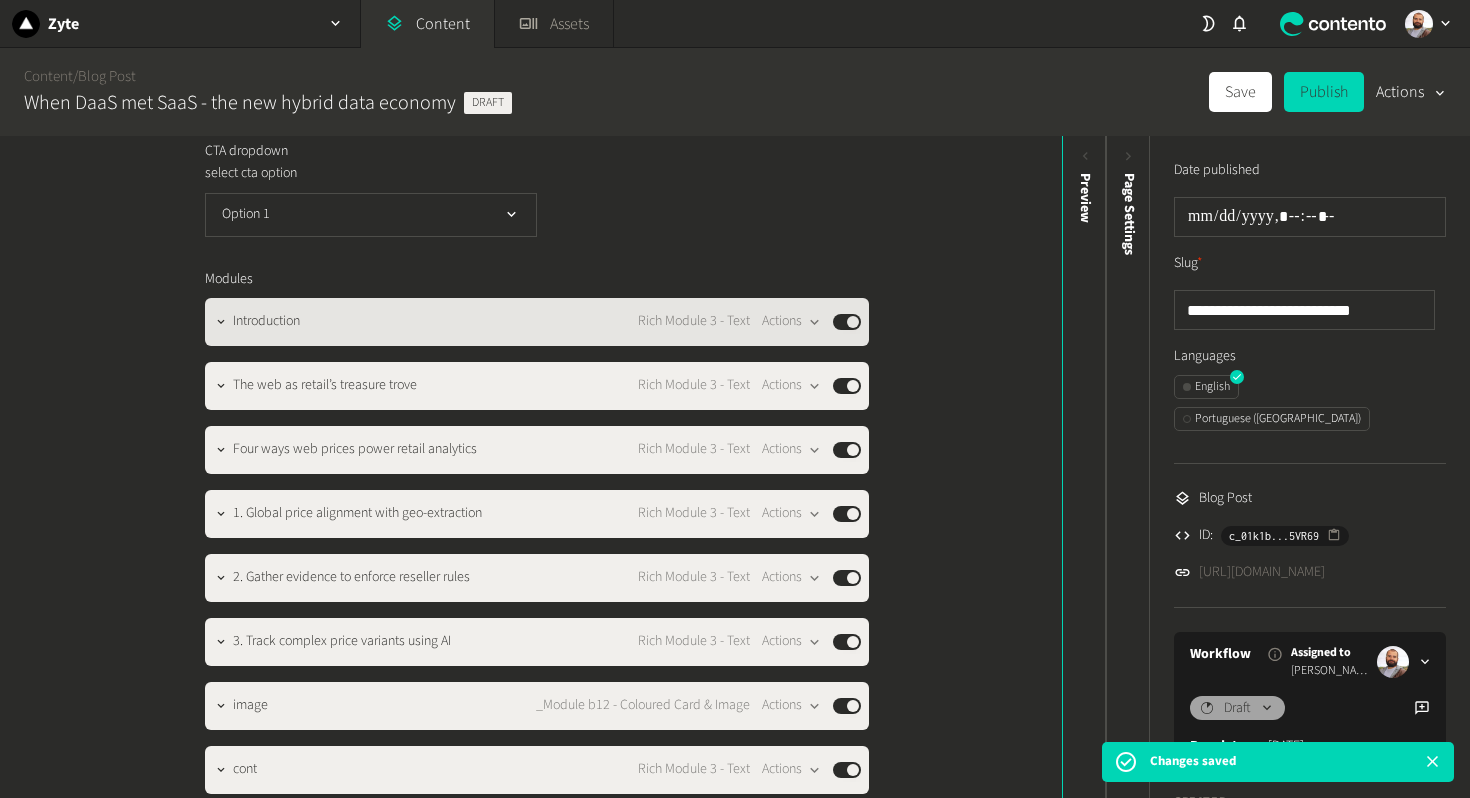 click on "Introduction Rich Module 3 - Text  Actions  Published" 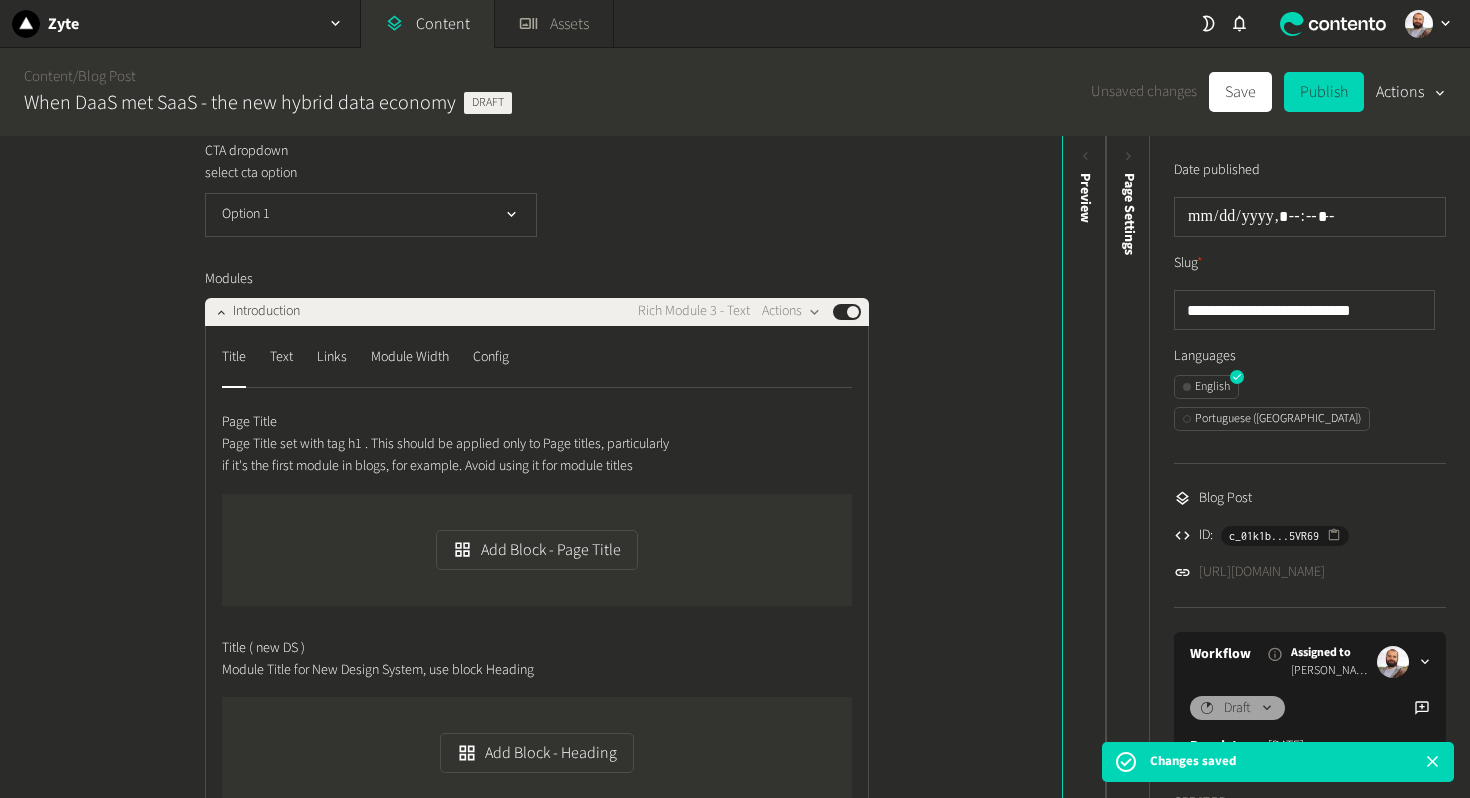 click on "Title  Text  Links  Module Width  Config" 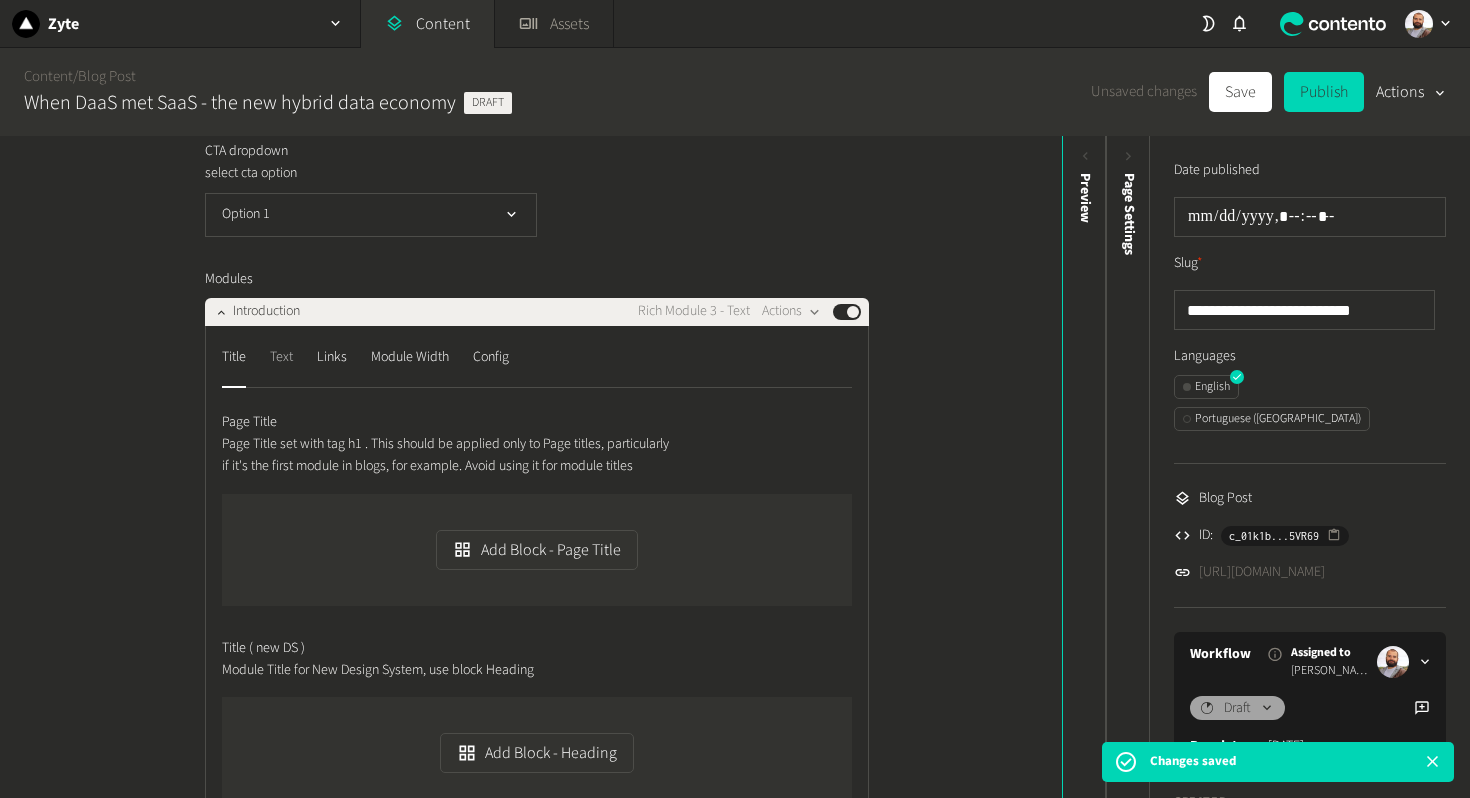 click on "Text" 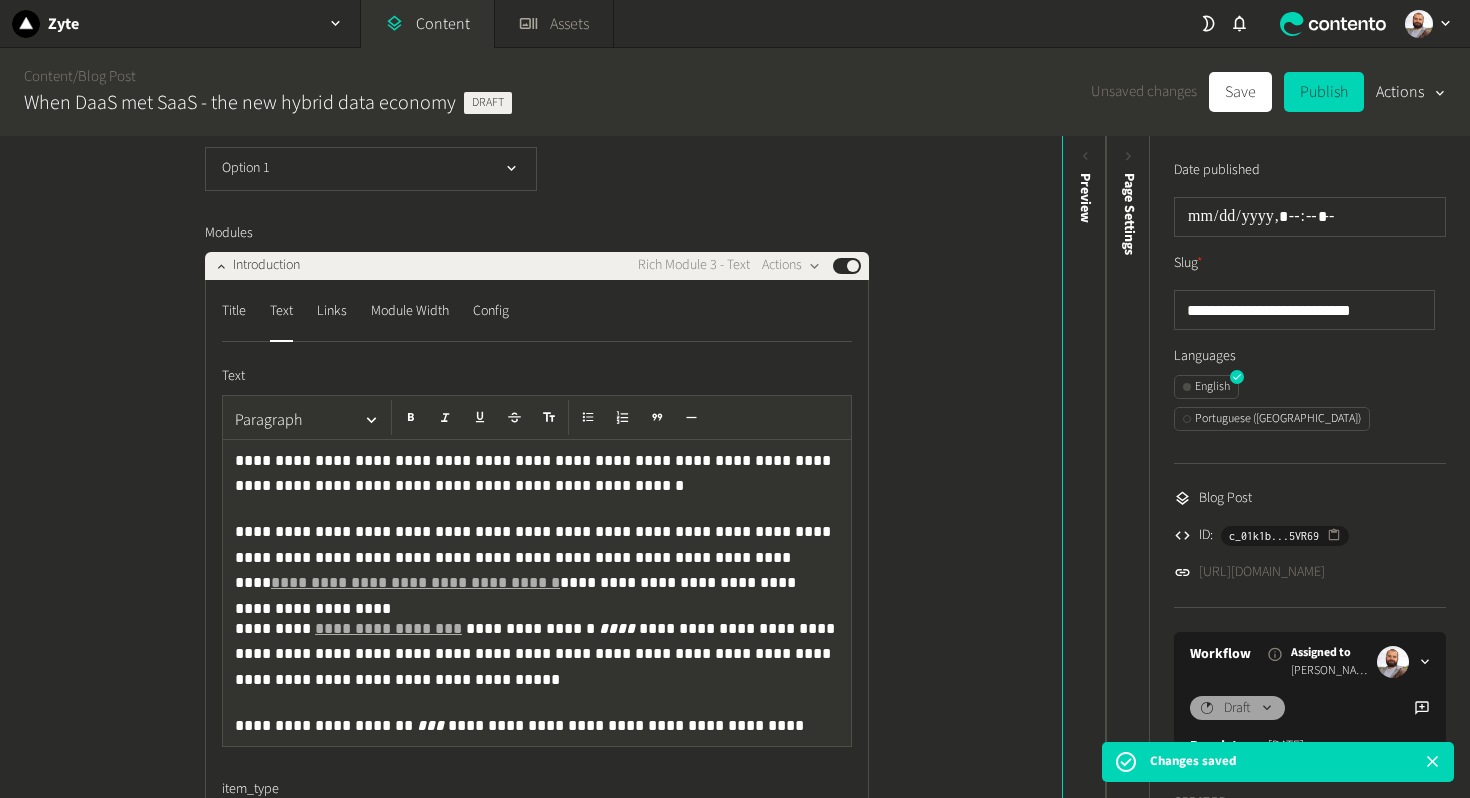 scroll, scrollTop: 1695, scrollLeft: 0, axis: vertical 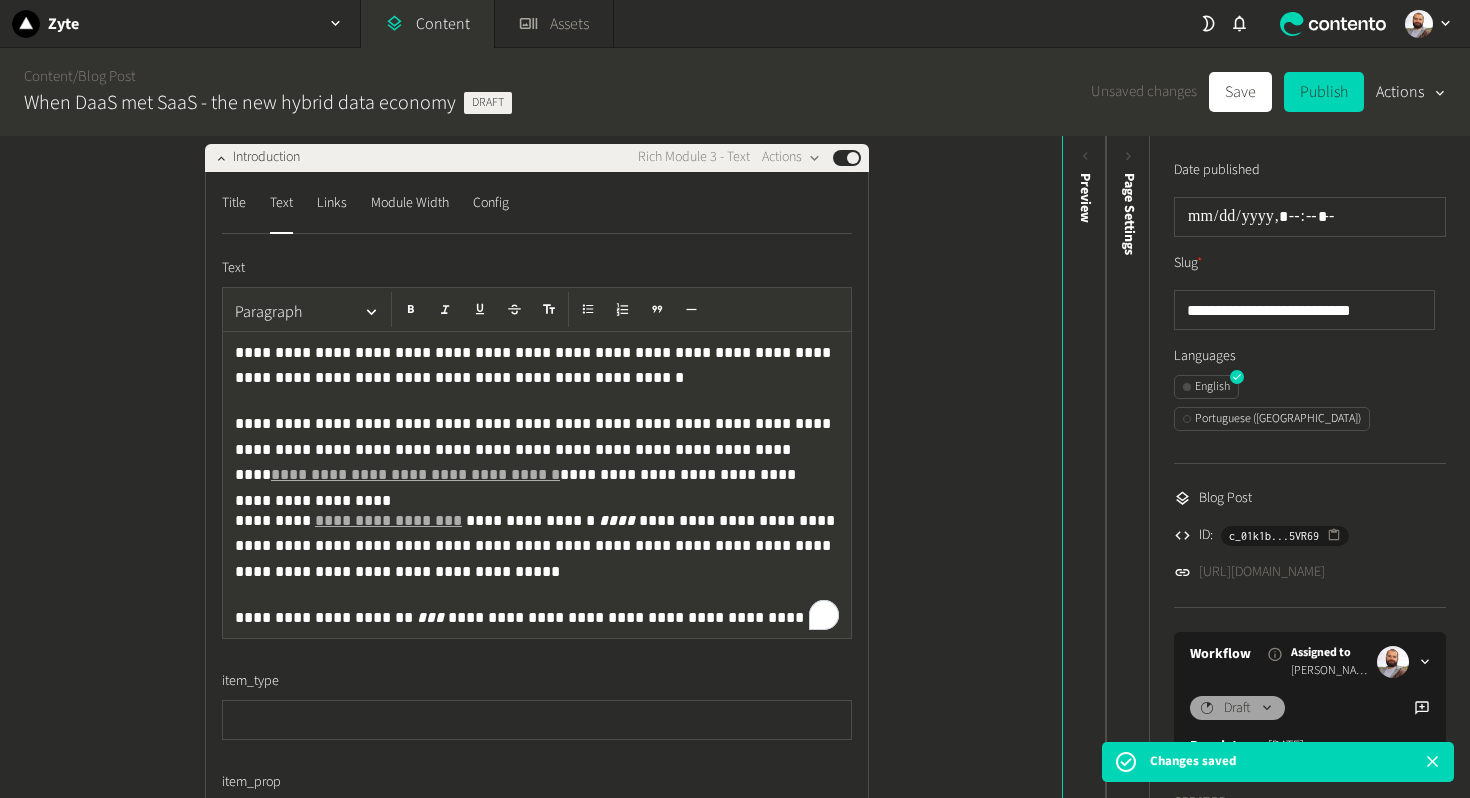 click on "**********" 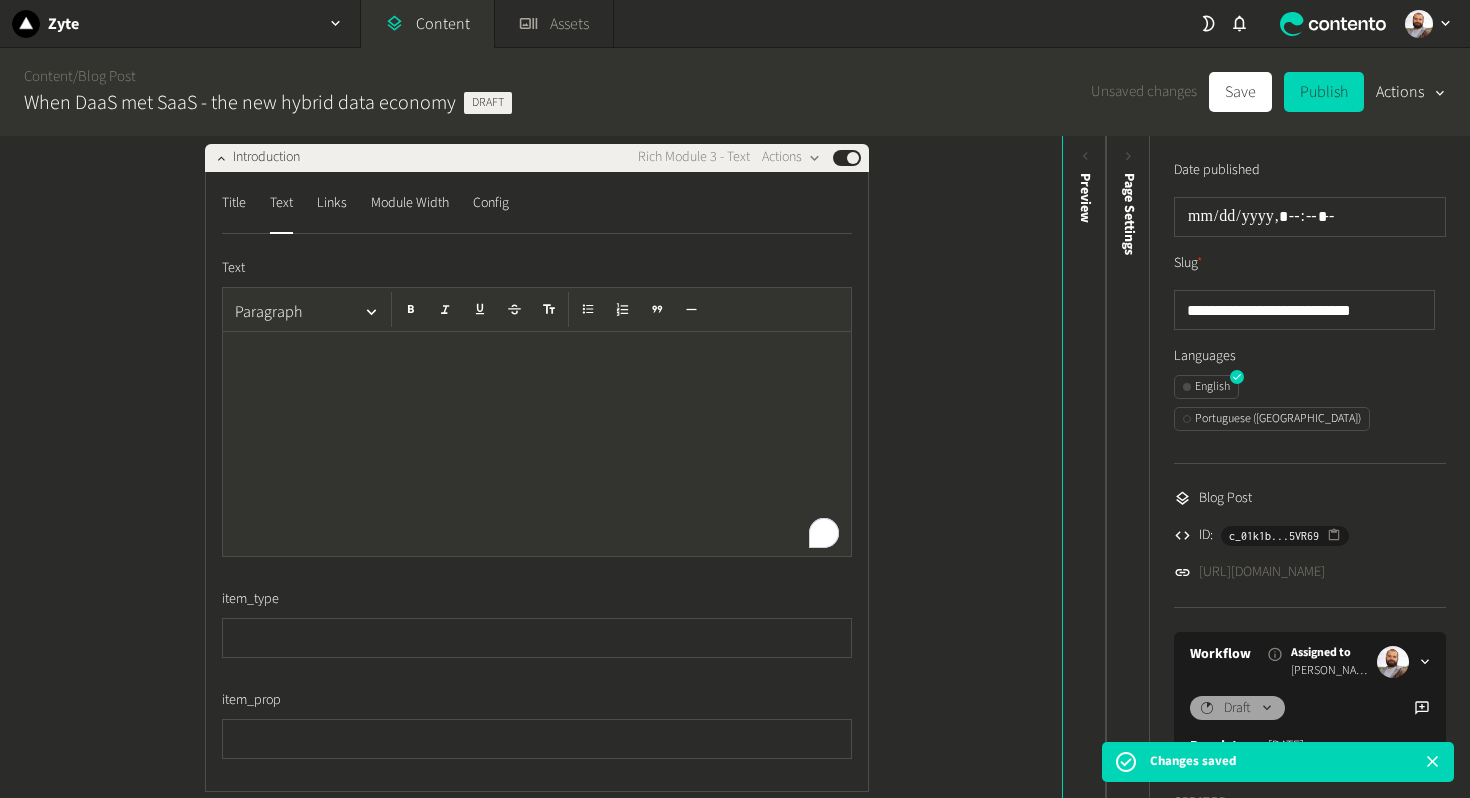 scroll, scrollTop: 333, scrollLeft: 0, axis: vertical 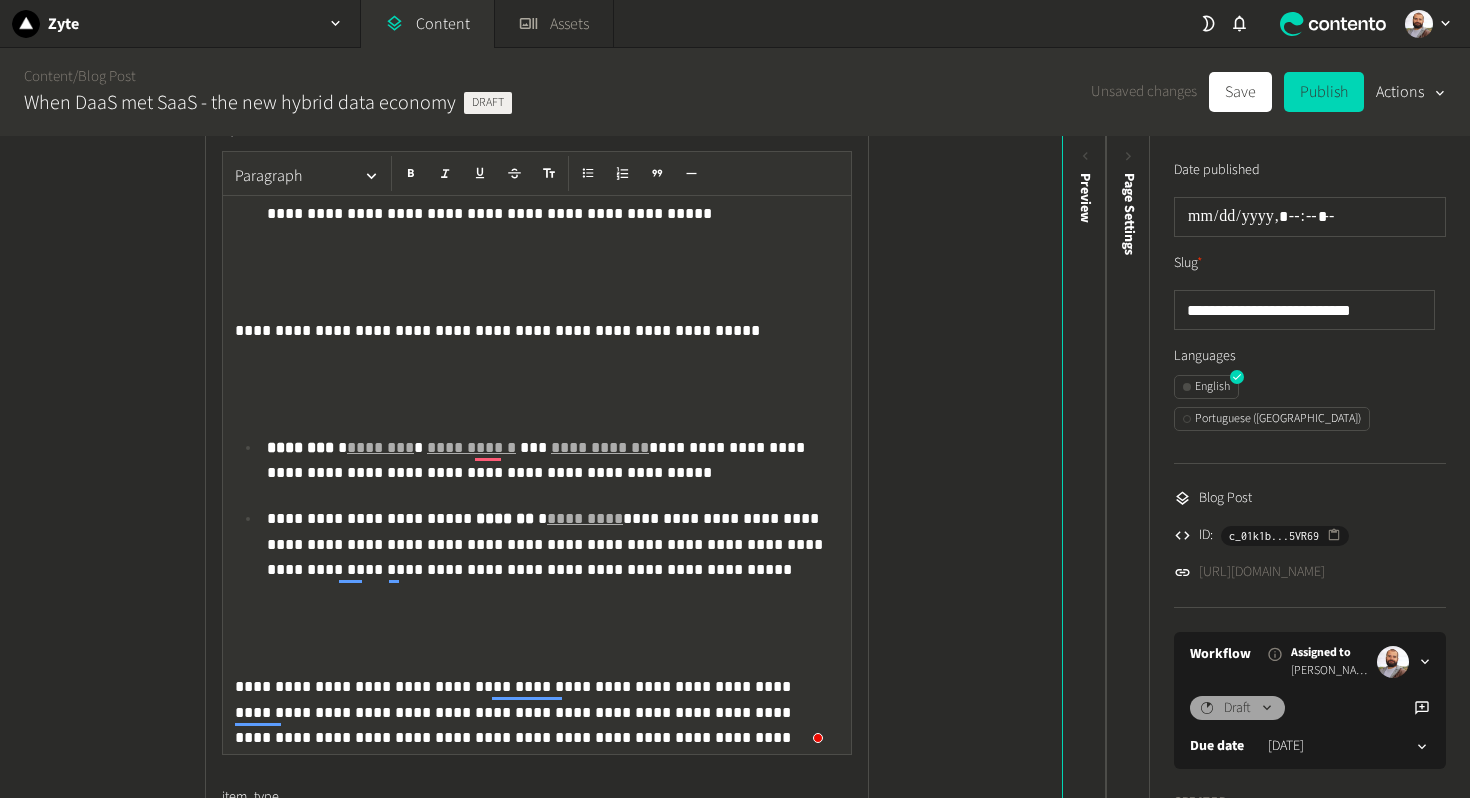 click on "**********" 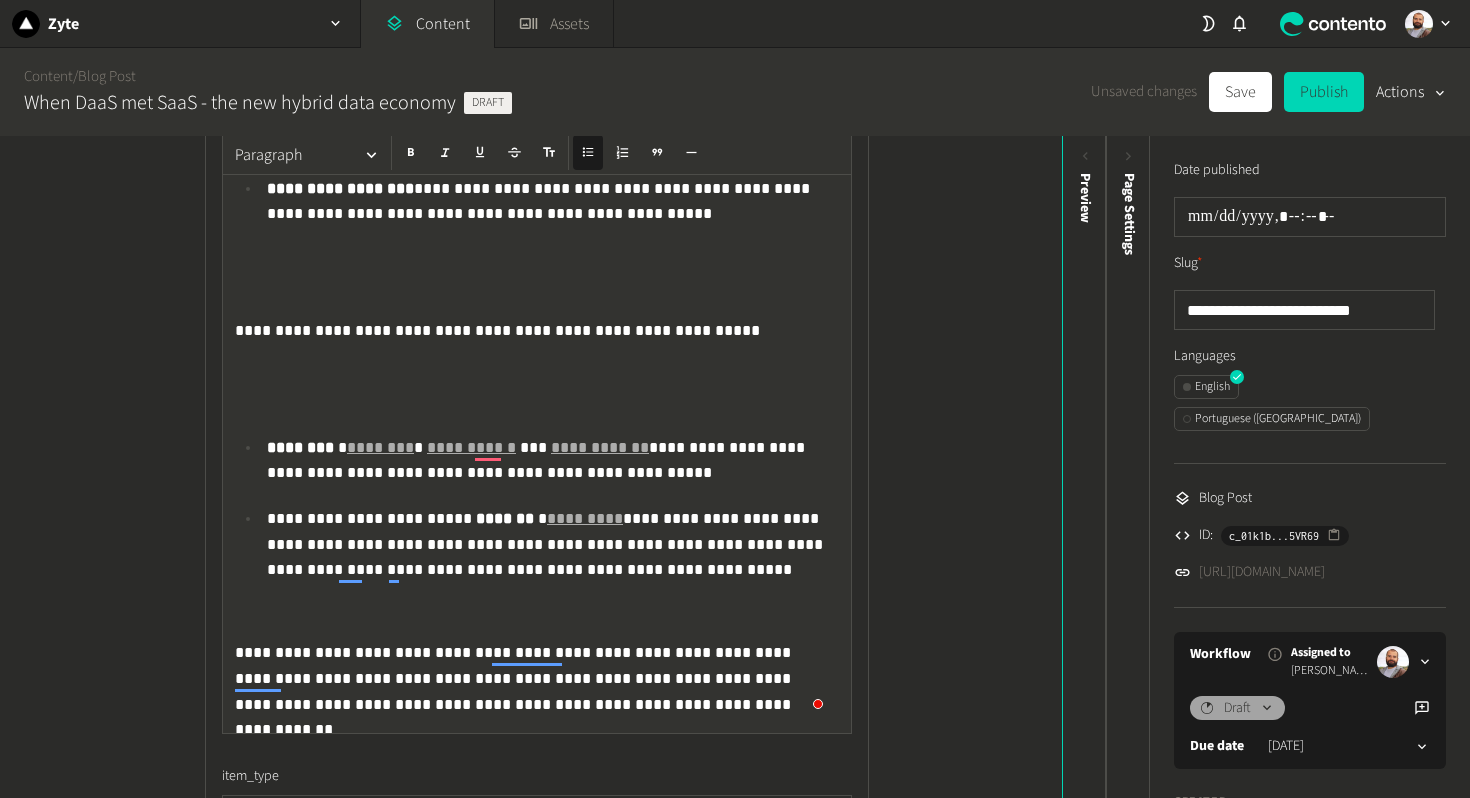 scroll, scrollTop: 304, scrollLeft: 0, axis: vertical 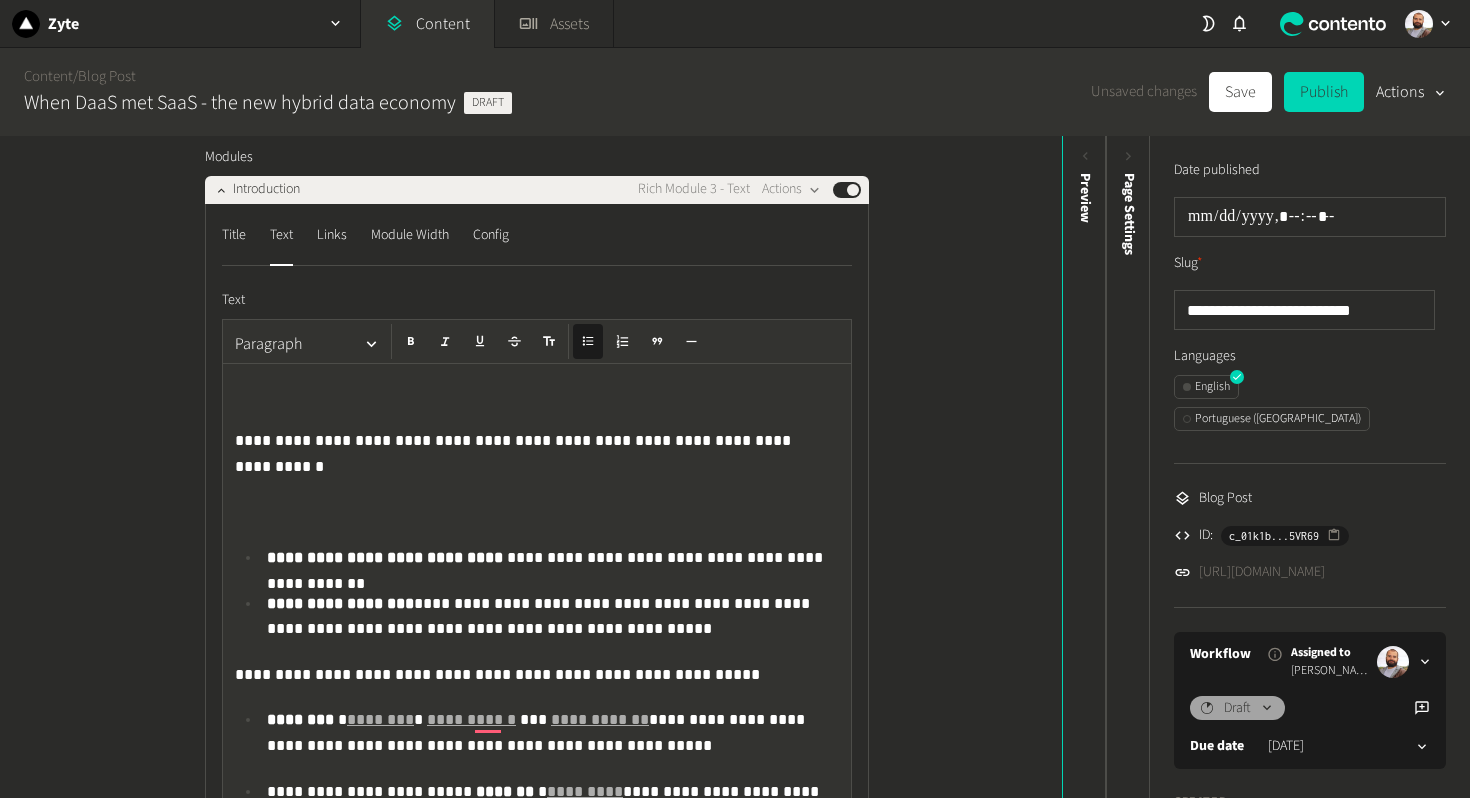 click 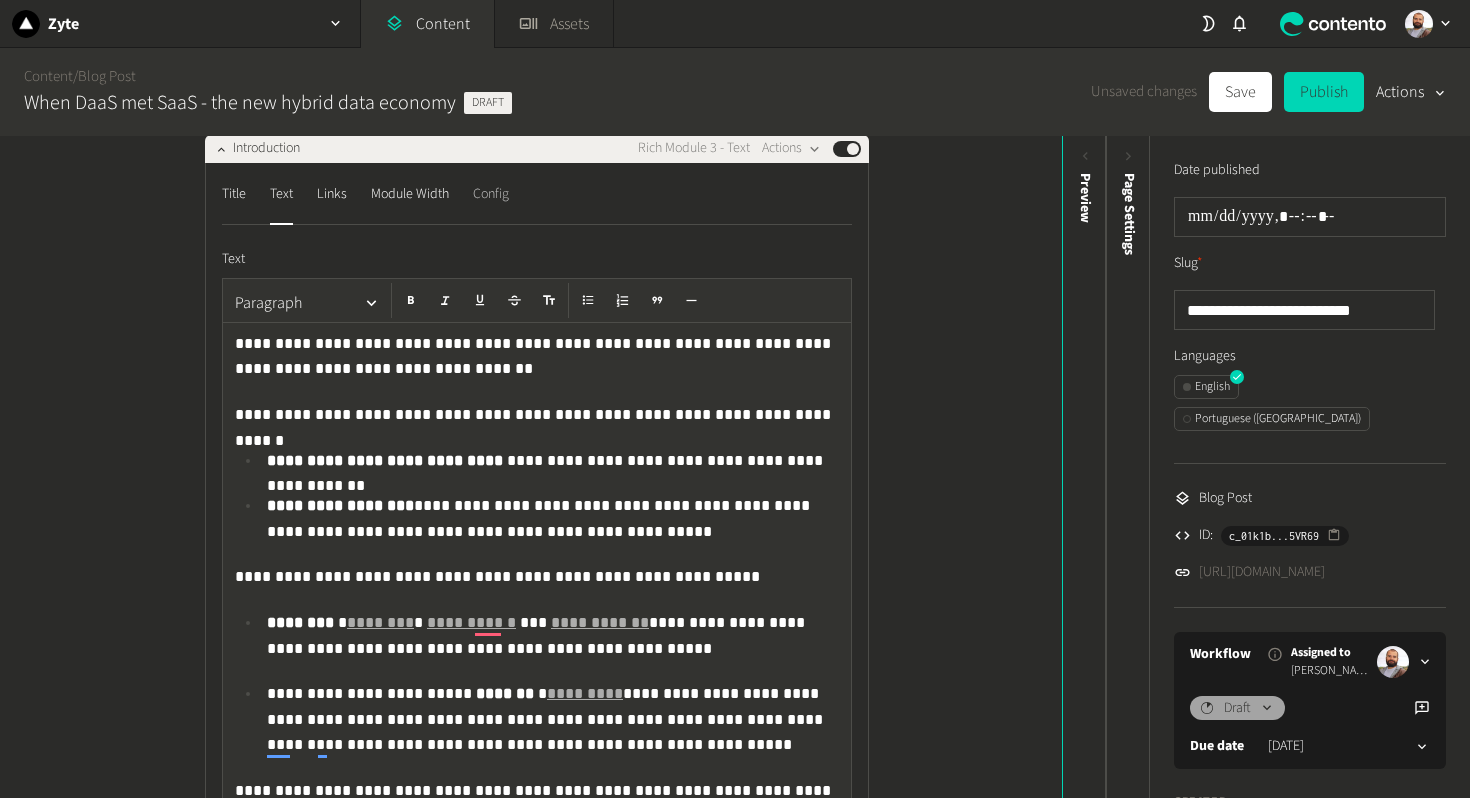 click on "Config" 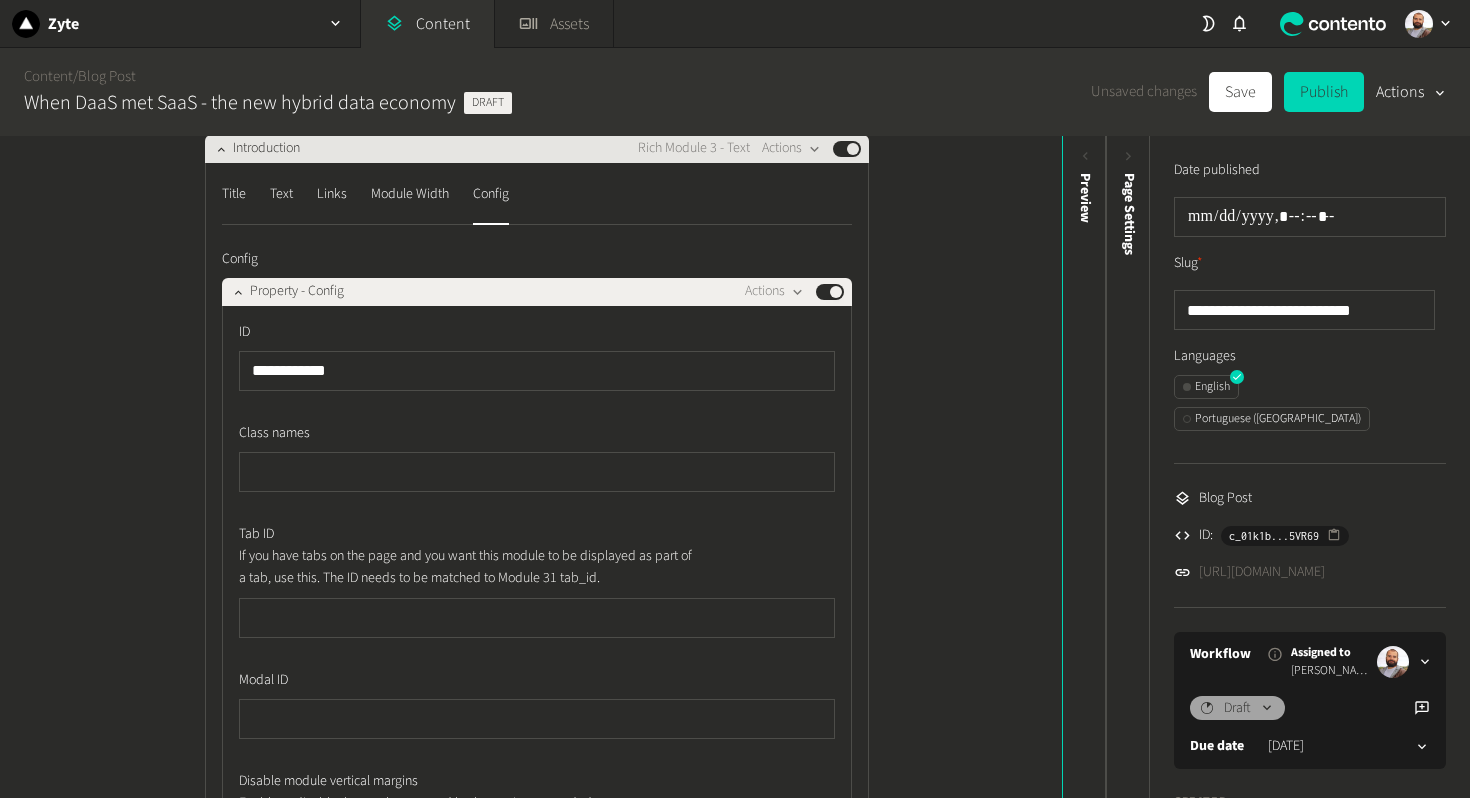 click on "Introduction" 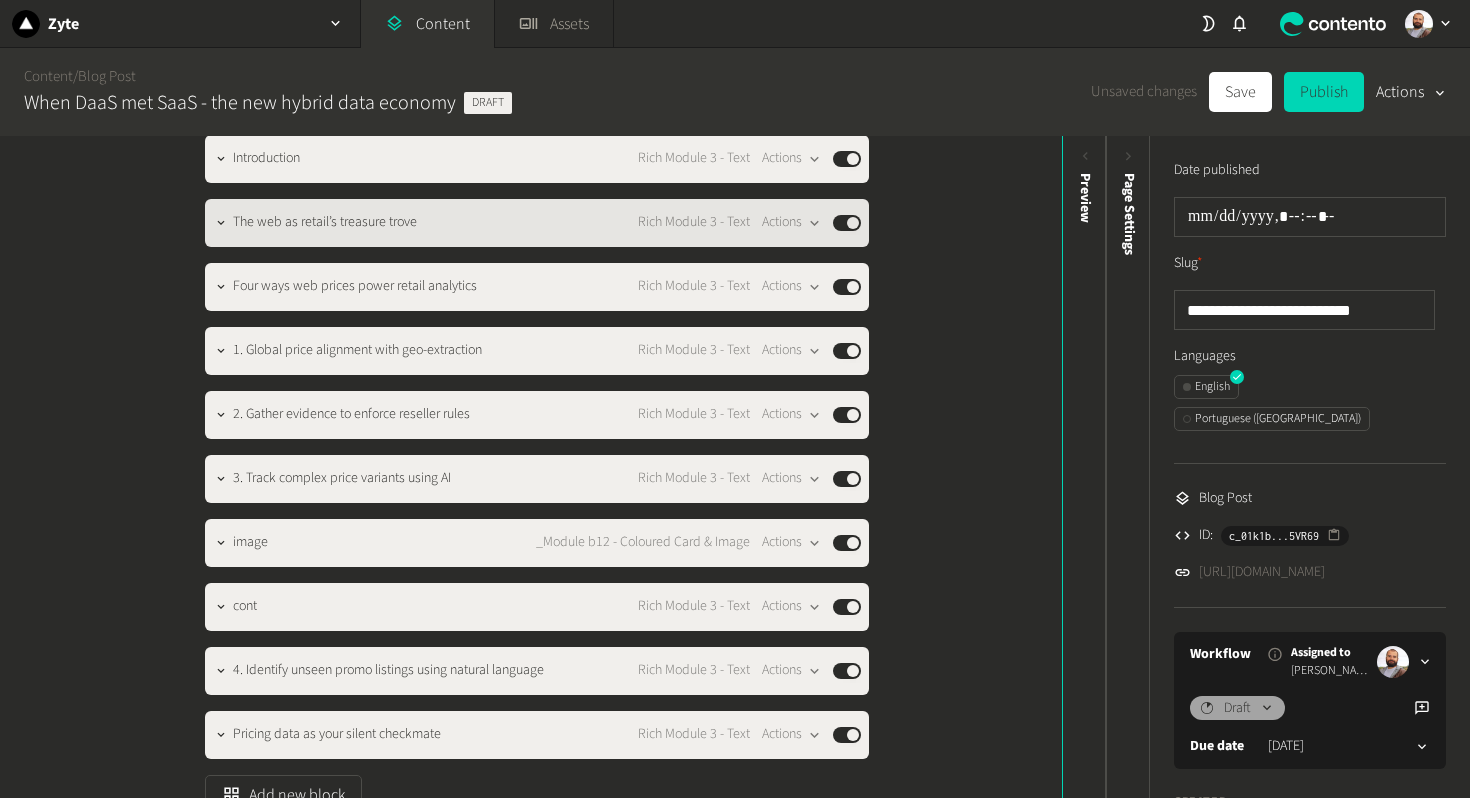 click on "The web as retail’s treasure trove" 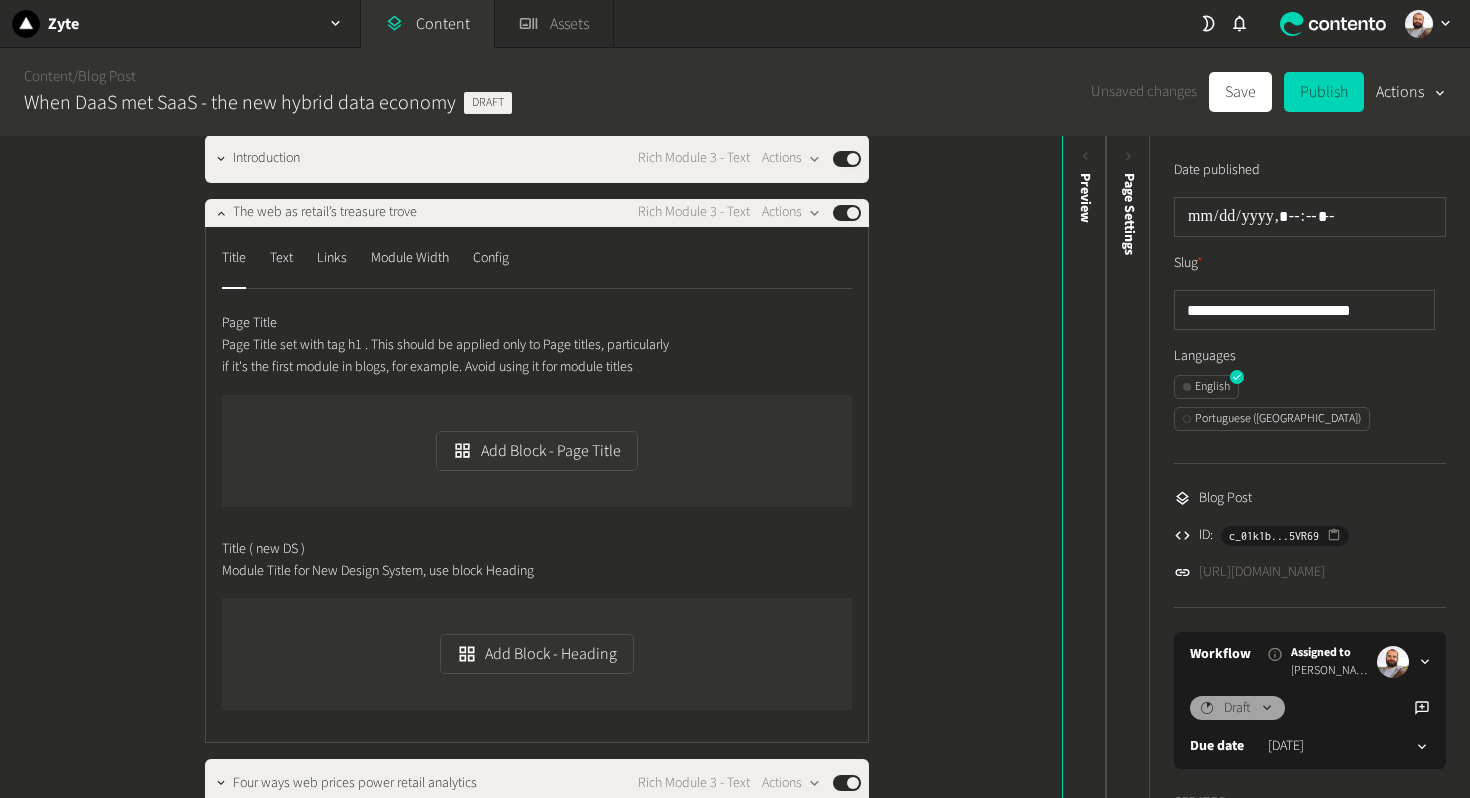 click on "Title  Text  Links  Module Width  Config" 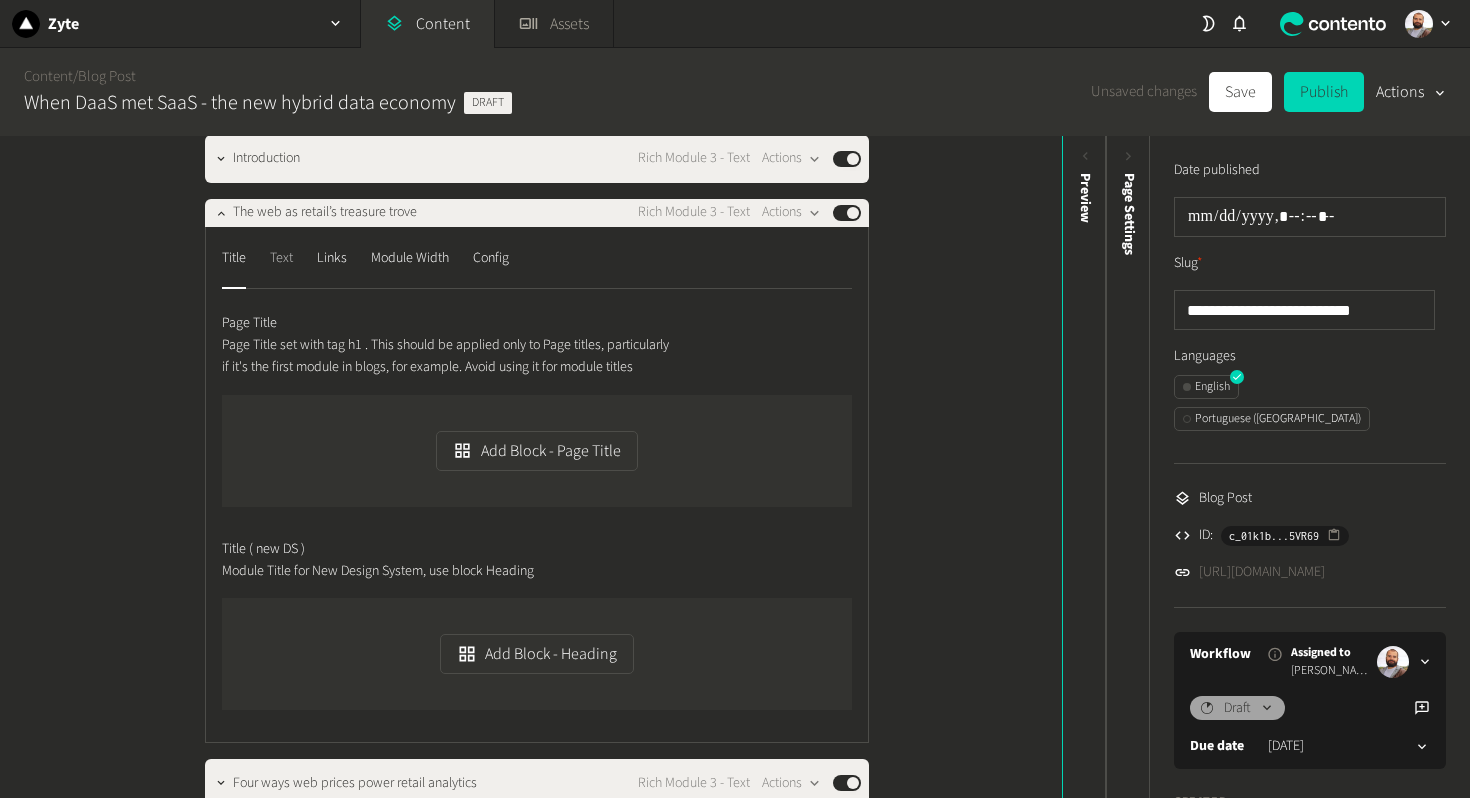click on "Text" 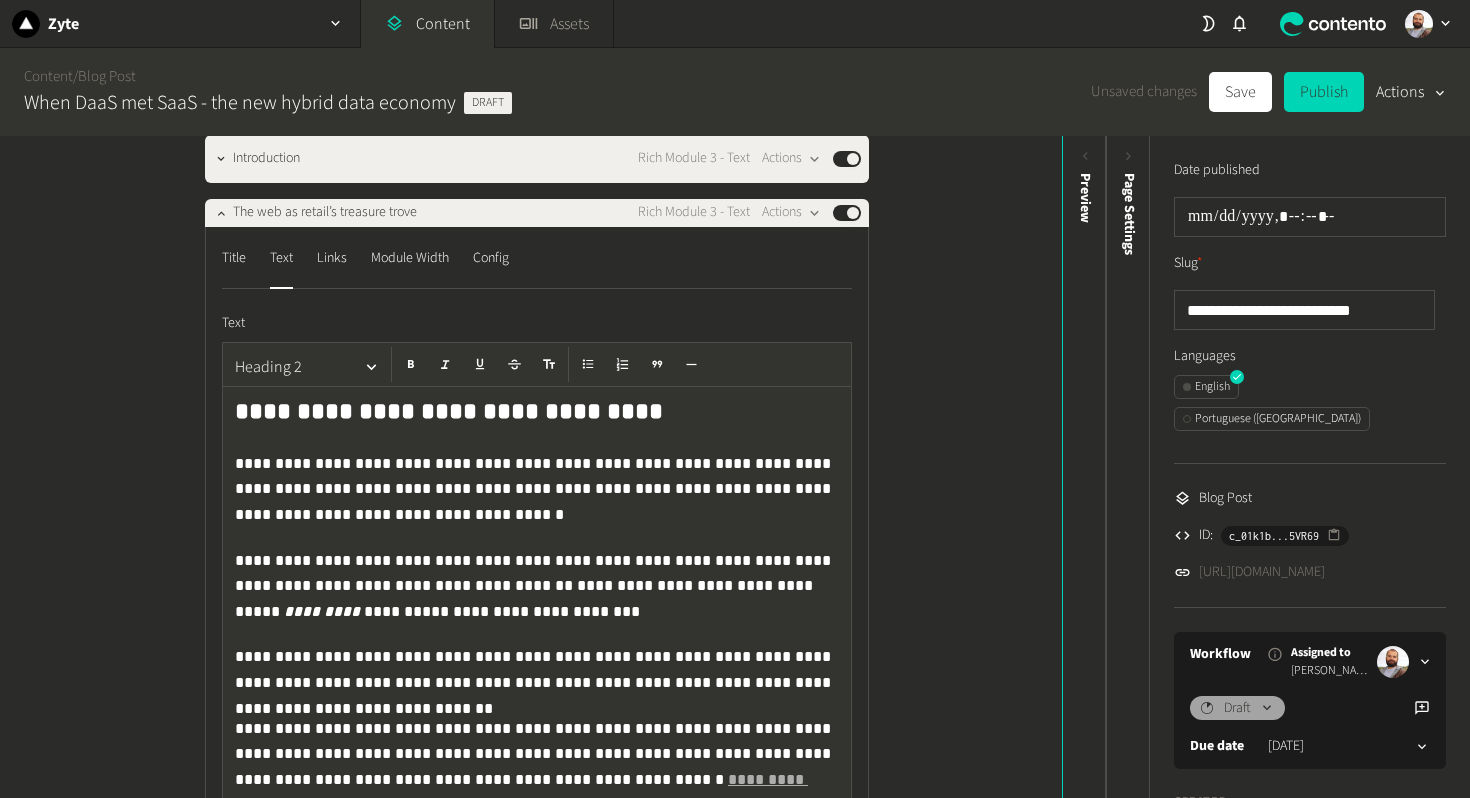 click on "**********" 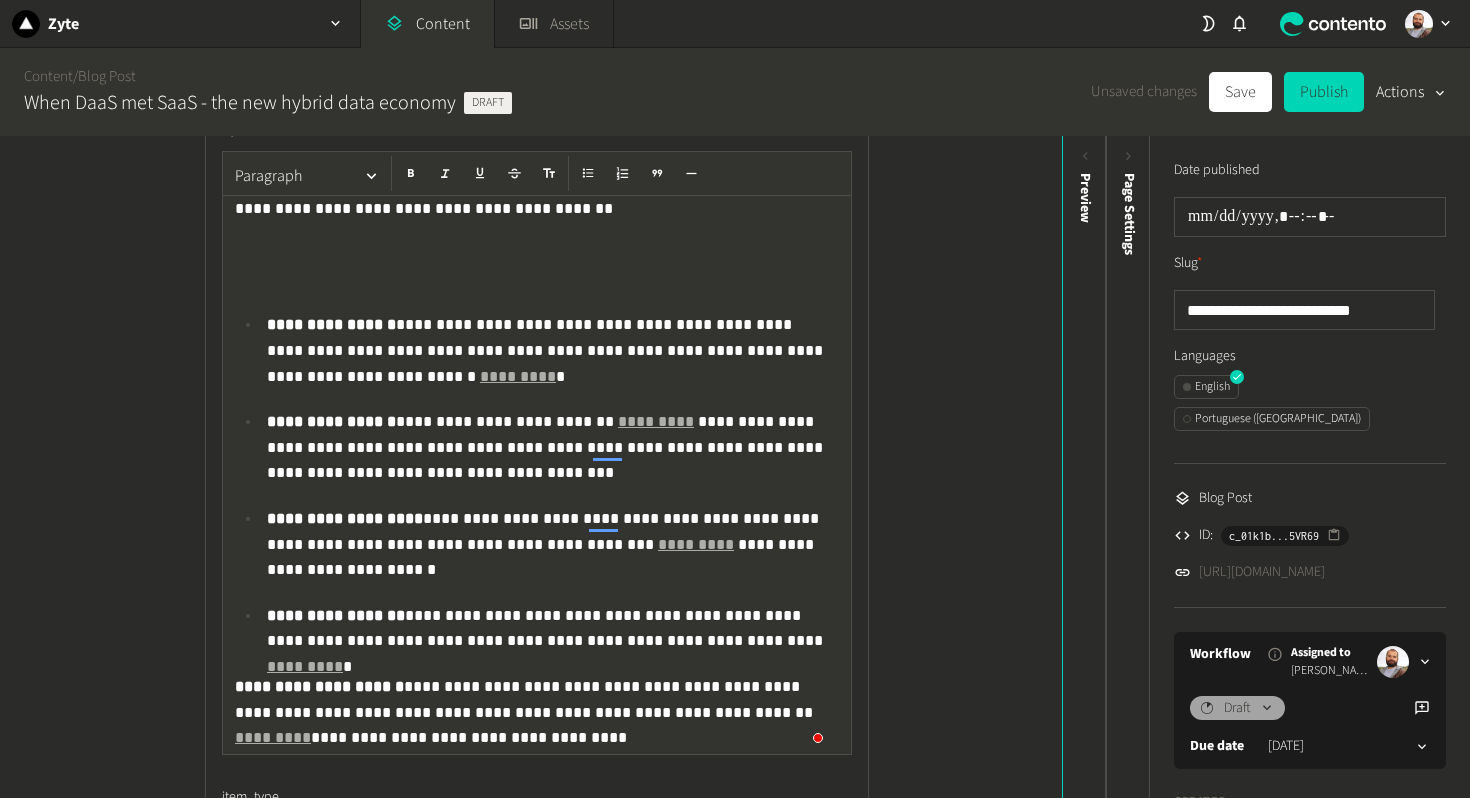 click 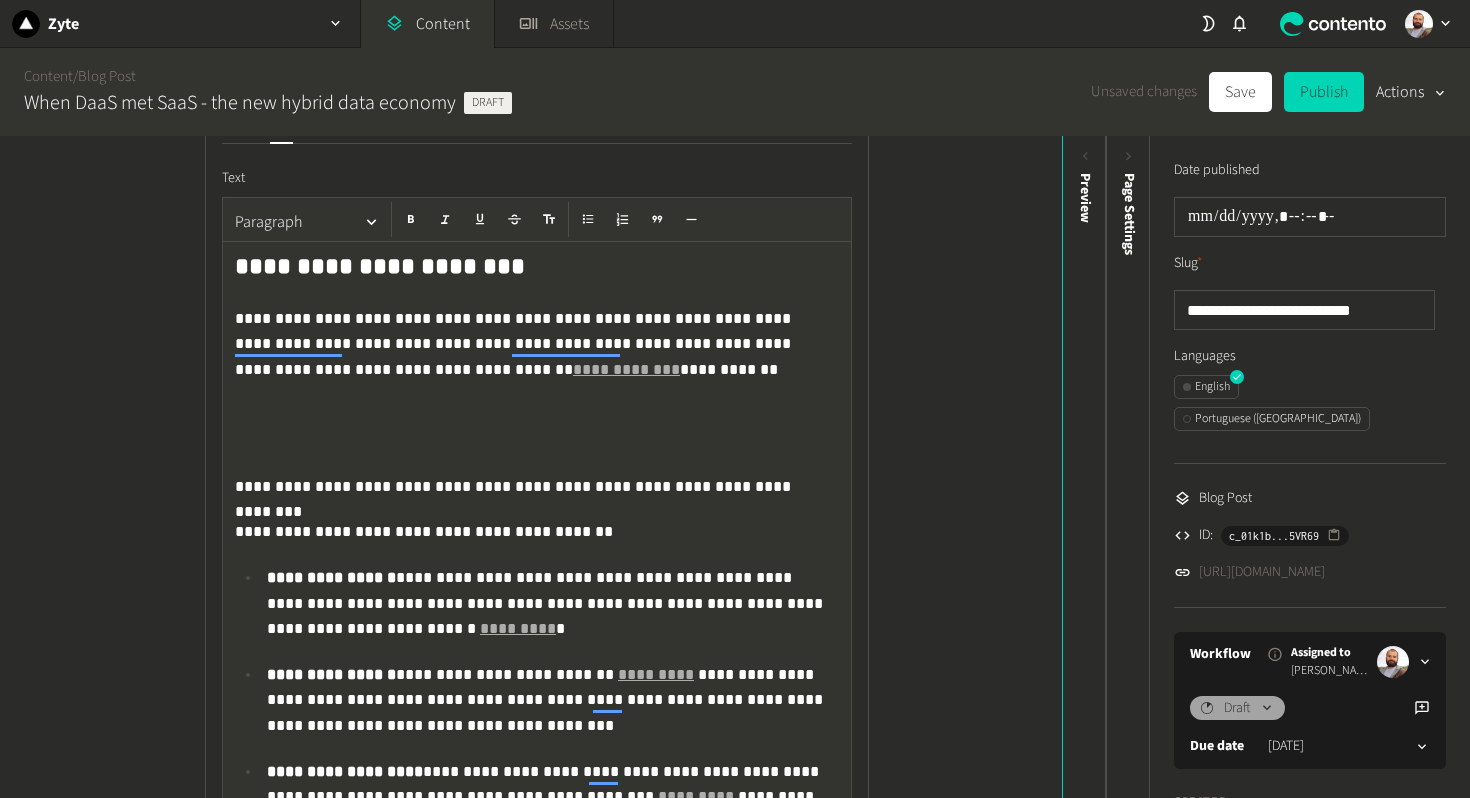 click 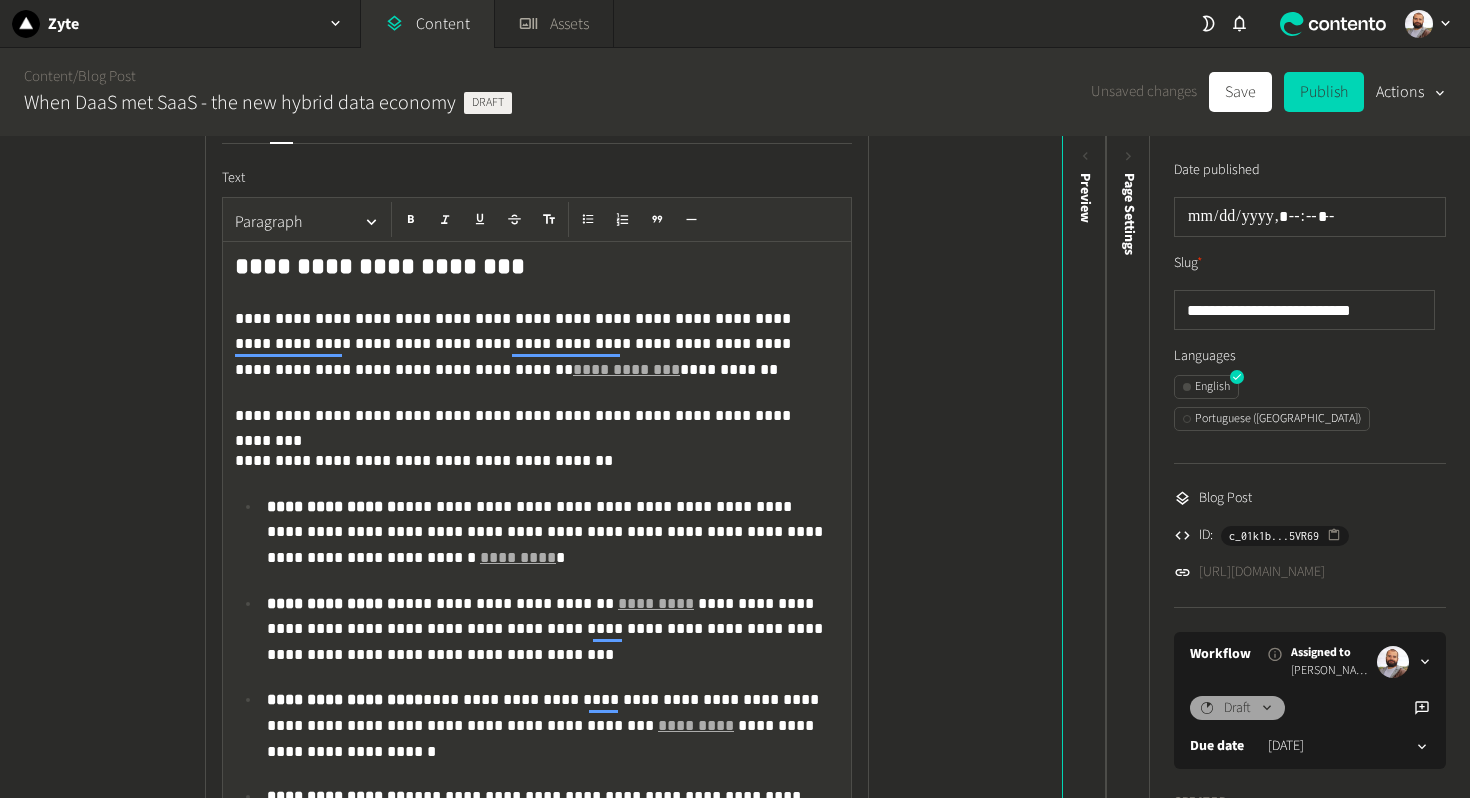 click on "**********" 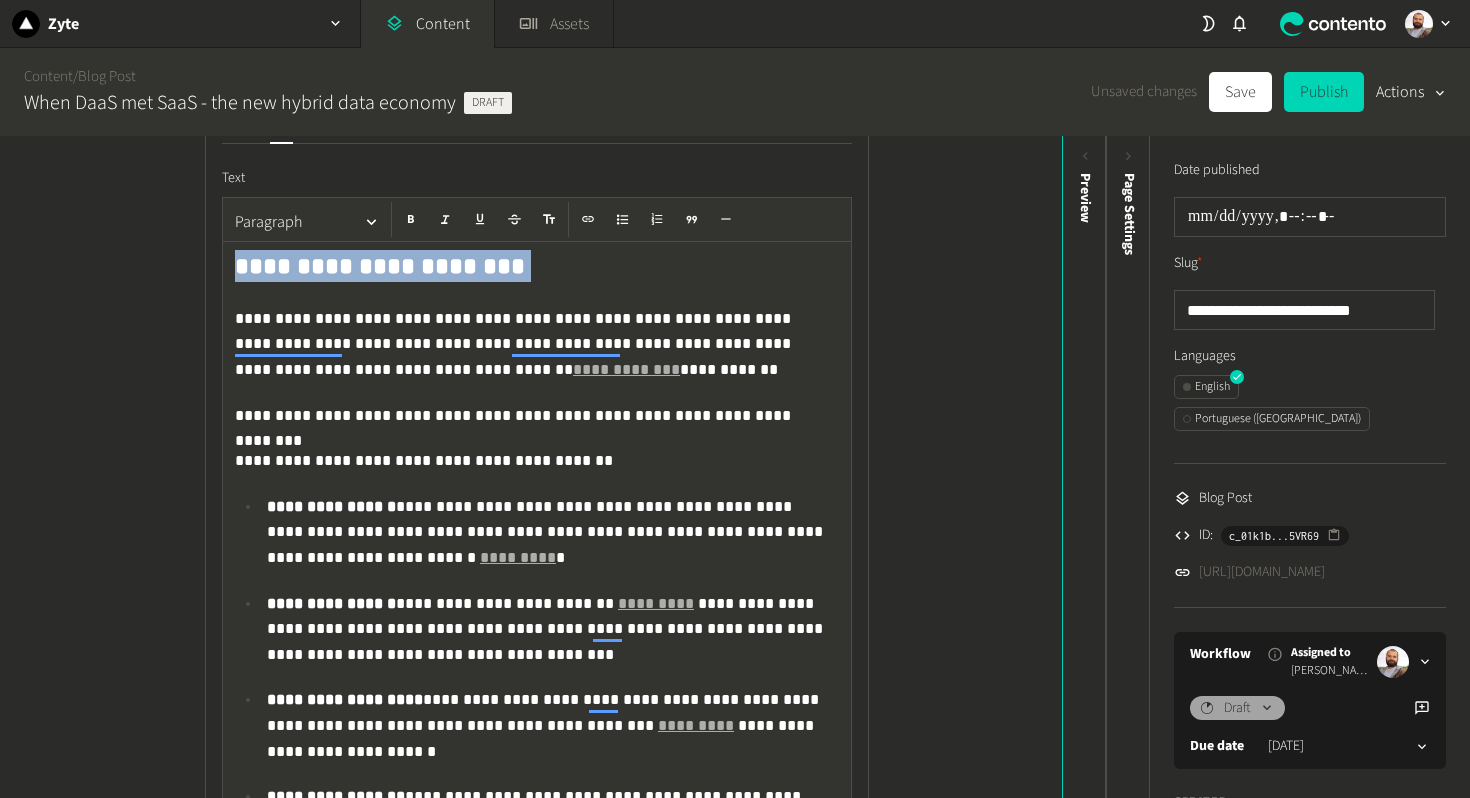 drag, startPoint x: 391, startPoint y: 305, endPoint x: 186, endPoint y: 290, distance: 205.54805 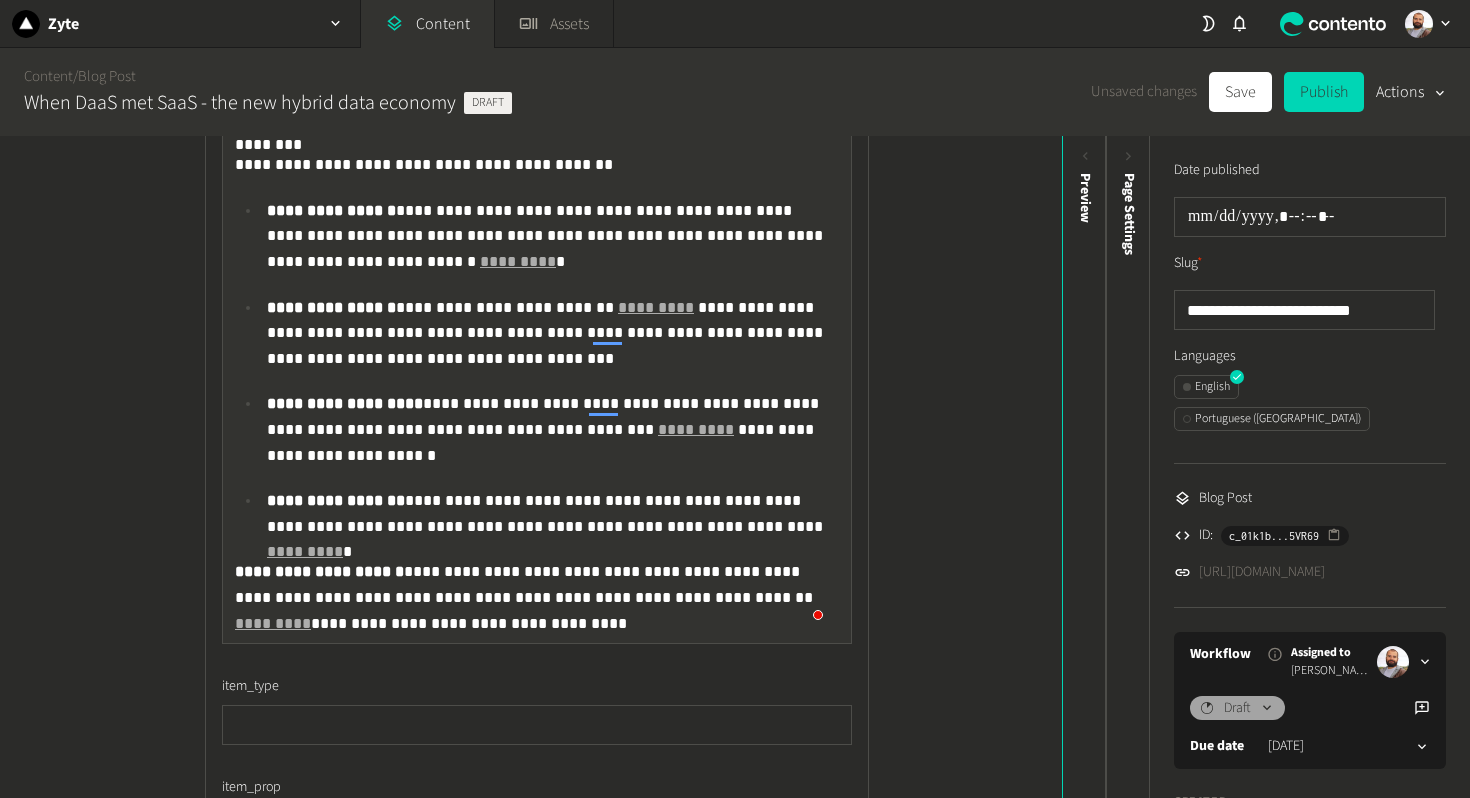 click on "**********" 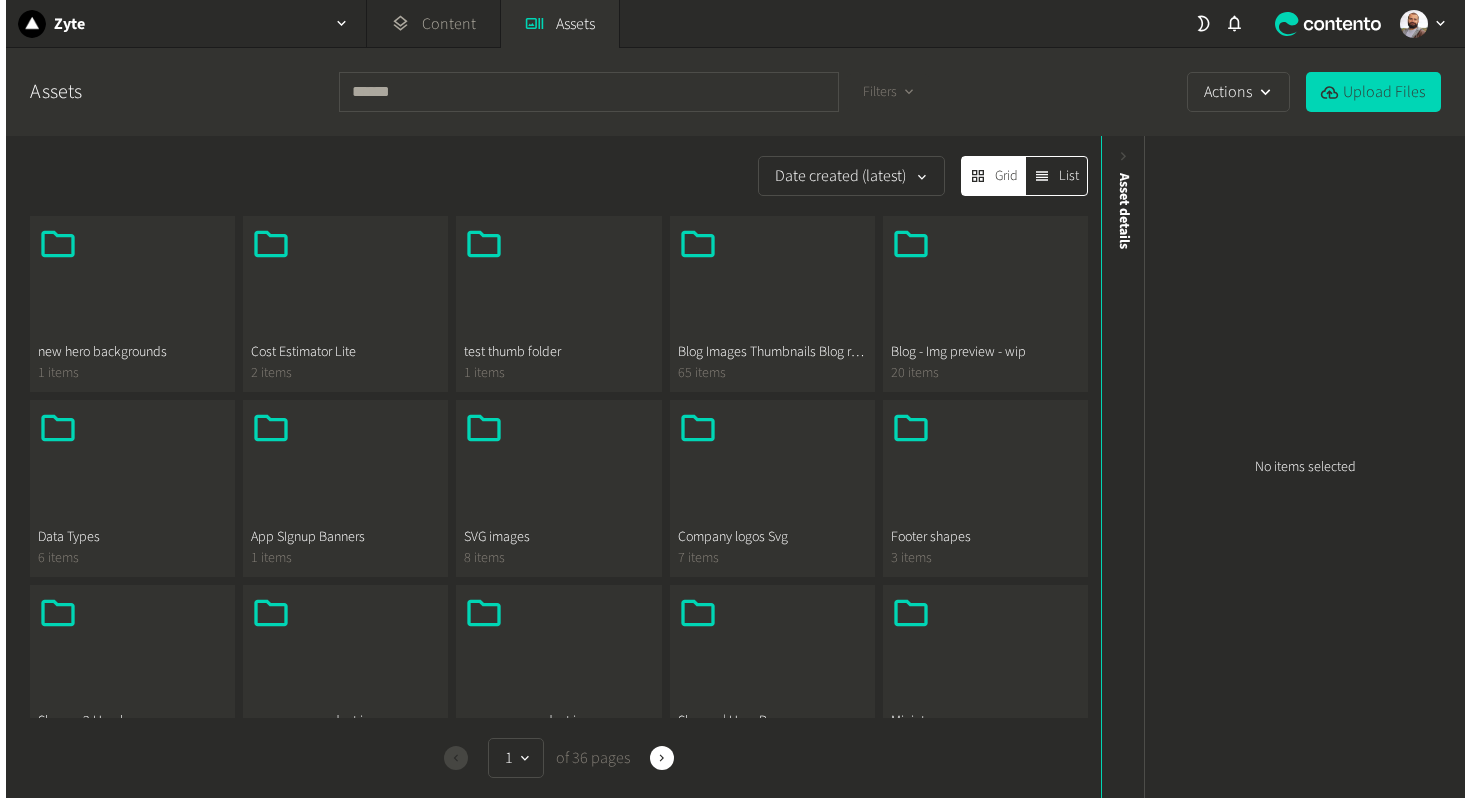 scroll, scrollTop: 0, scrollLeft: 0, axis: both 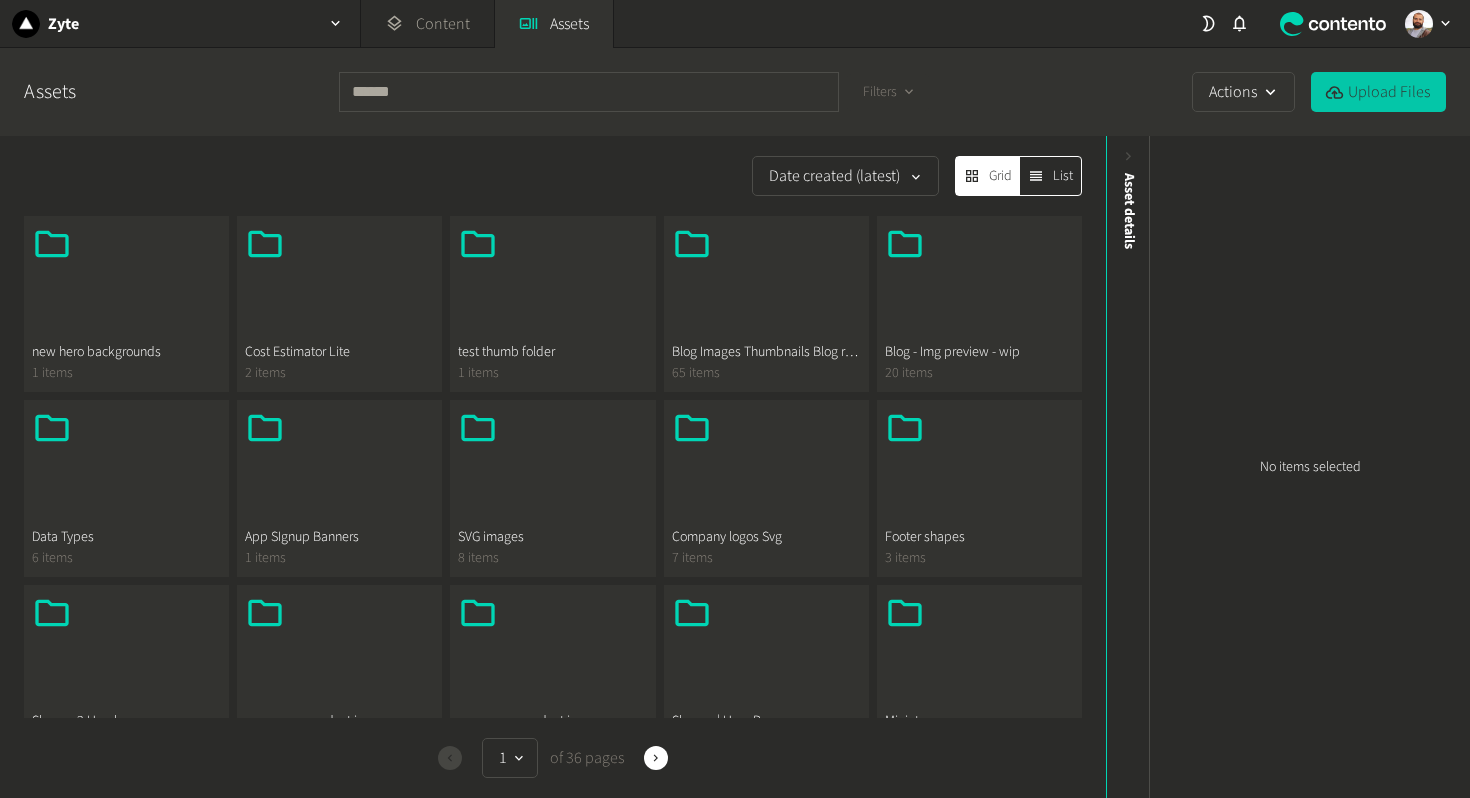 click on "Upload Files" 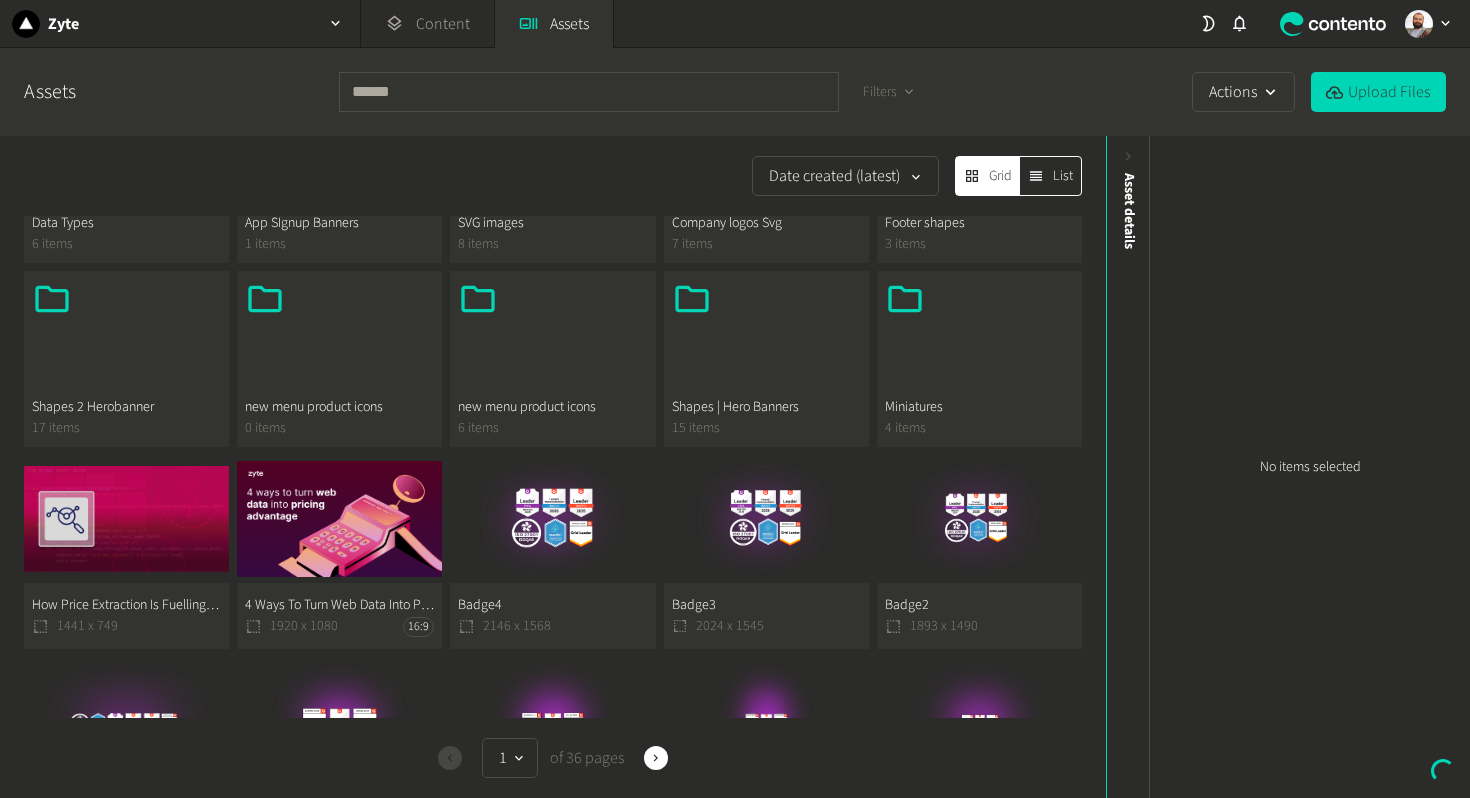 scroll, scrollTop: 340, scrollLeft: 0, axis: vertical 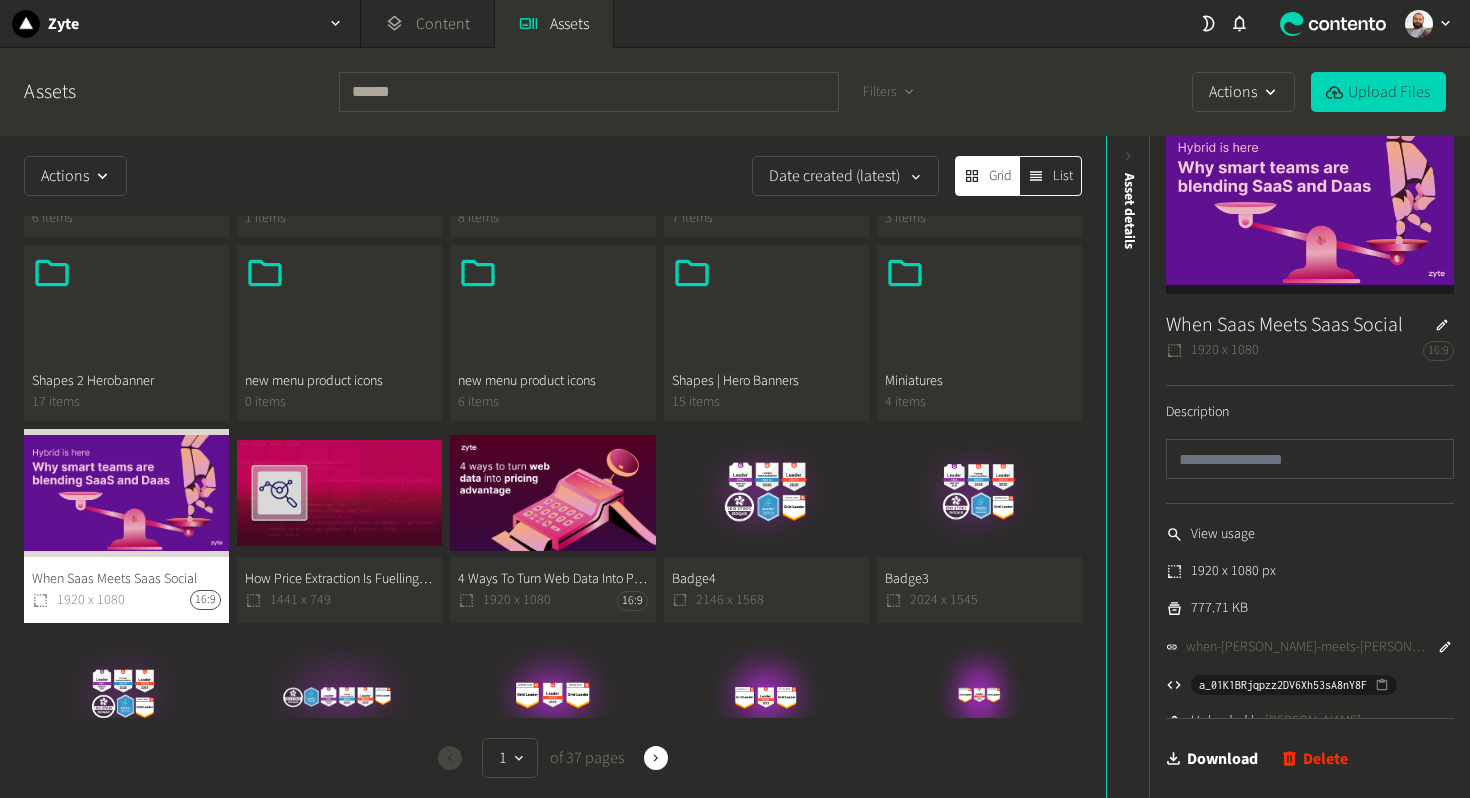 click on "when-saas-meets-saas-social.png" 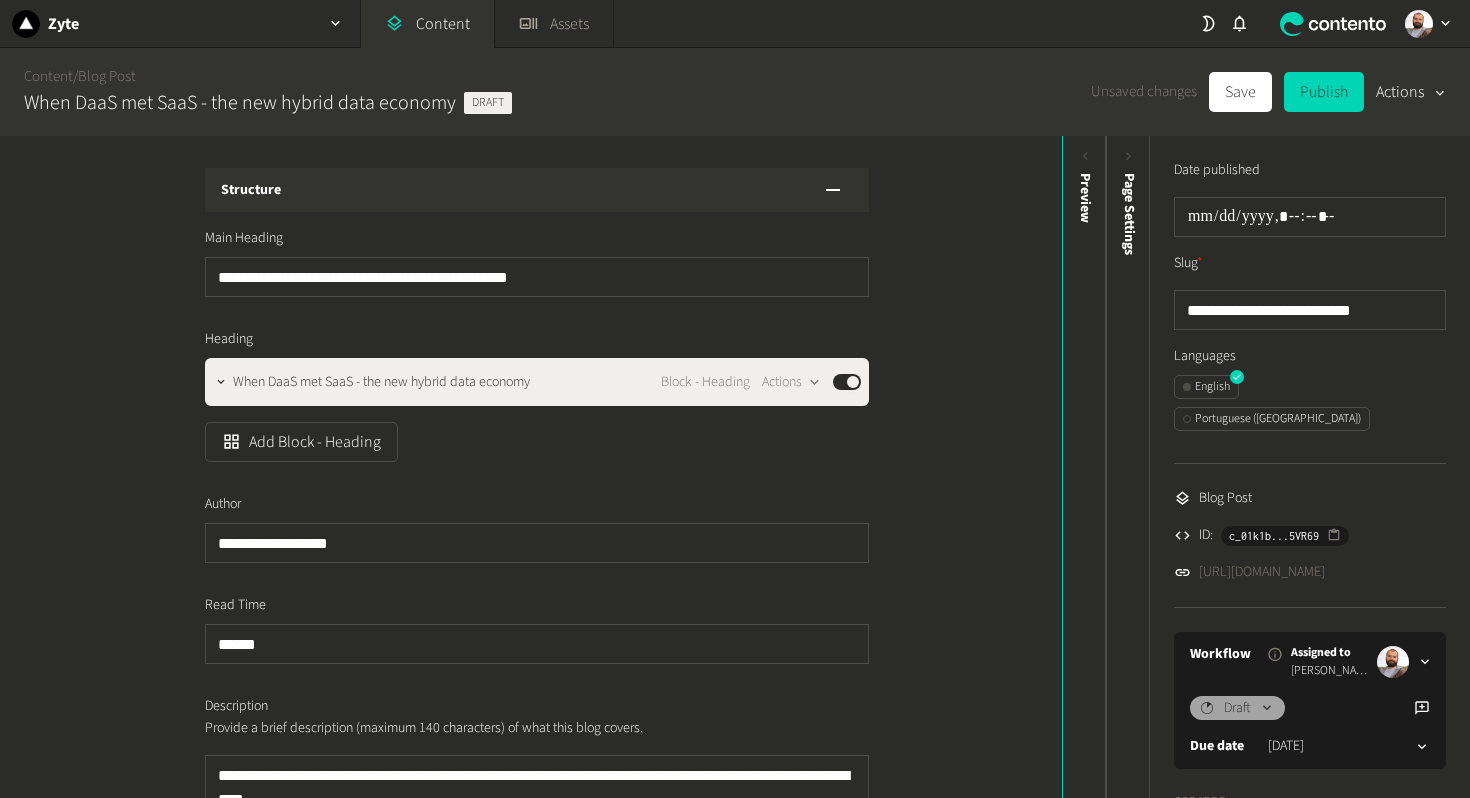 scroll, scrollTop: 0, scrollLeft: 0, axis: both 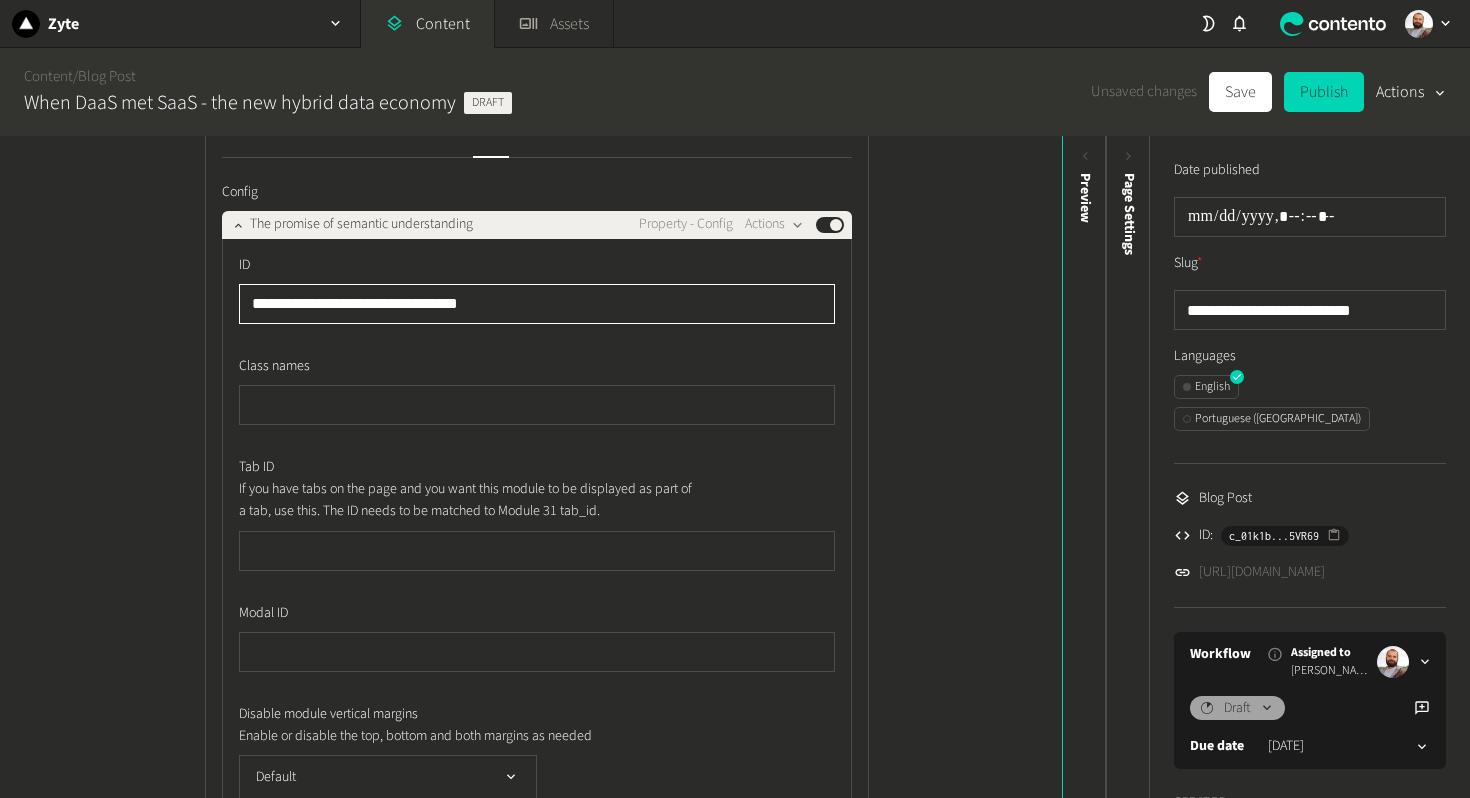 click on "**********" 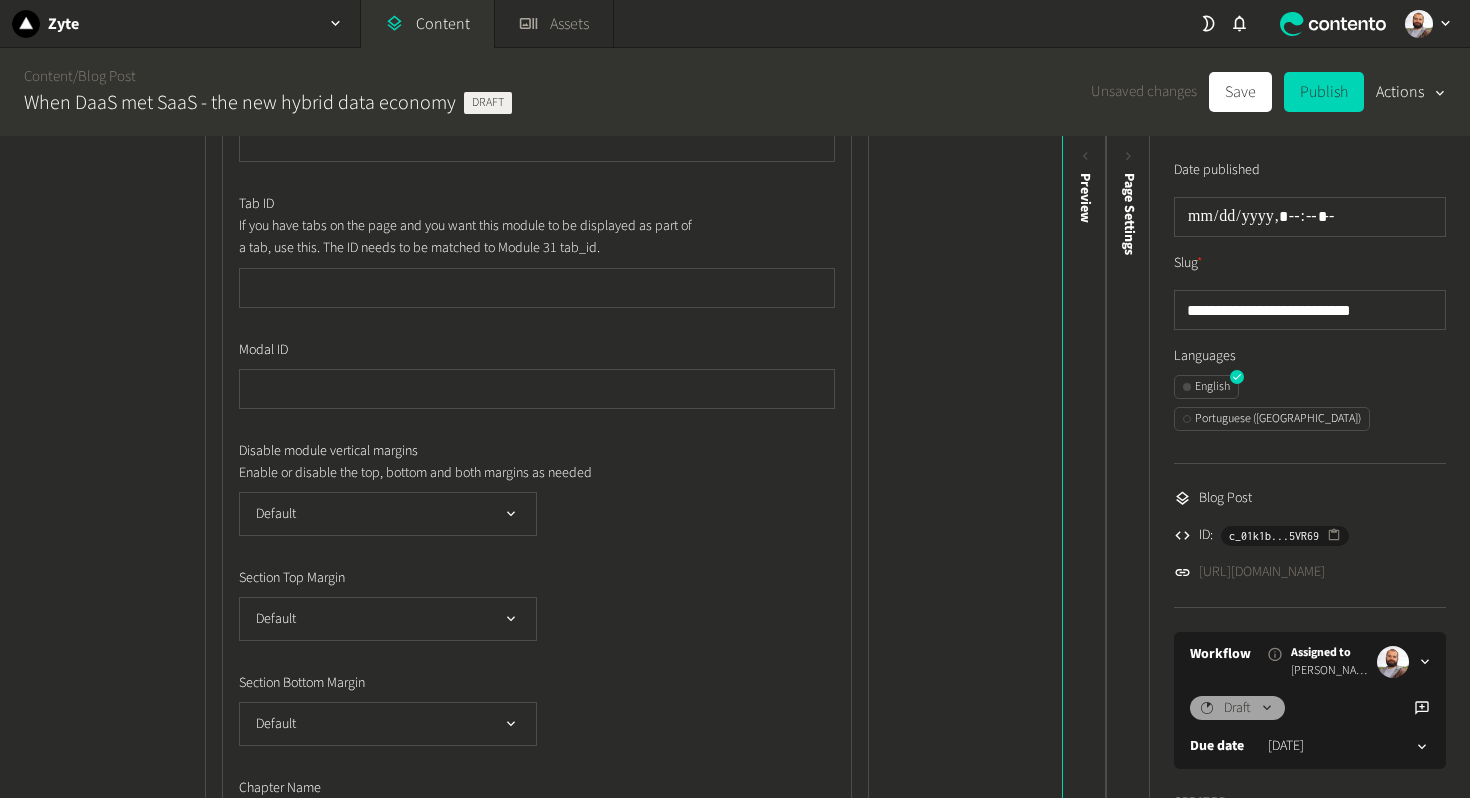 scroll, scrollTop: 2464, scrollLeft: 0, axis: vertical 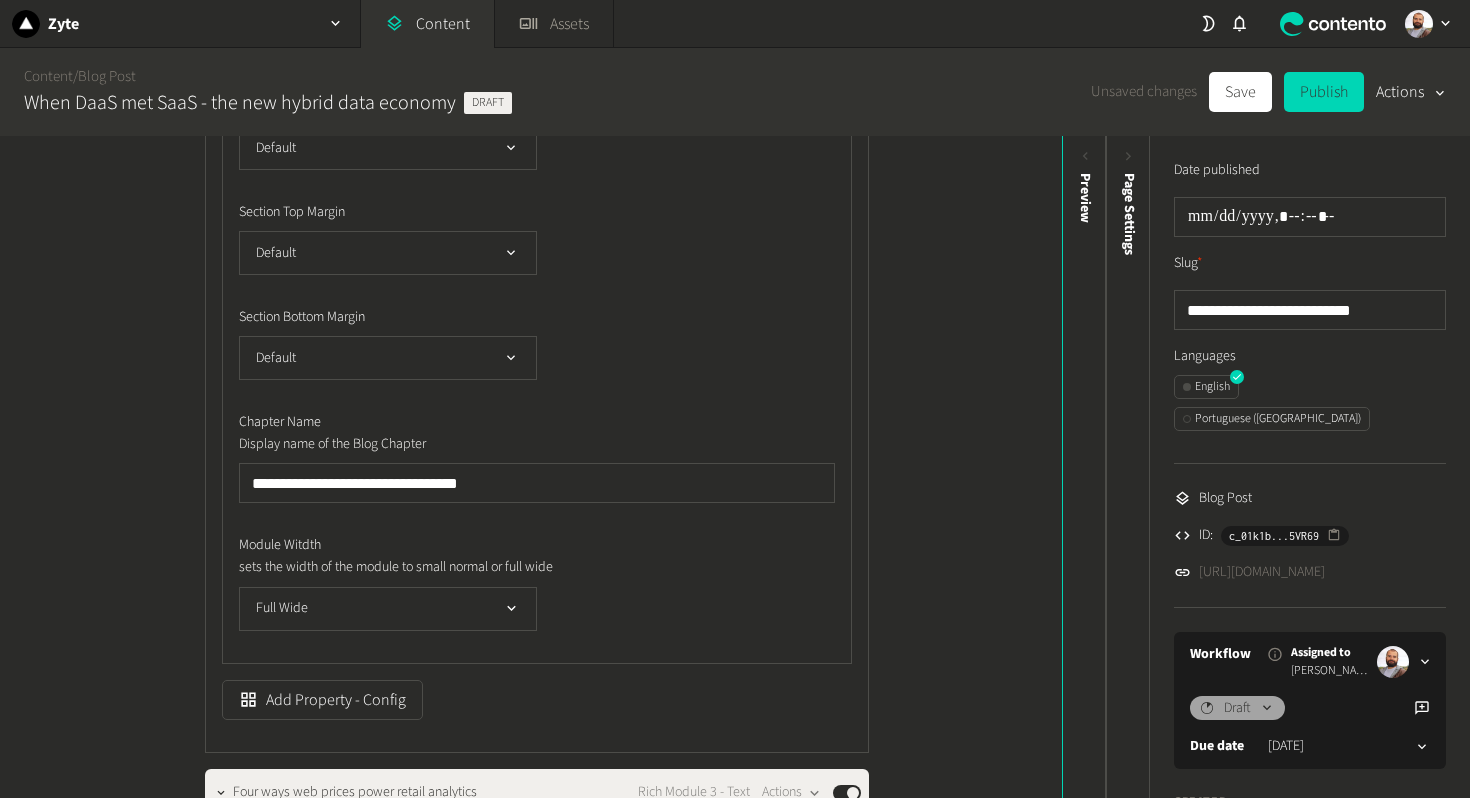 type on "**********" 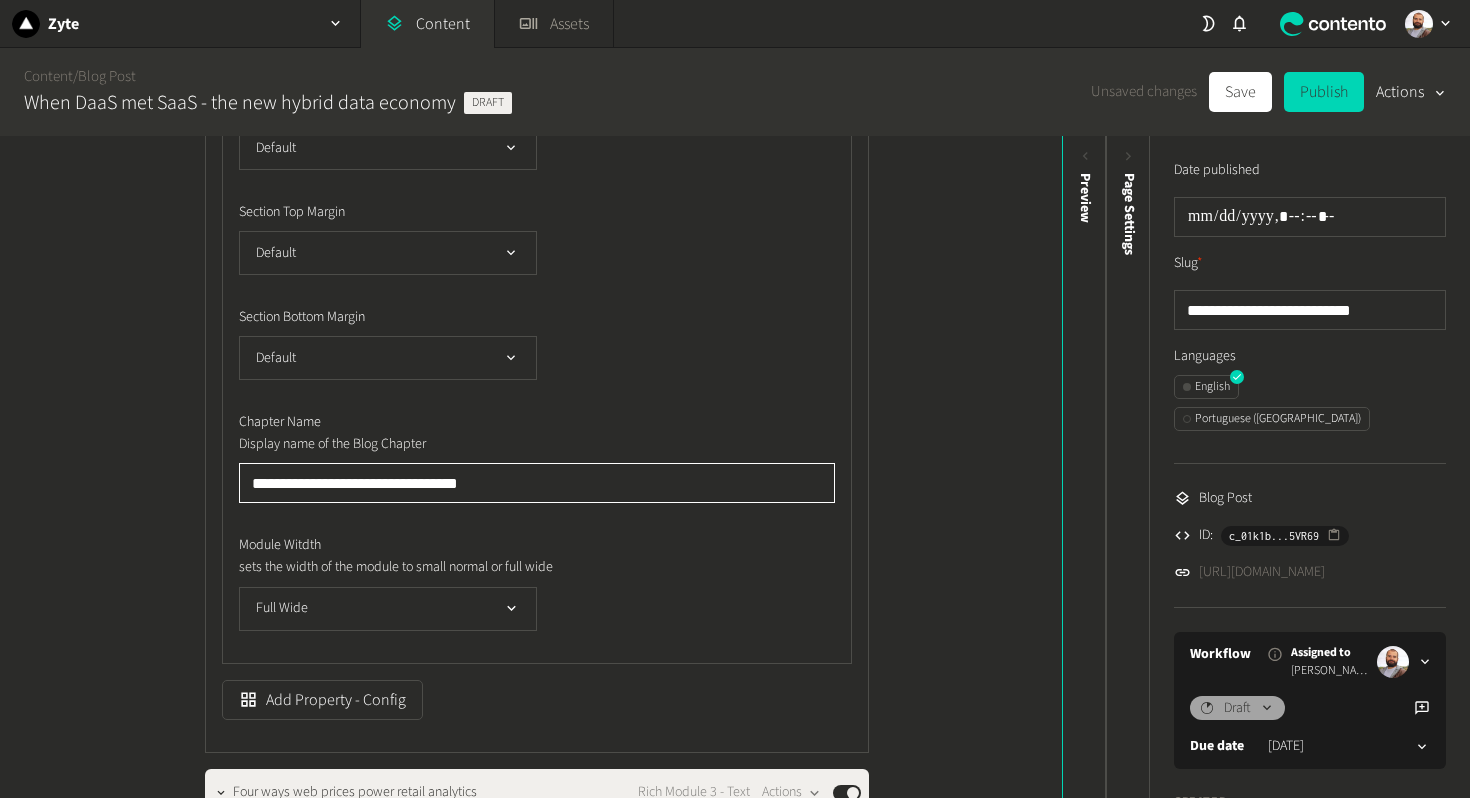 click on "**********" 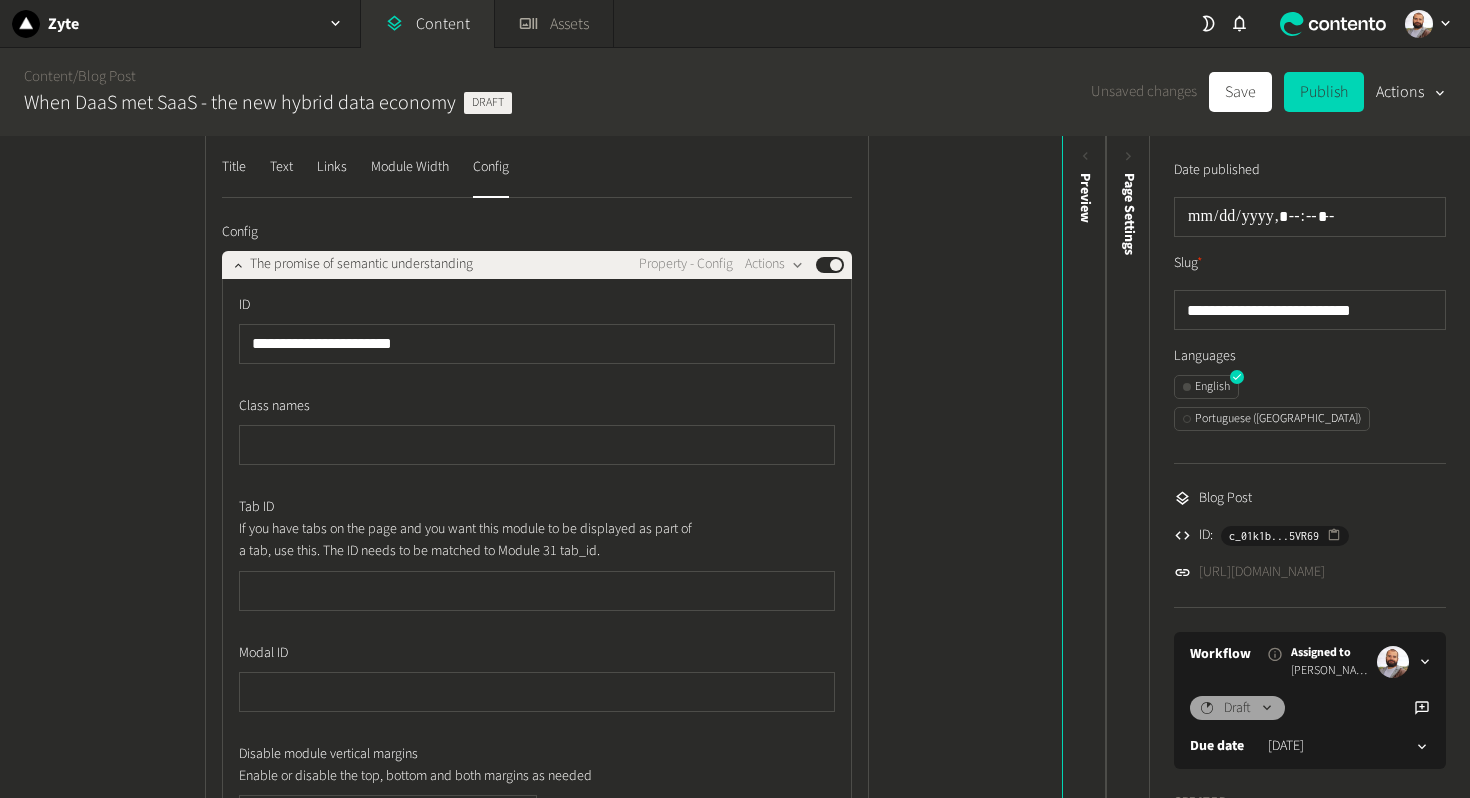 scroll, scrollTop: 1795, scrollLeft: 0, axis: vertical 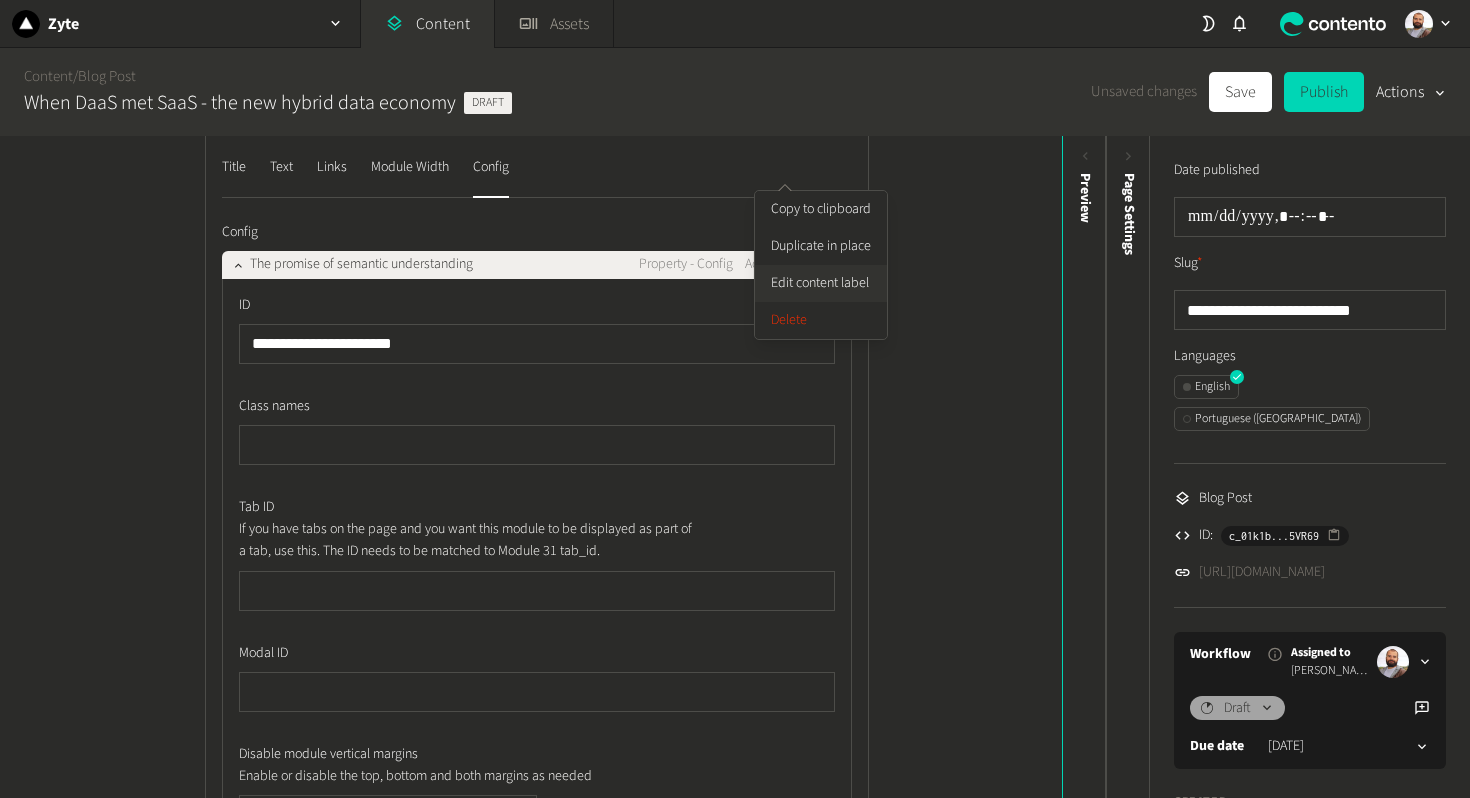 click on "Edit content label" 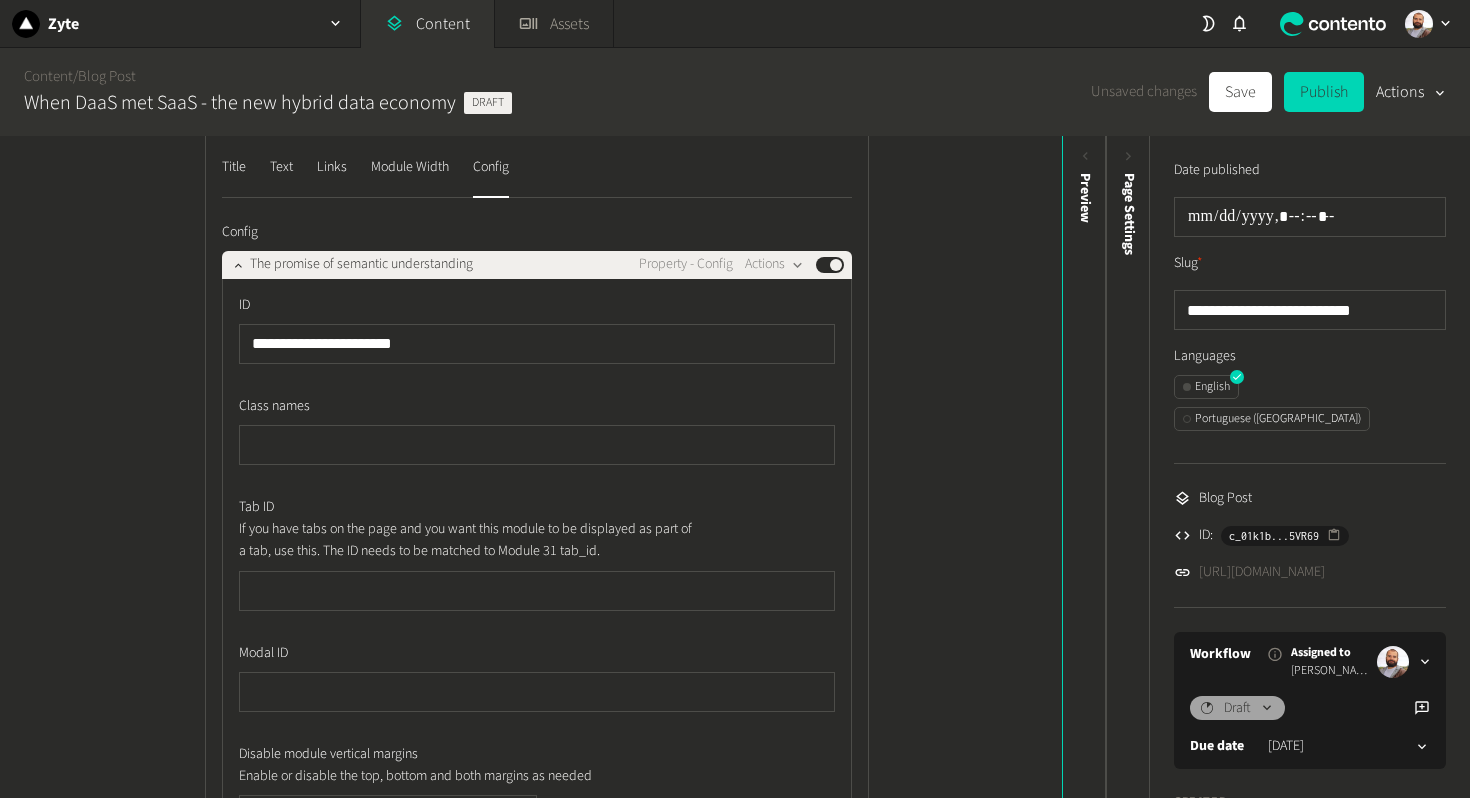 type 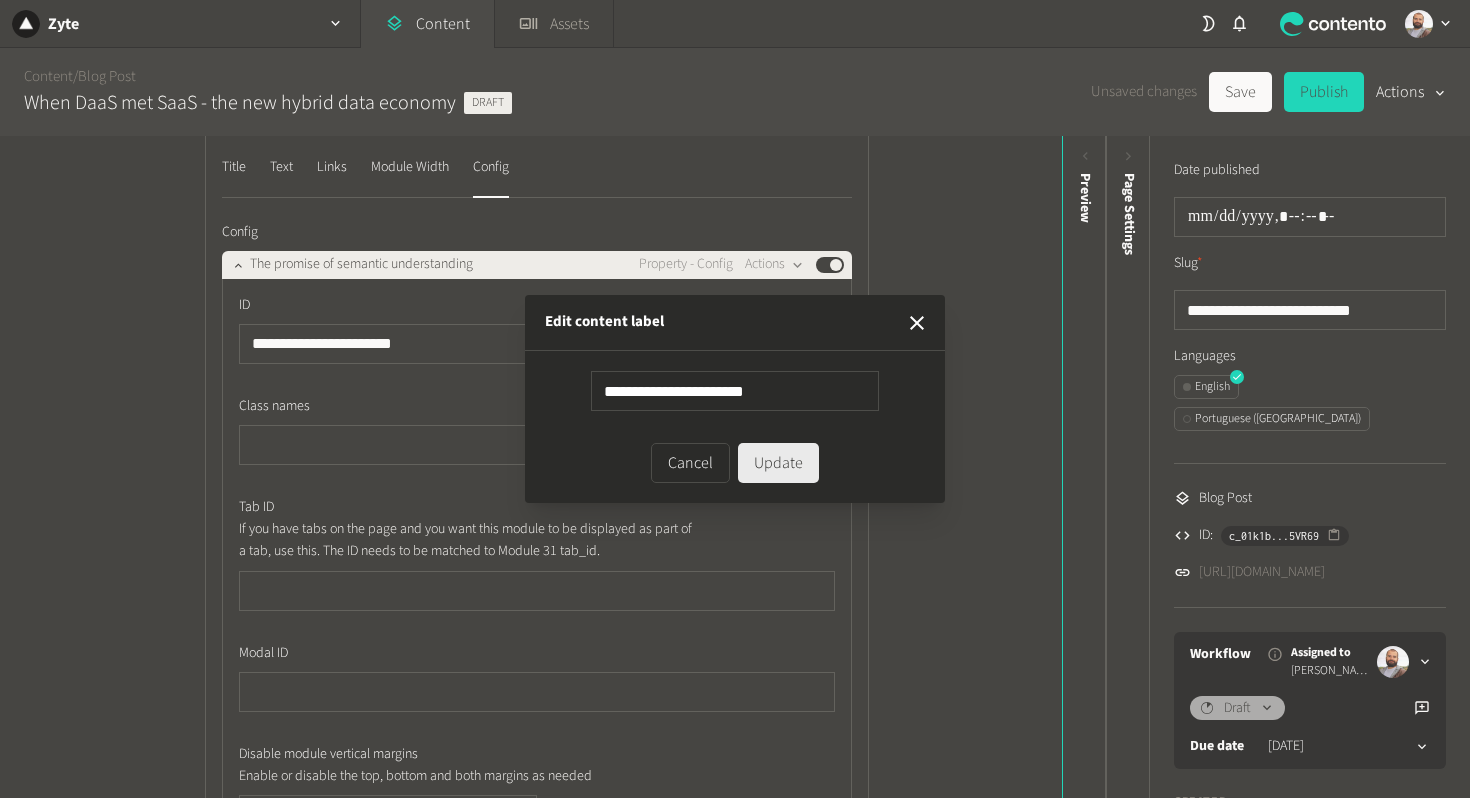type on "**********" 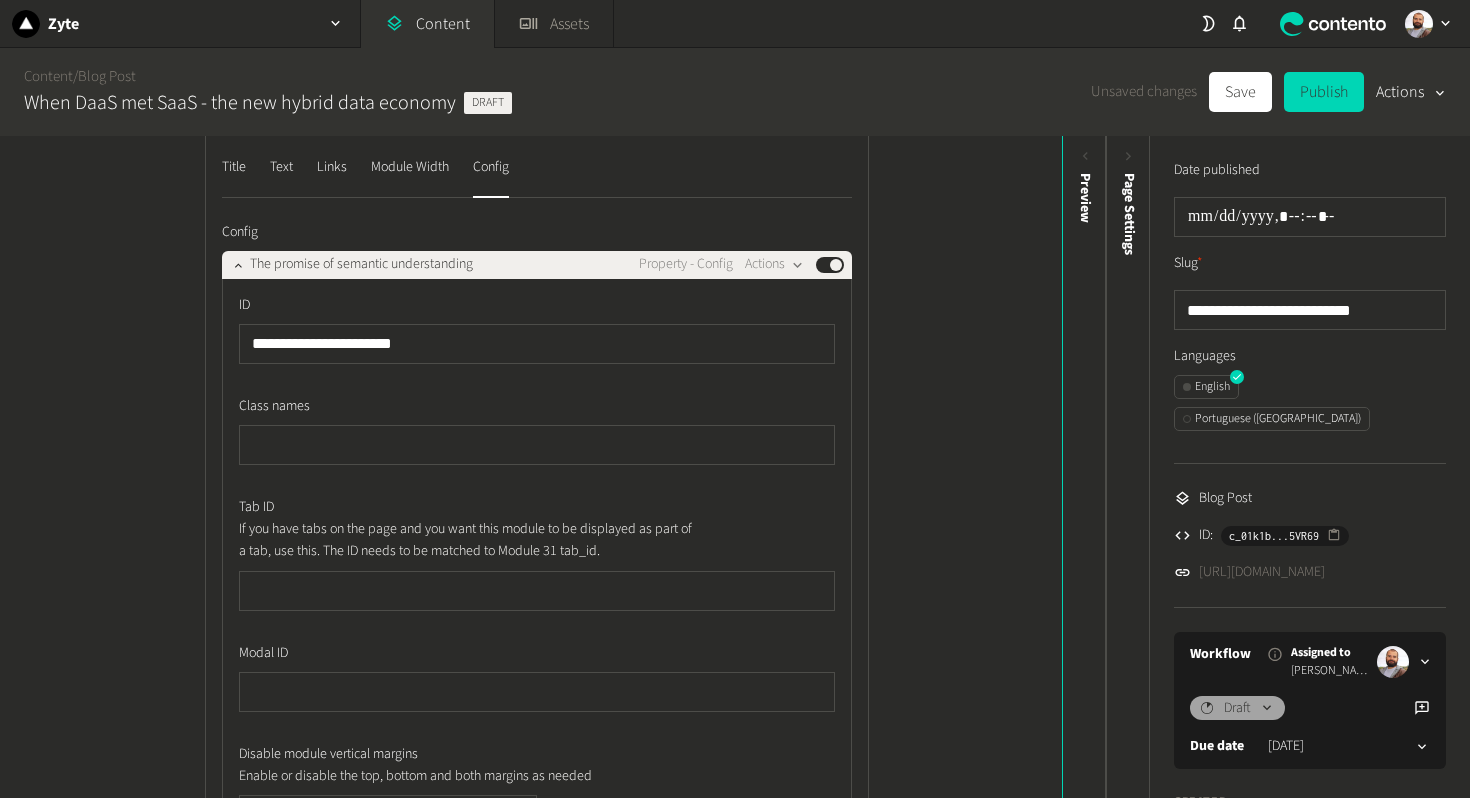 click on "[PERSON_NAME] of hybrid data ops" 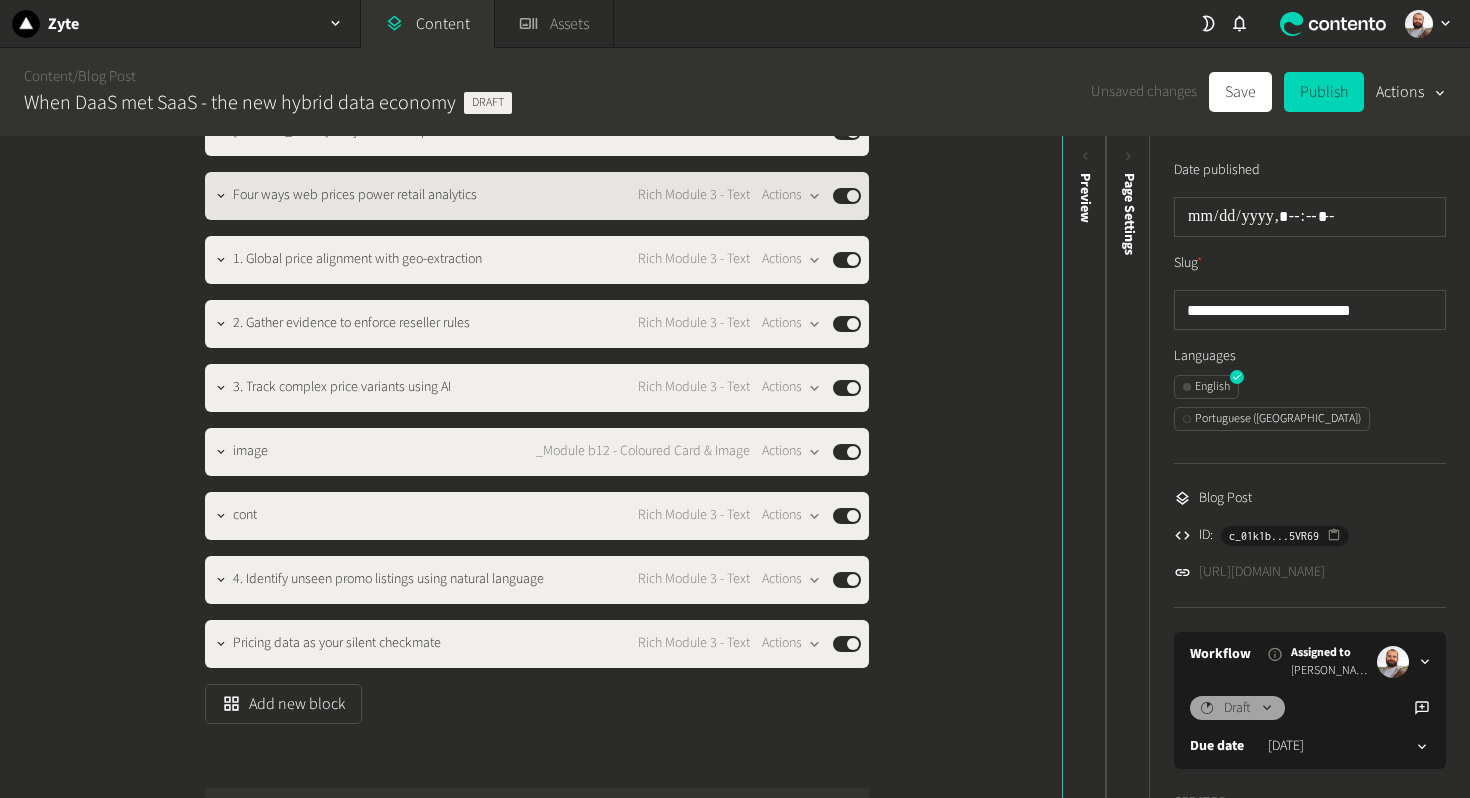 click on "Four ways web prices power retail analytics" 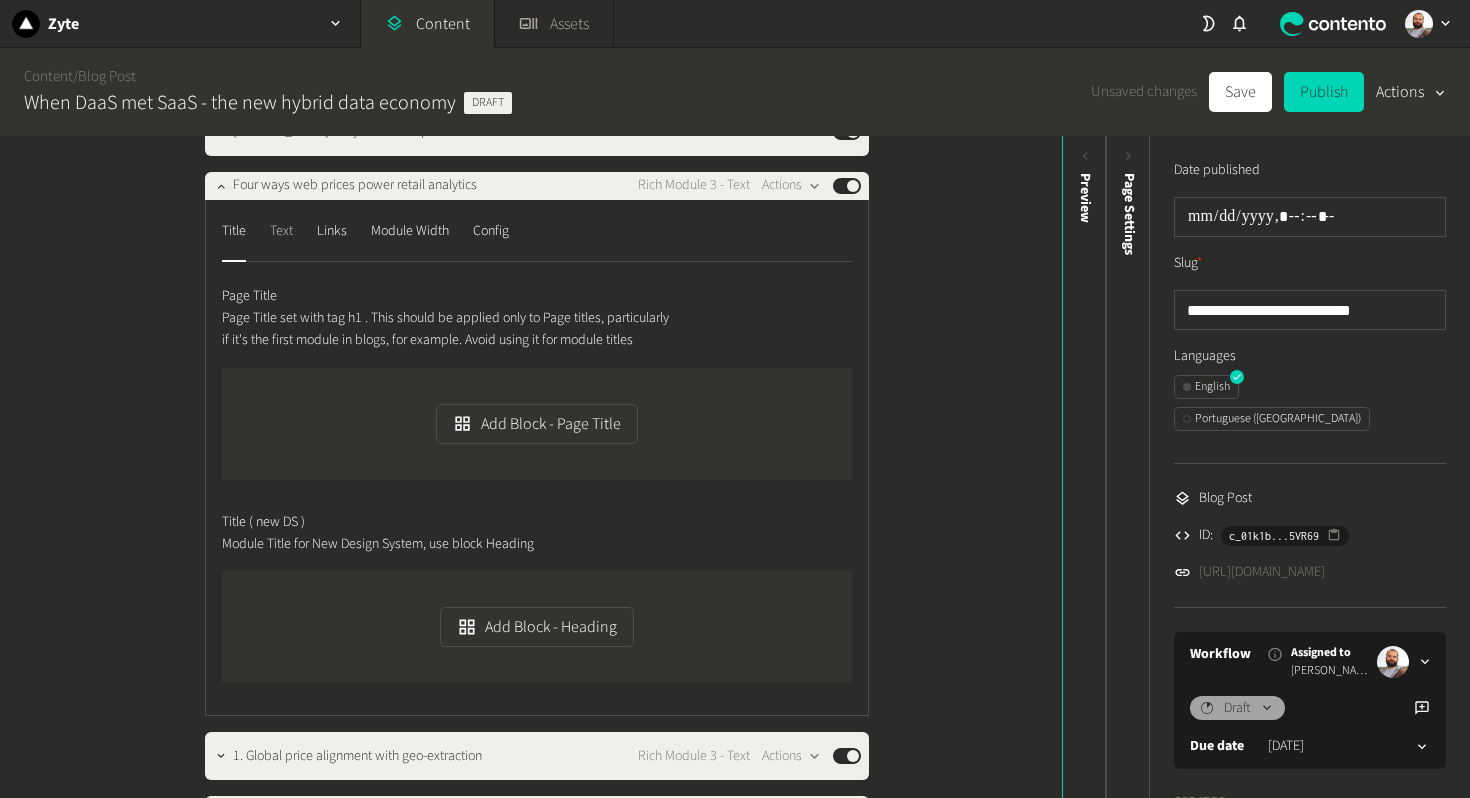 click on "Text" 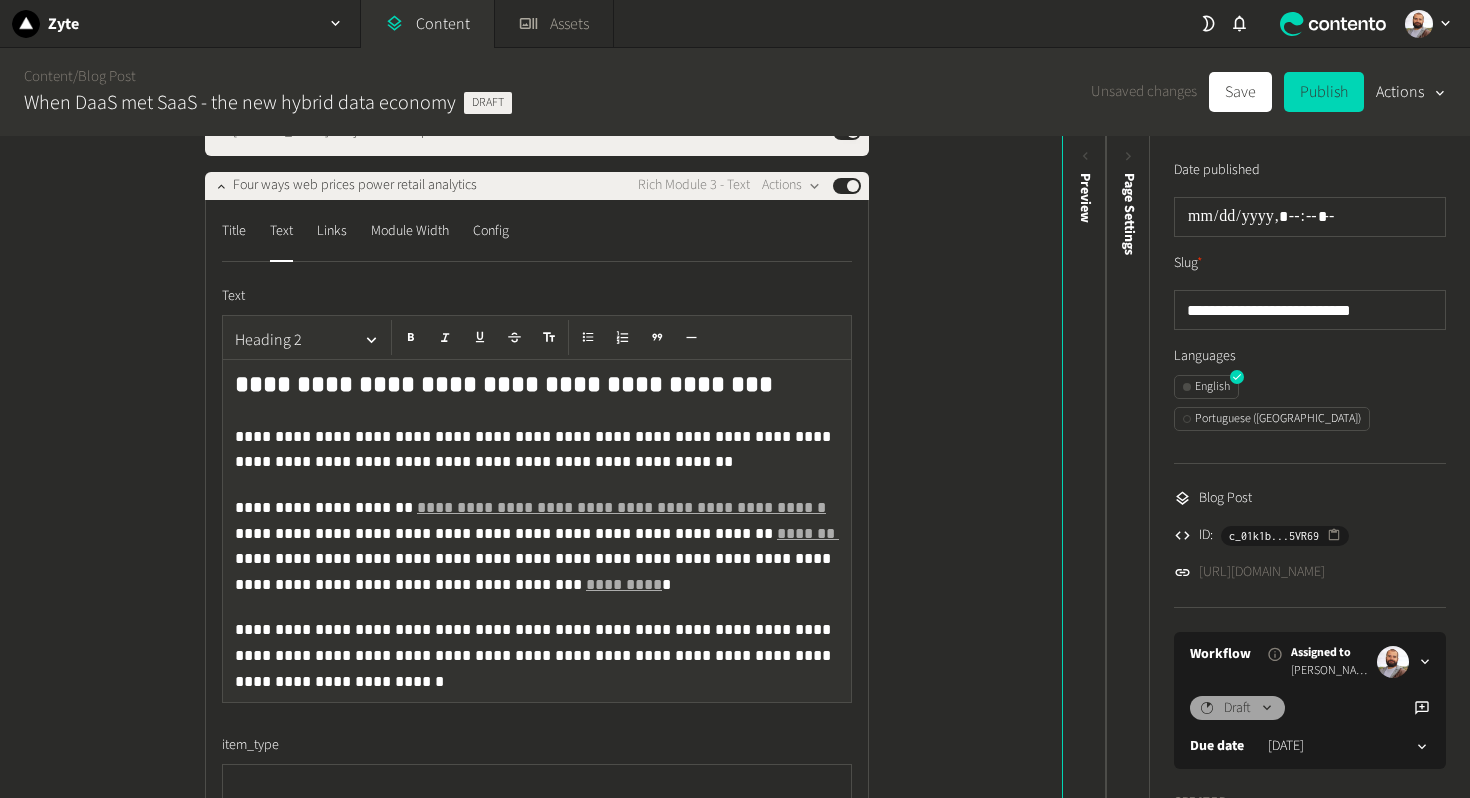 click on "**********" 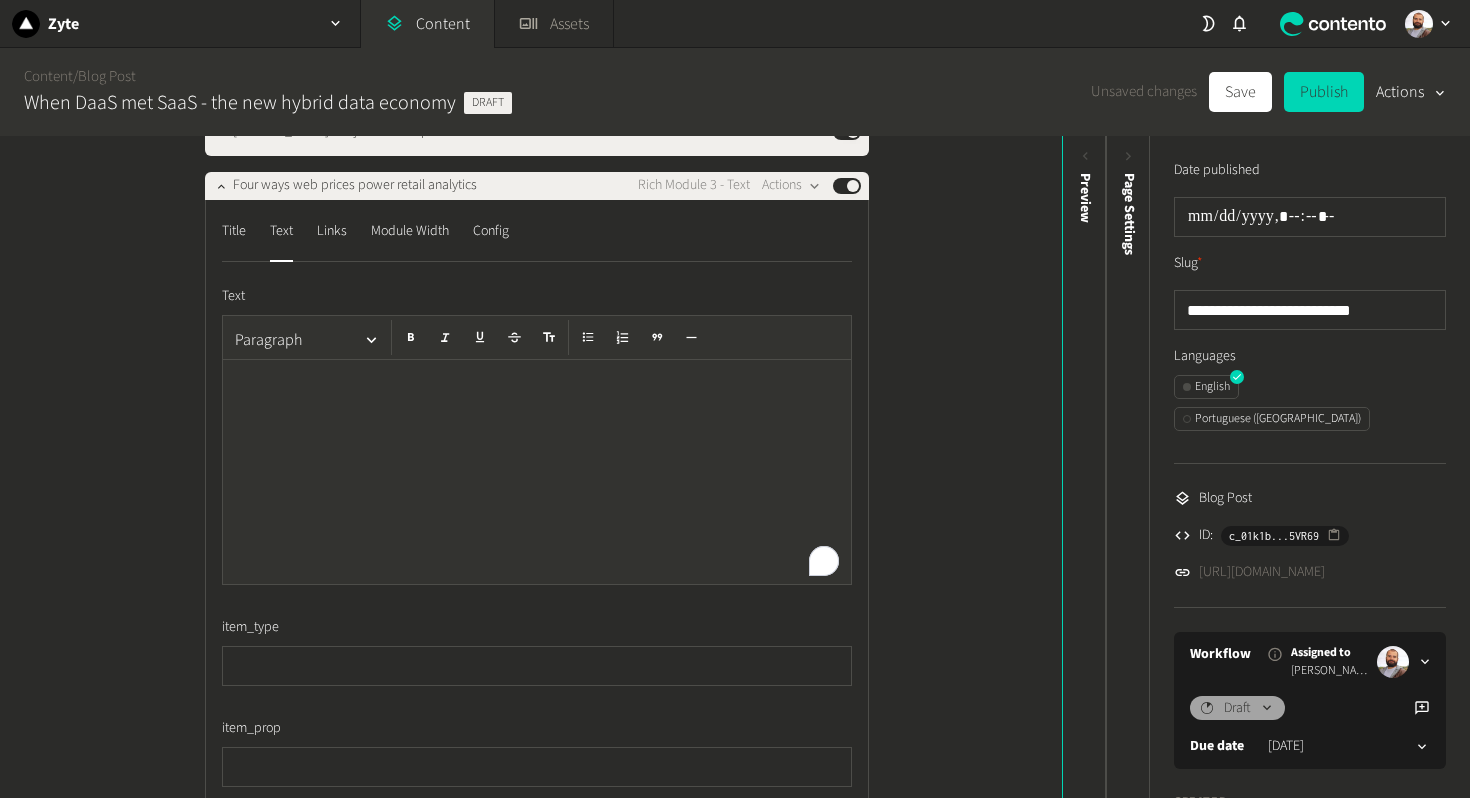 scroll, scrollTop: 528, scrollLeft: 0, axis: vertical 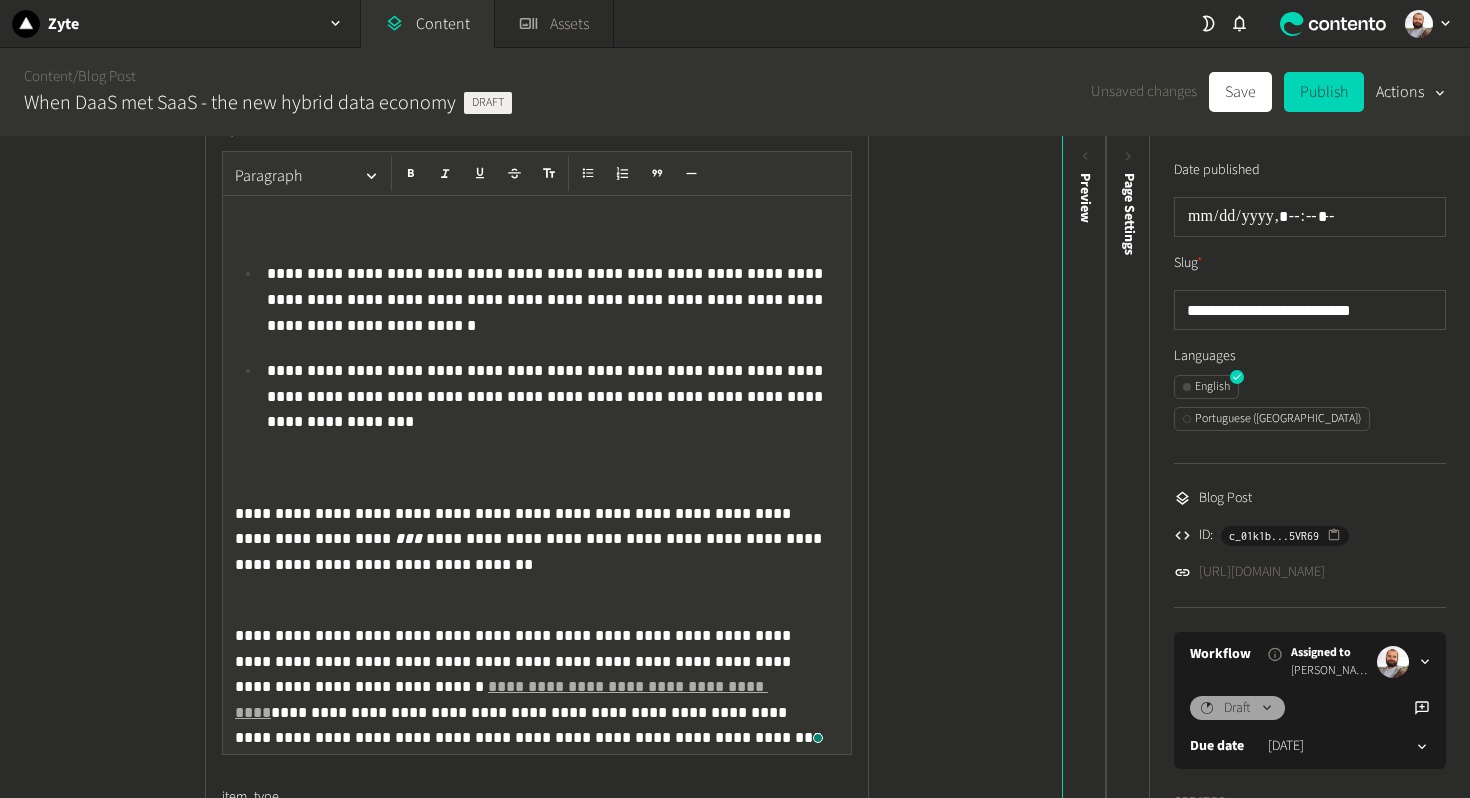 click on "**********" 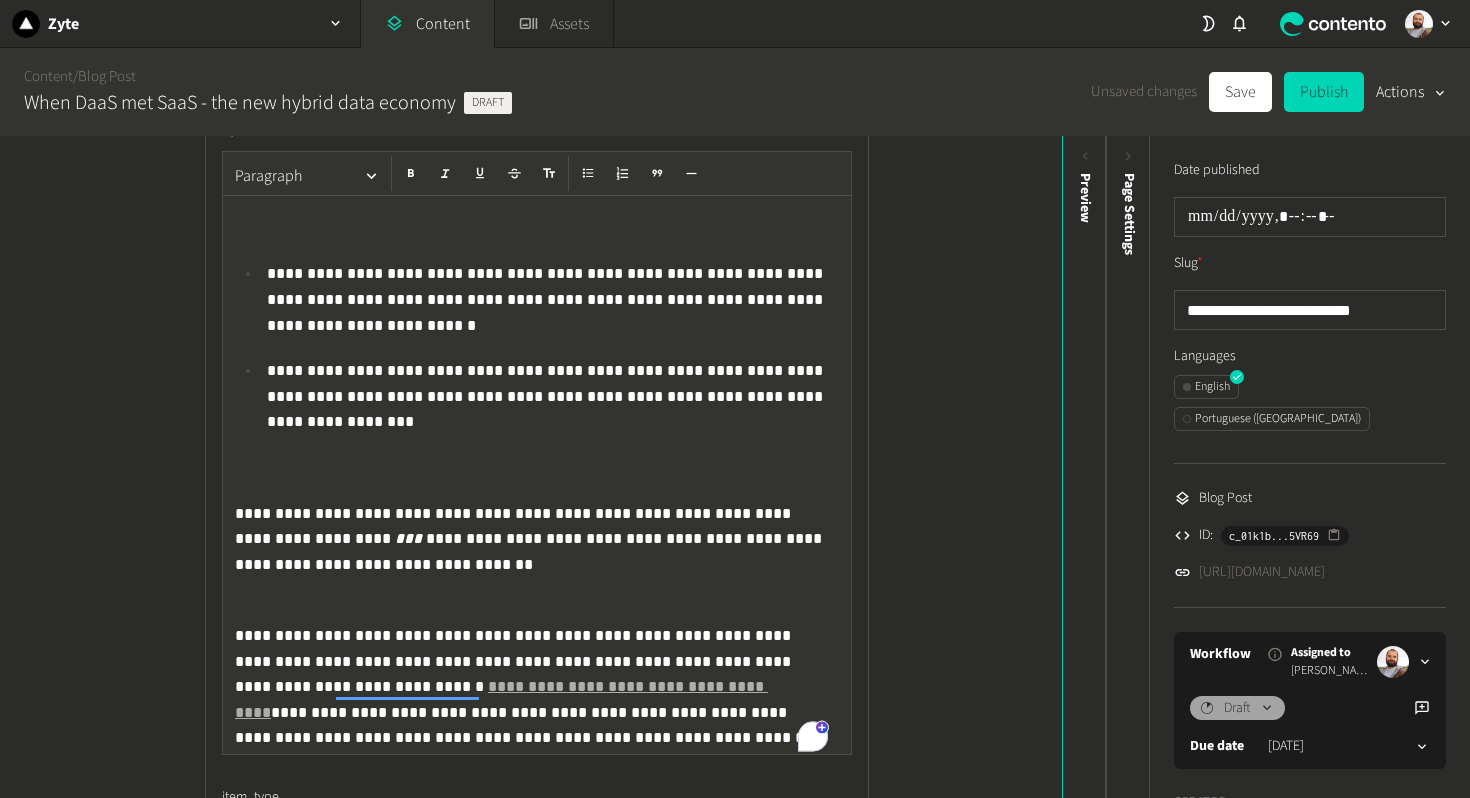scroll, scrollTop: 487, scrollLeft: 0, axis: vertical 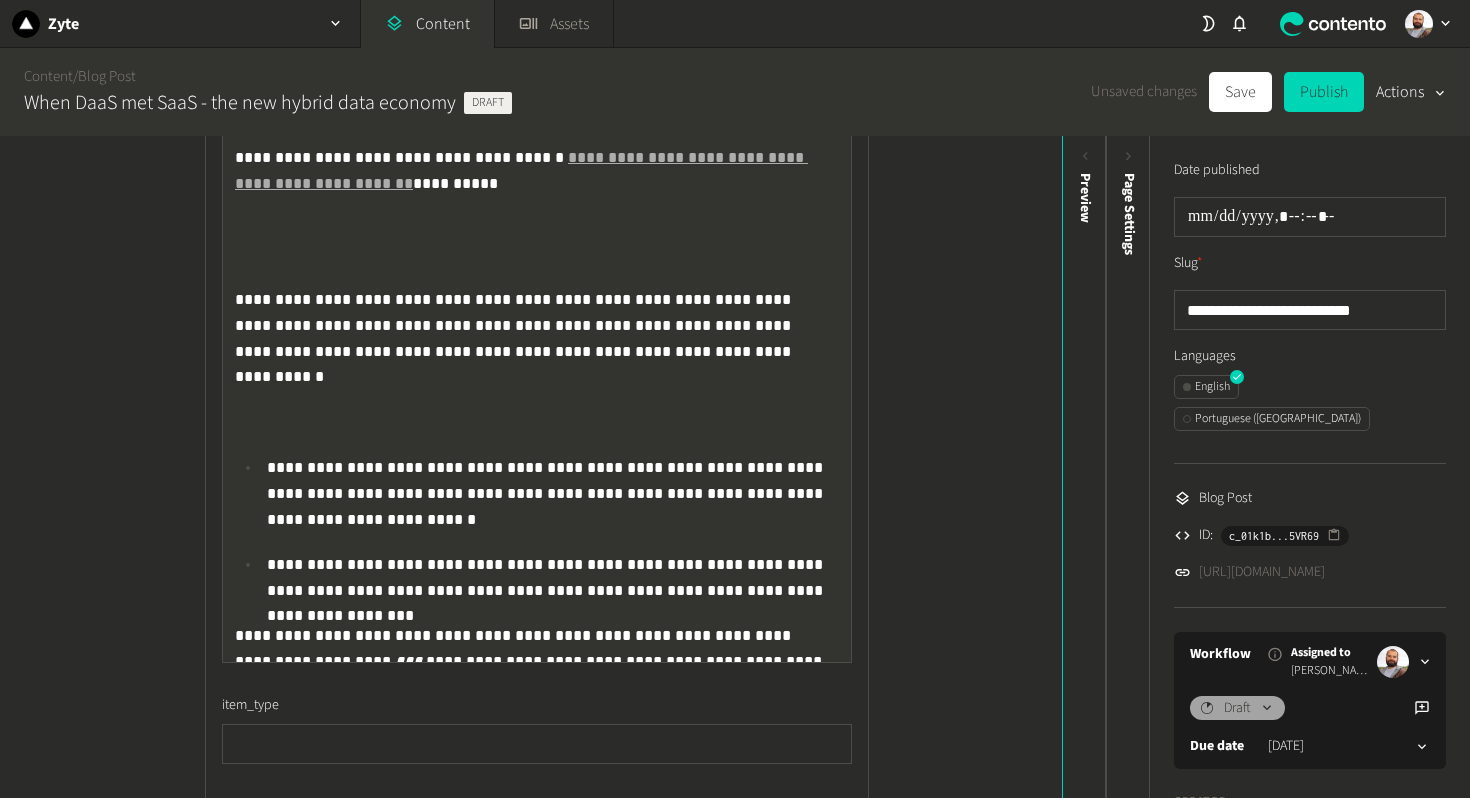 click 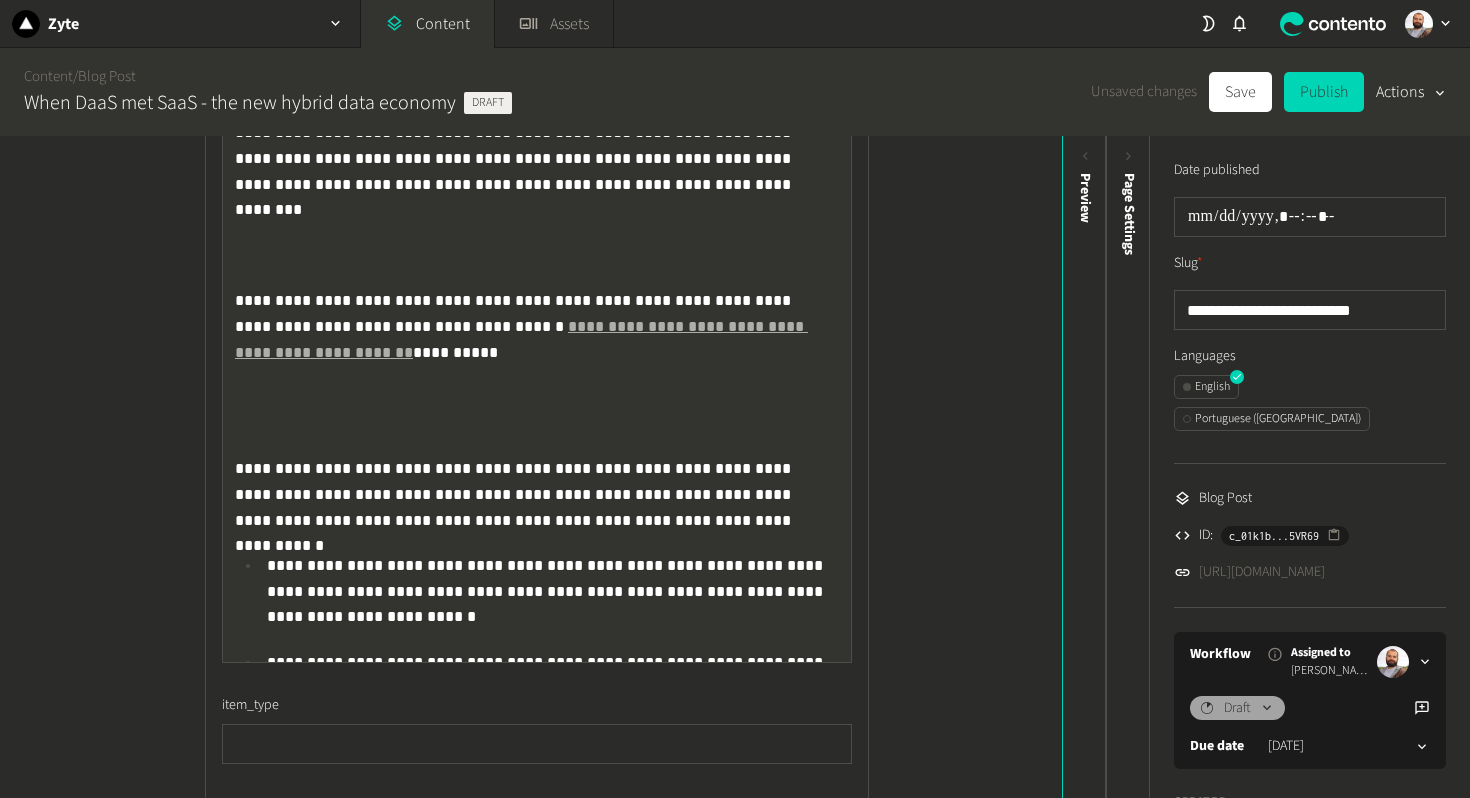 click 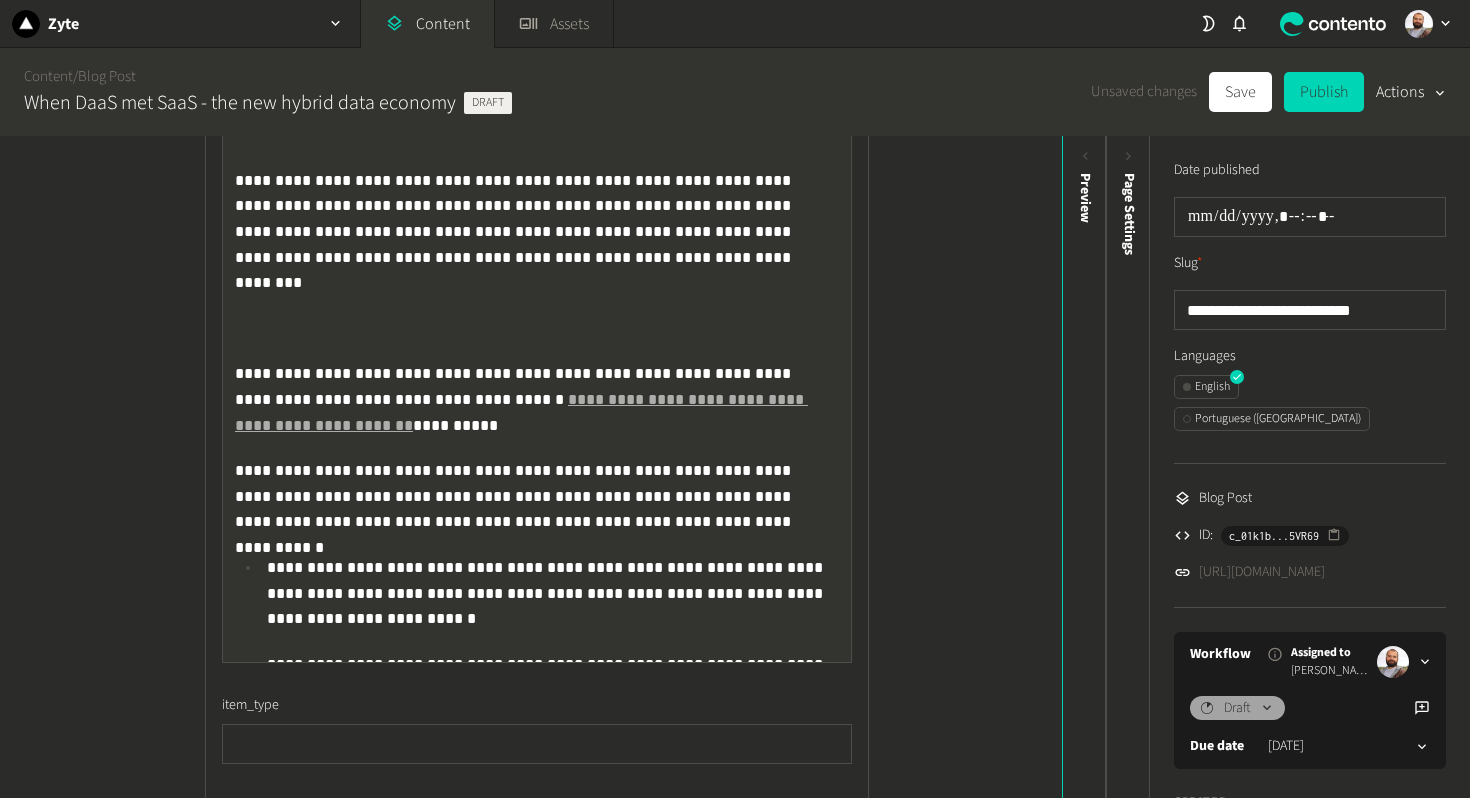 click 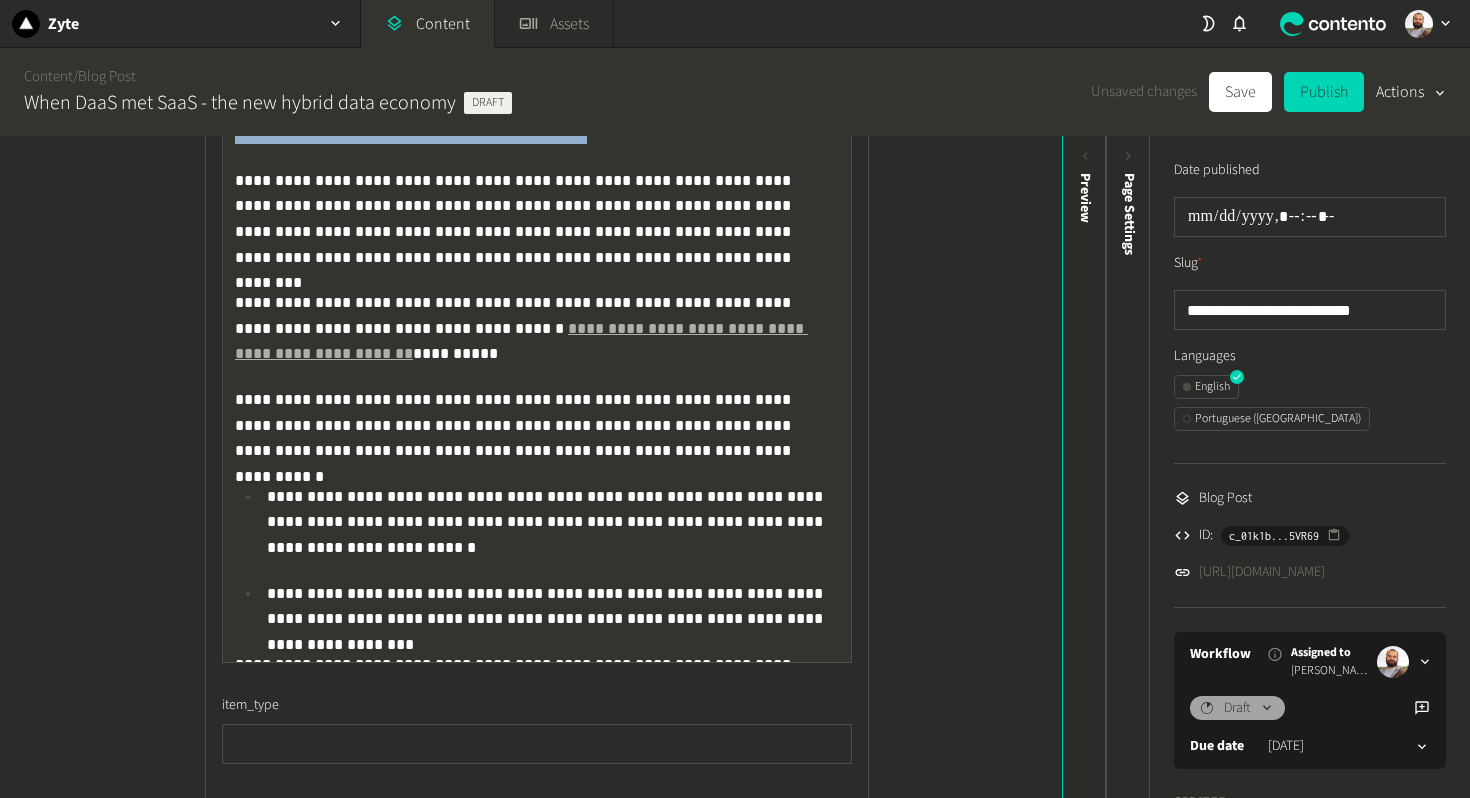 click on "**********" 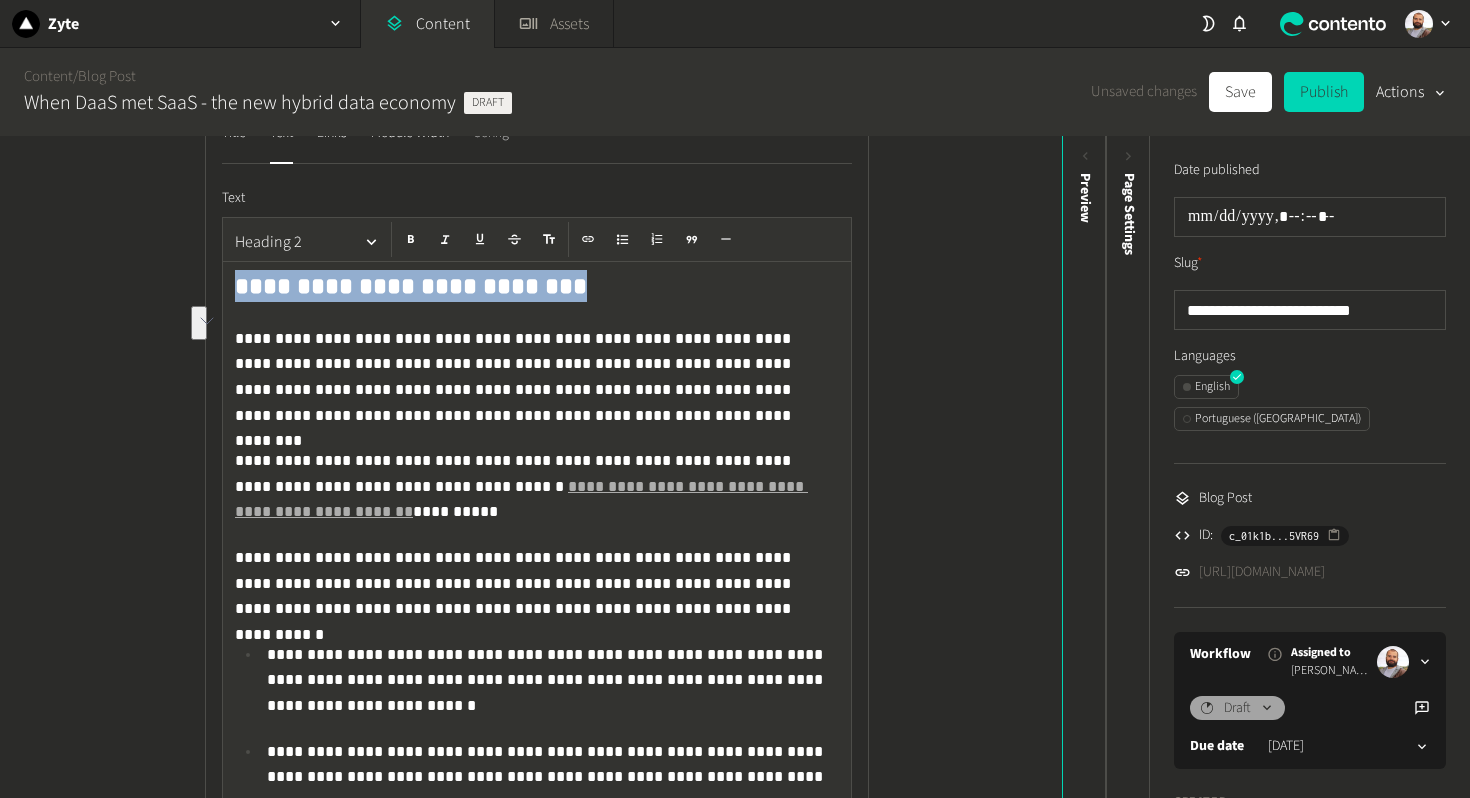 click on "Config" 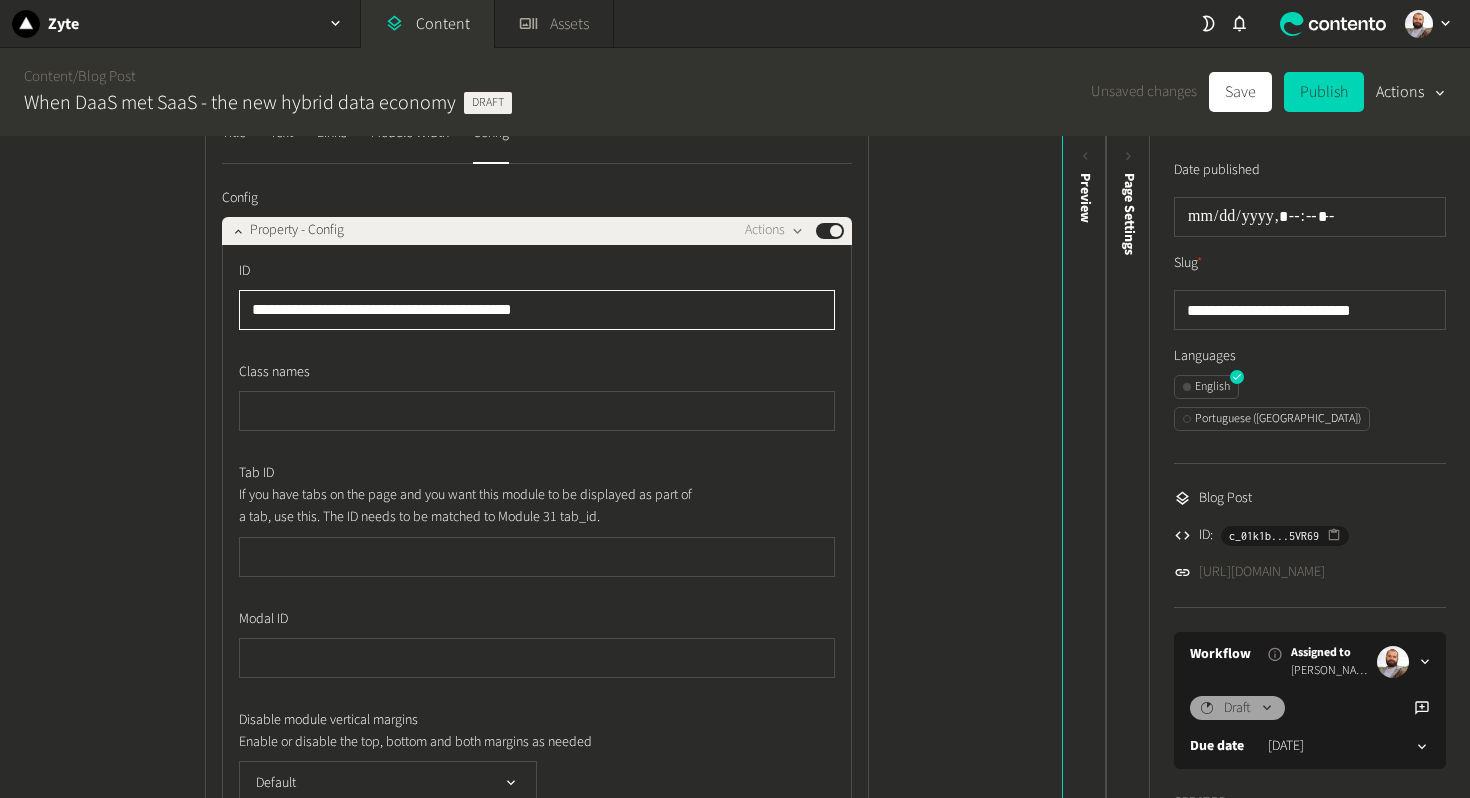 click on "**********" 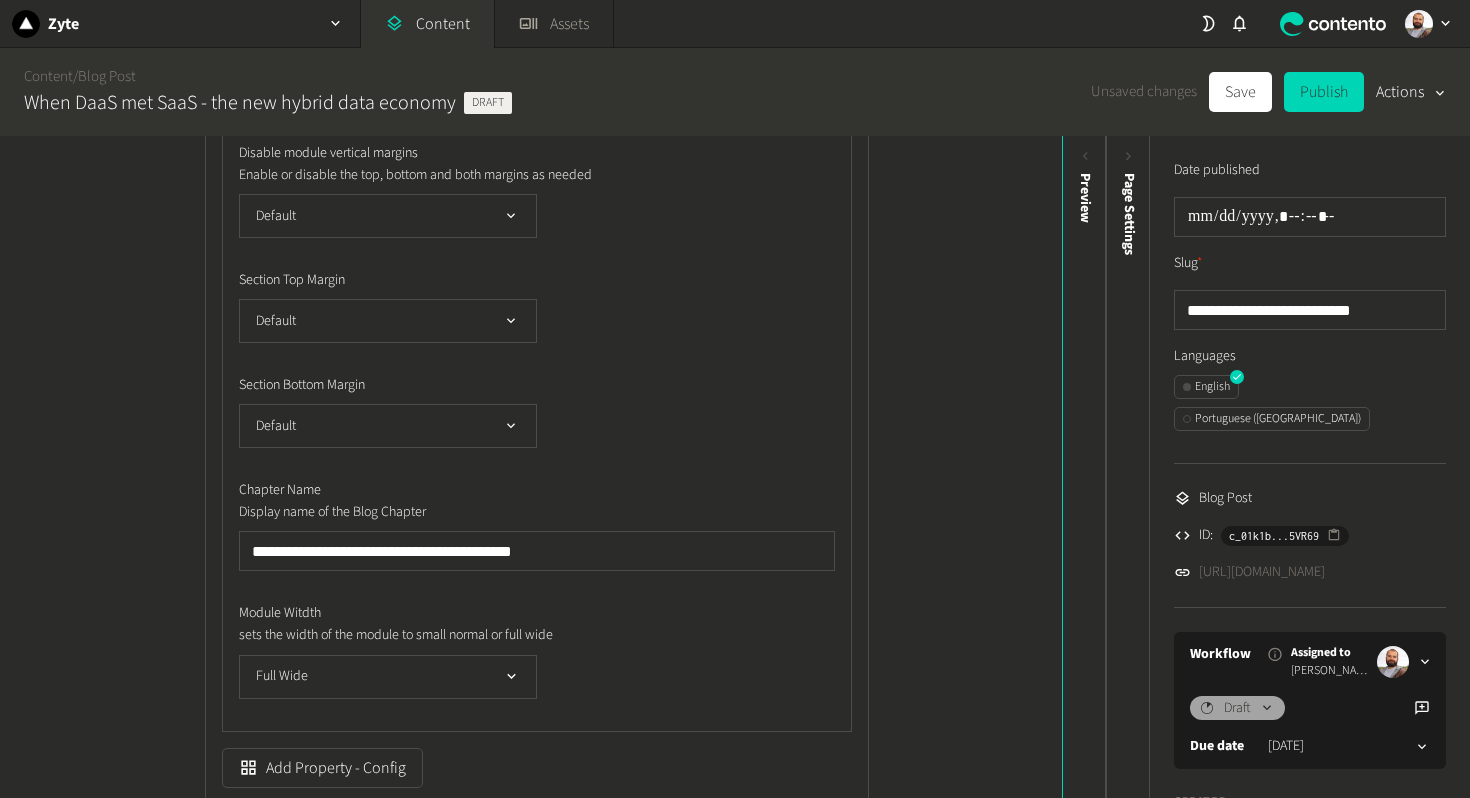 type on "**********" 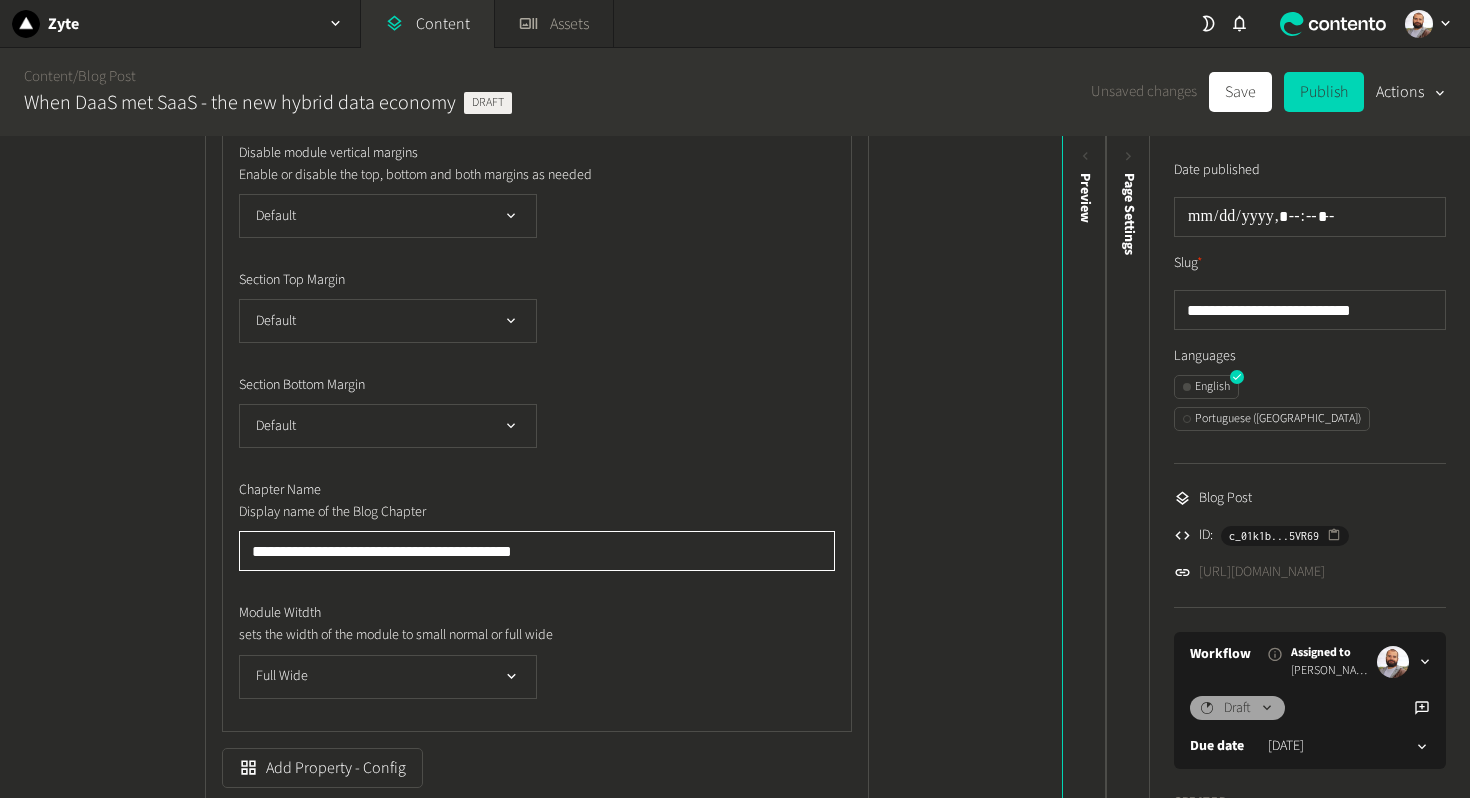click on "**********" 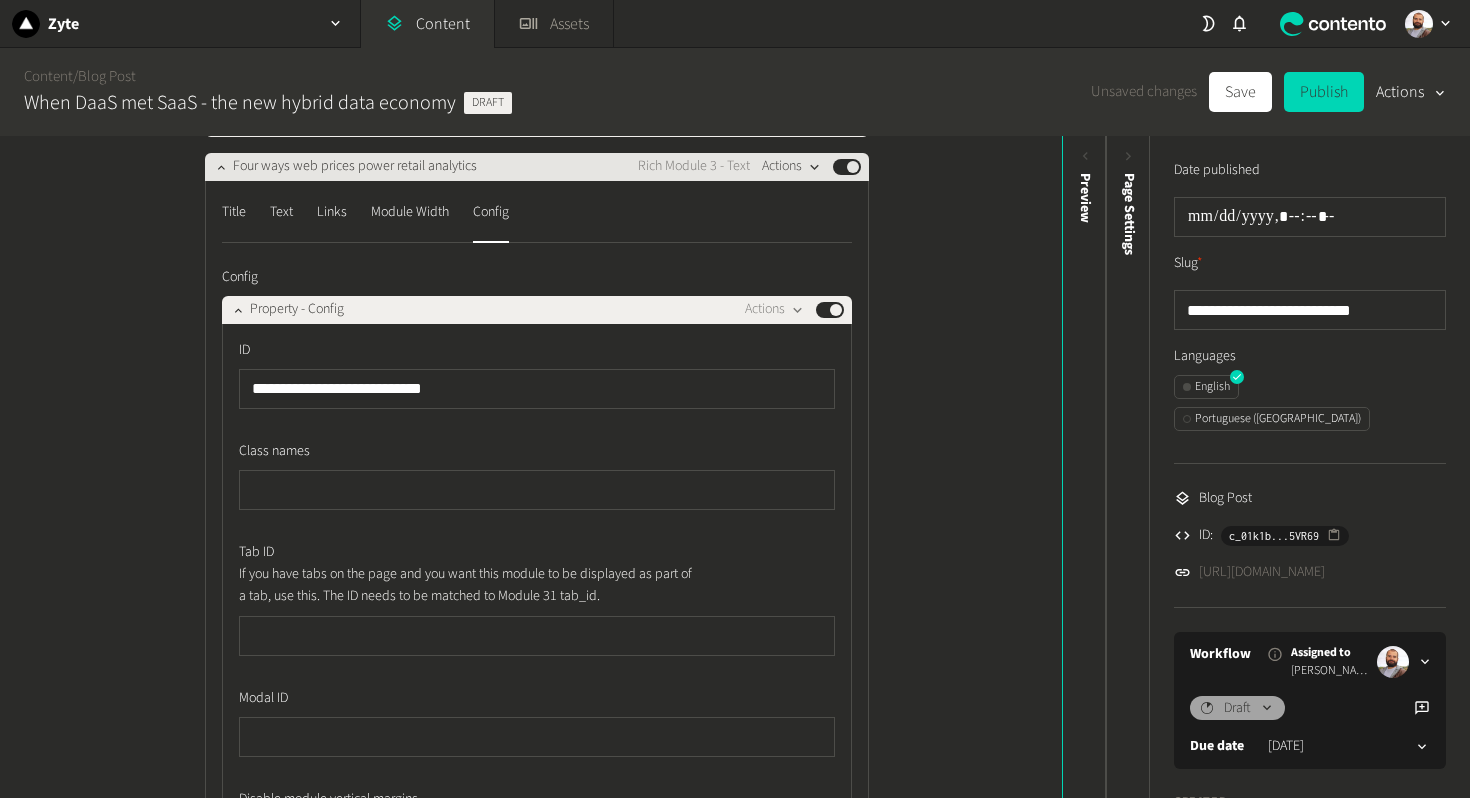 type on "**********" 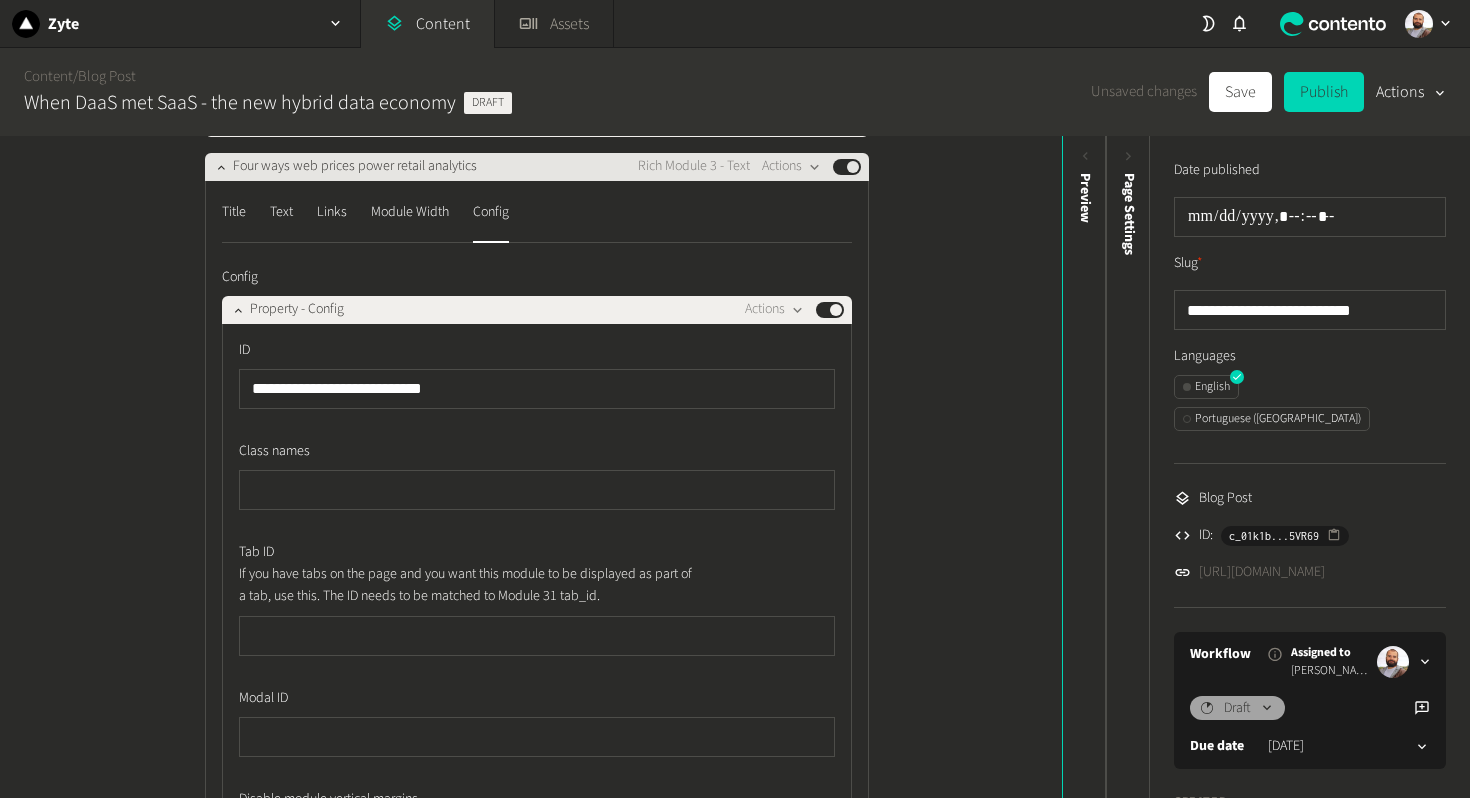 drag, startPoint x: 783, startPoint y: 208, endPoint x: 785, endPoint y: 223, distance: 15.132746 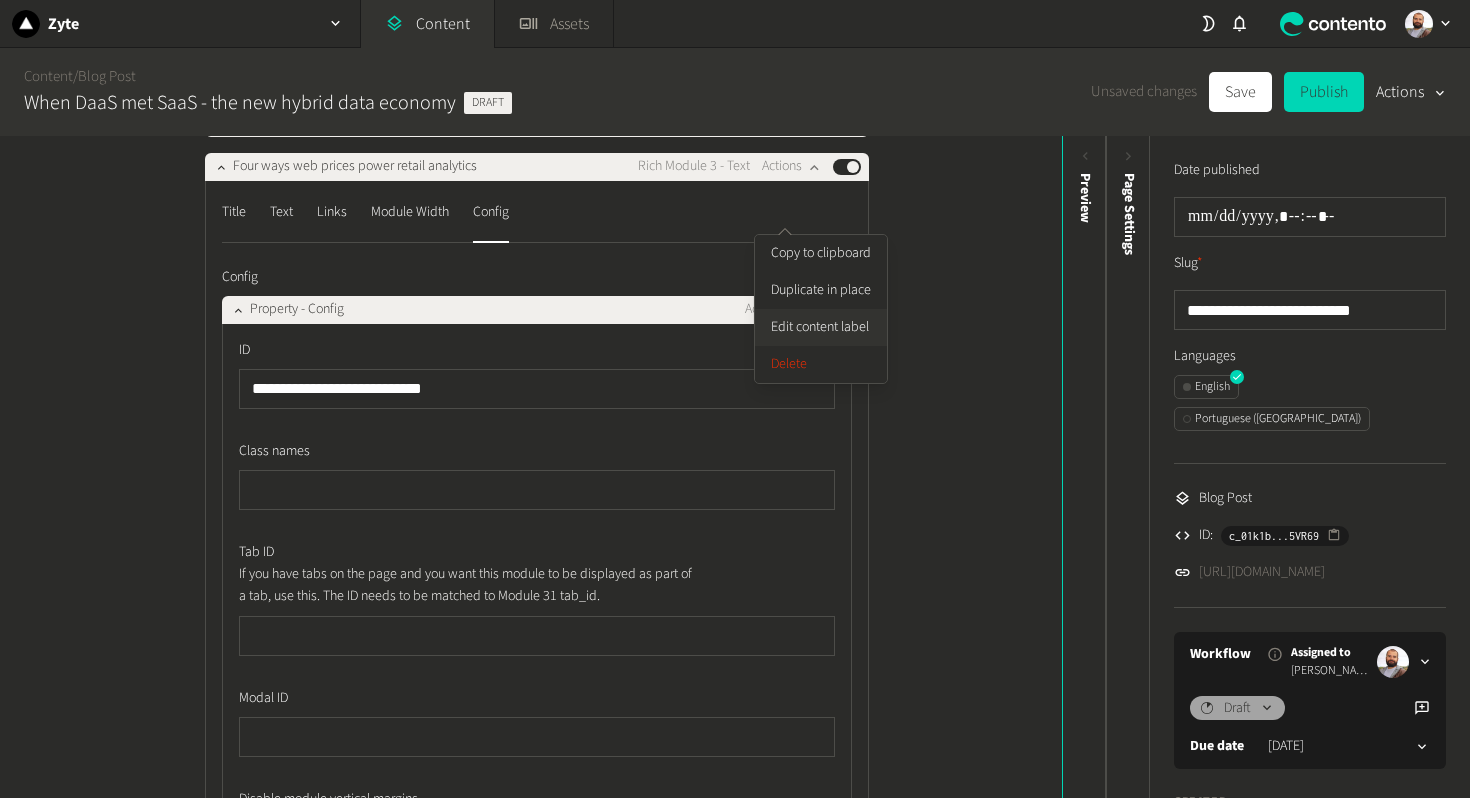 click on "Edit content label" 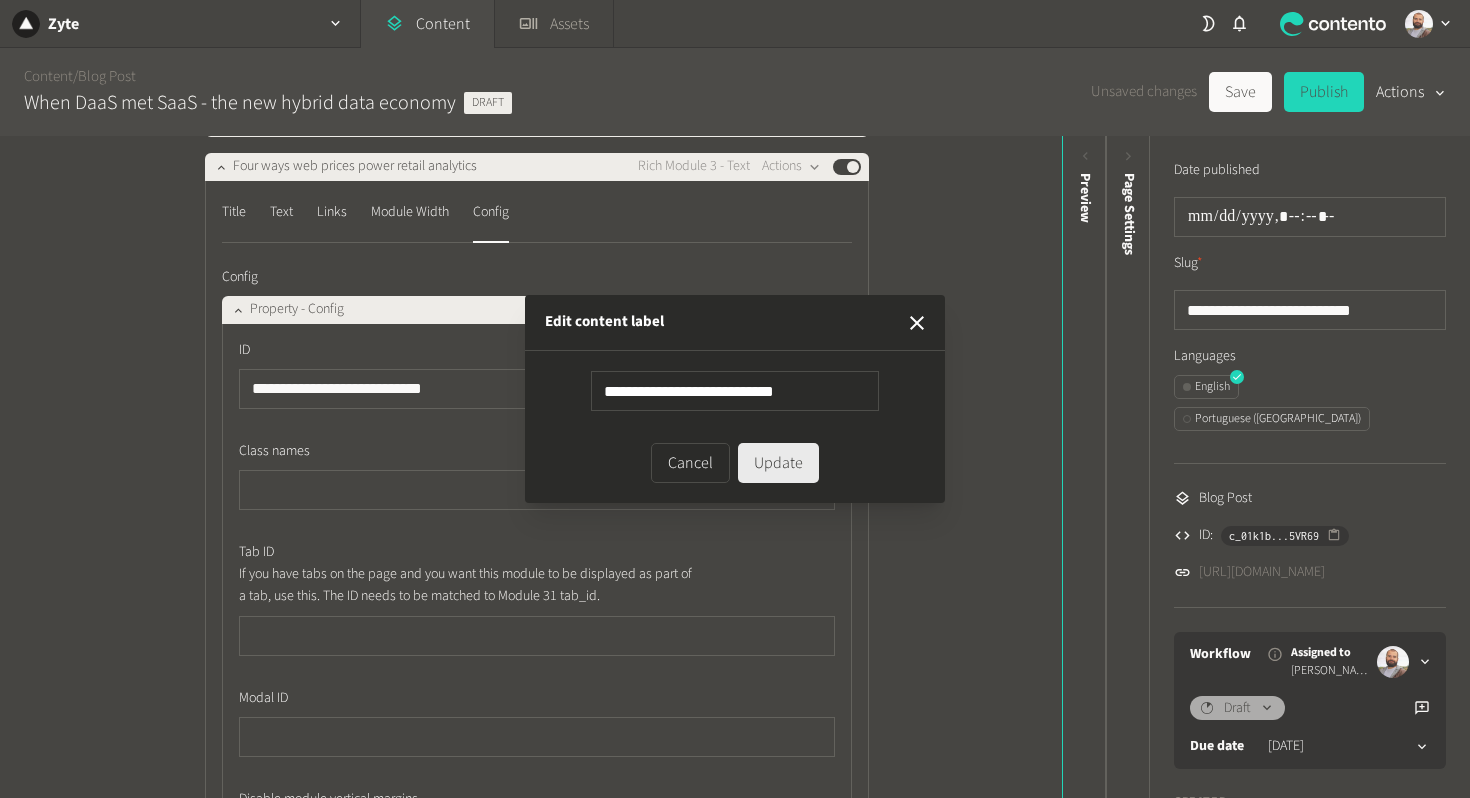 type on "**********" 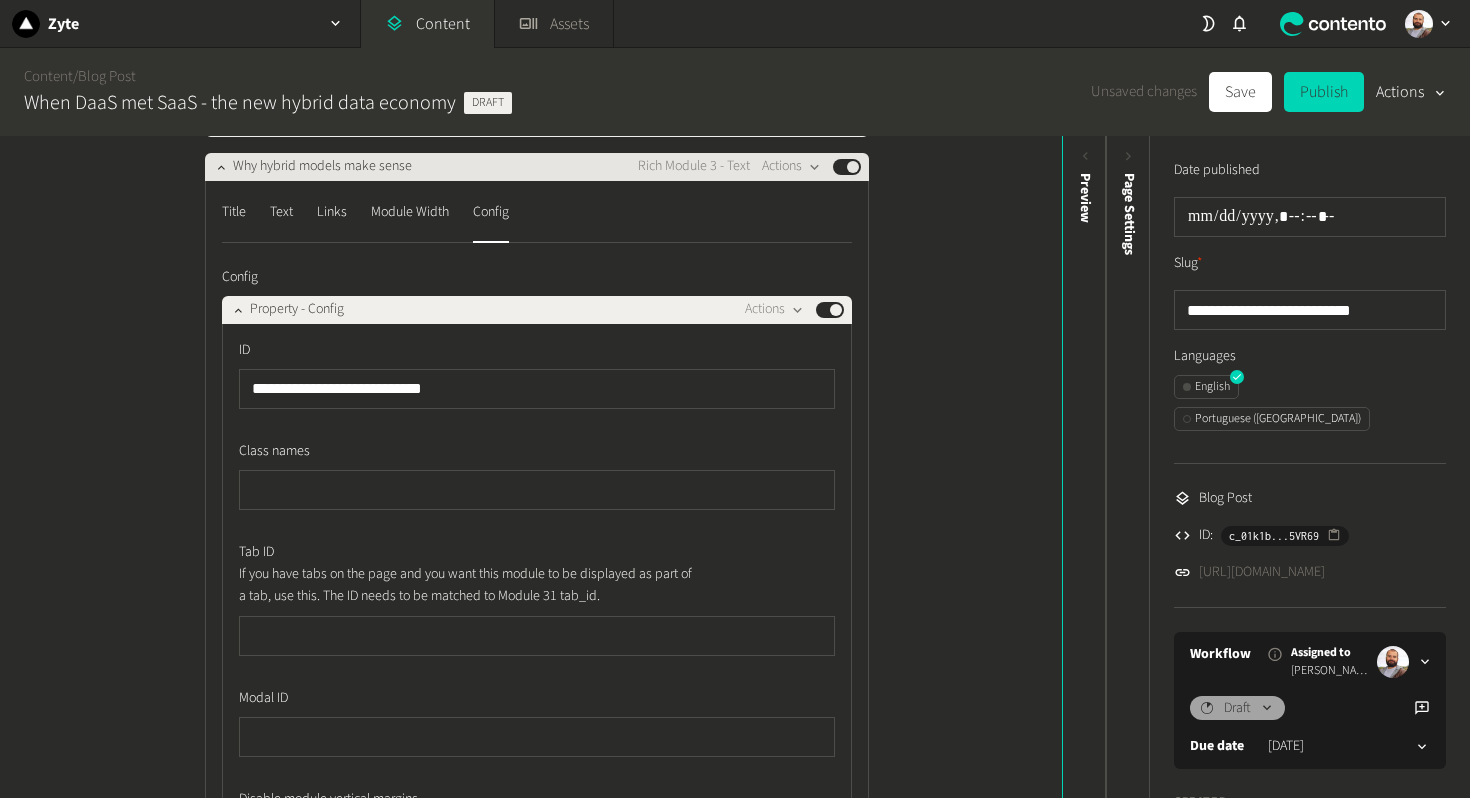 click on "Why hybrid models make sense" 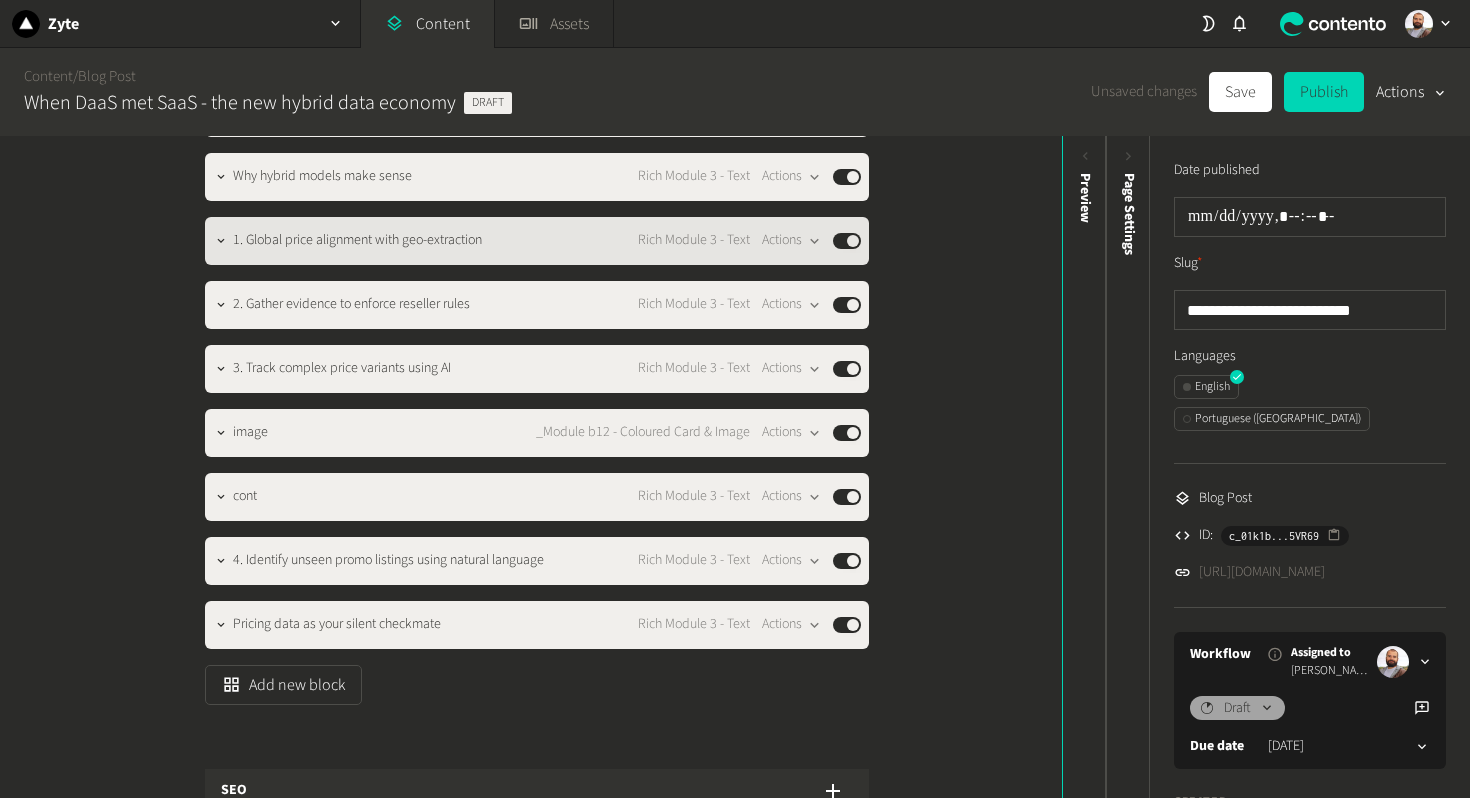 click on "1. Global price alignment with geo-extraction" 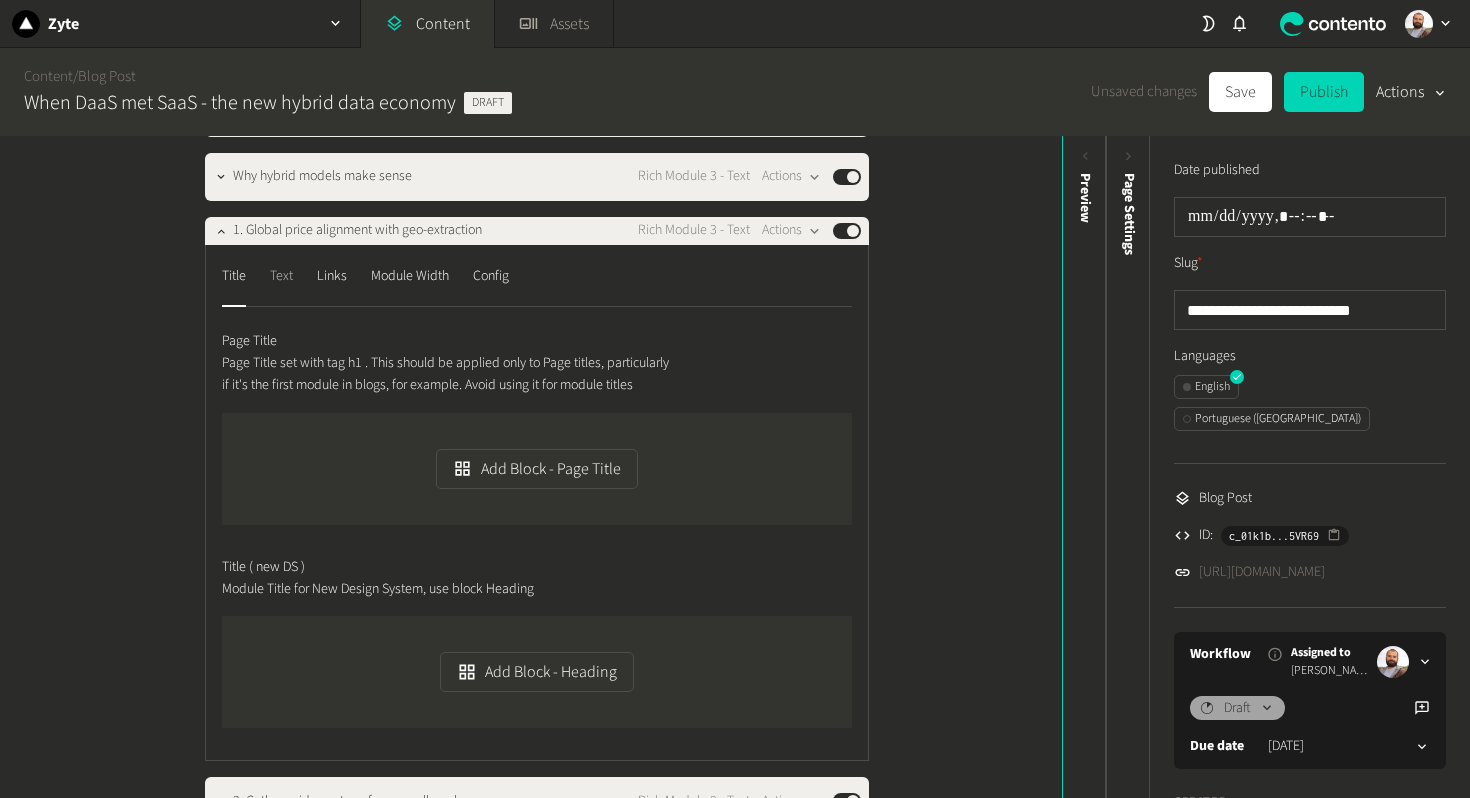click on "Text" 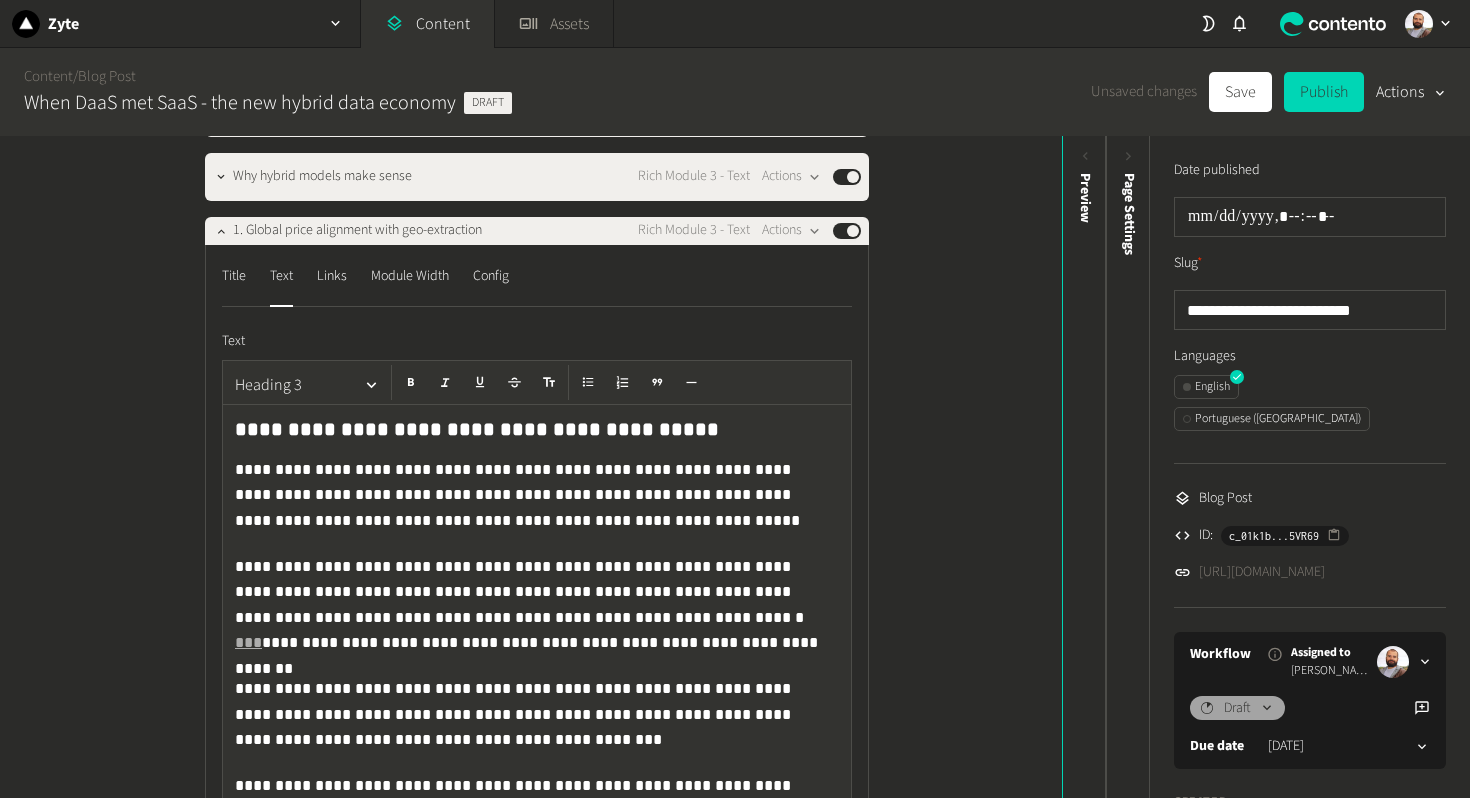 click on "**********" 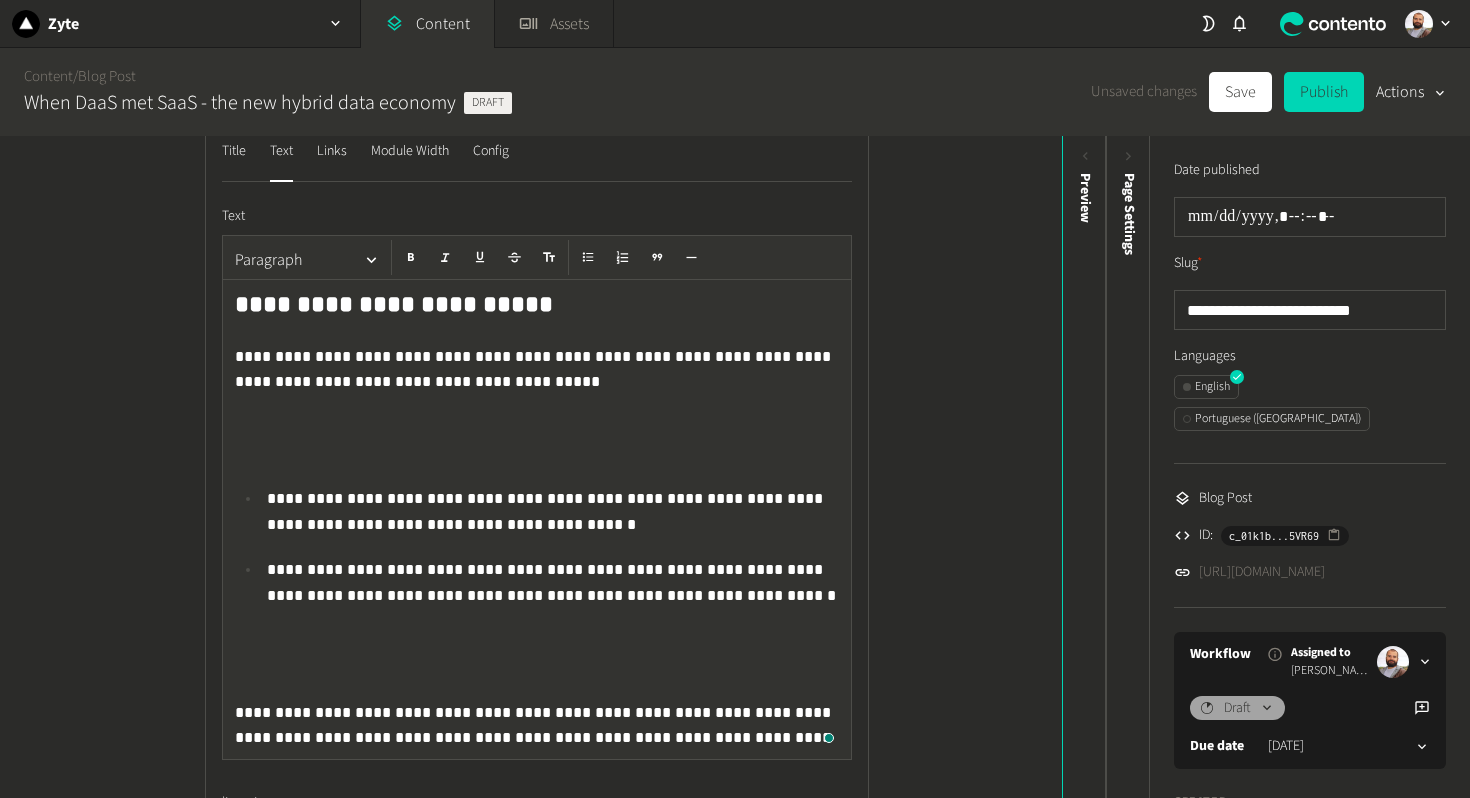 click 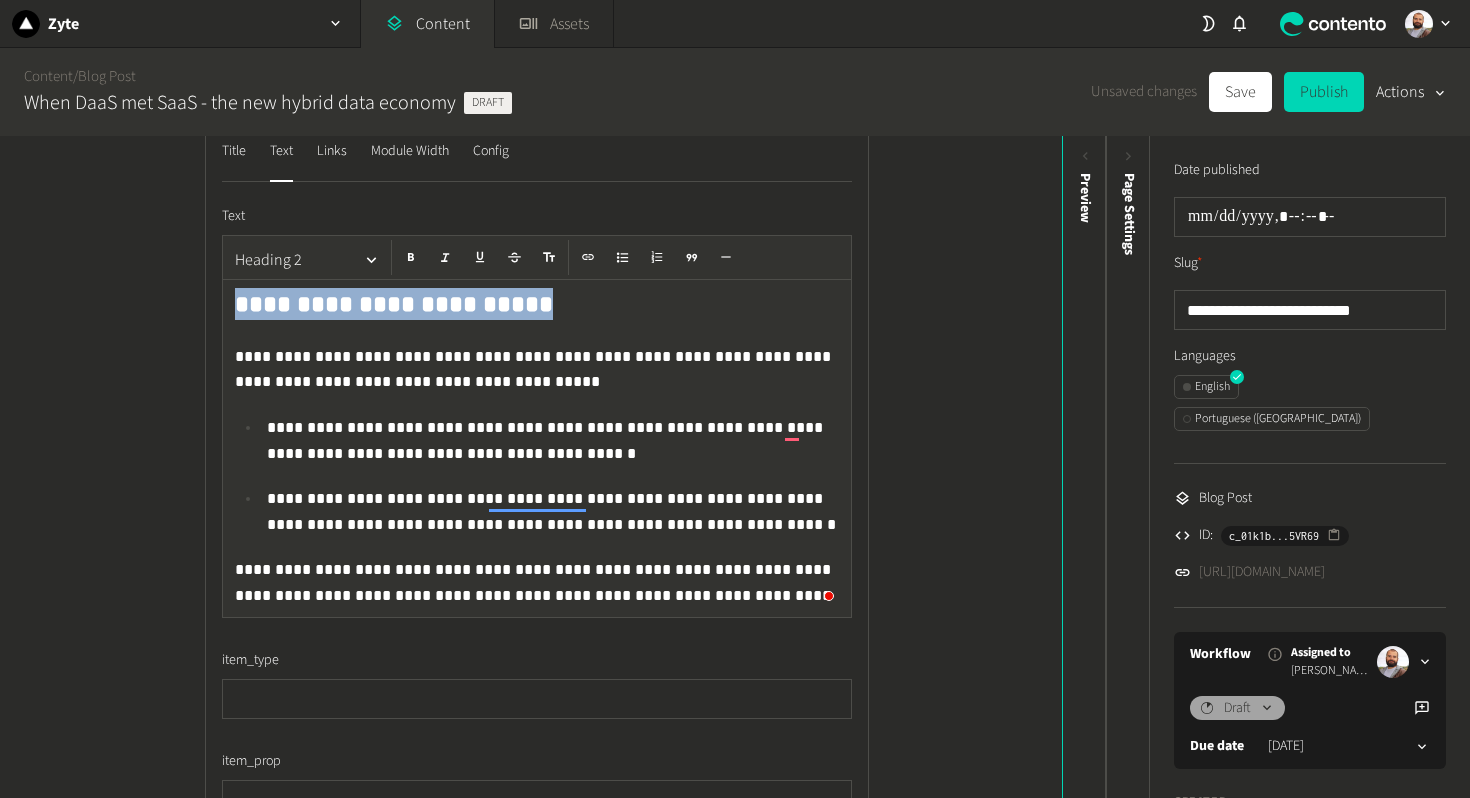 drag, startPoint x: 528, startPoint y: 350, endPoint x: 207, endPoint y: 338, distance: 321.2242 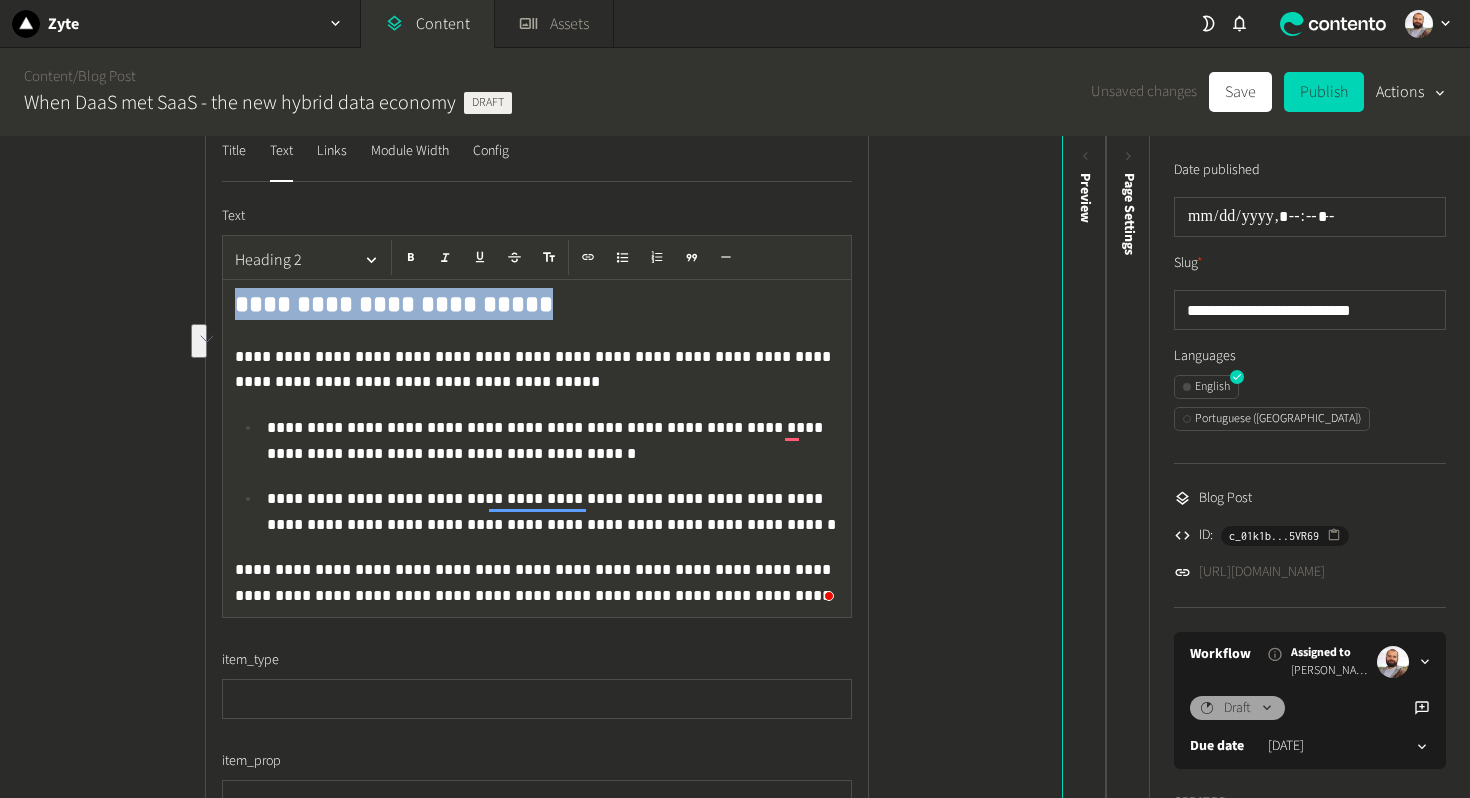 copy on "**********" 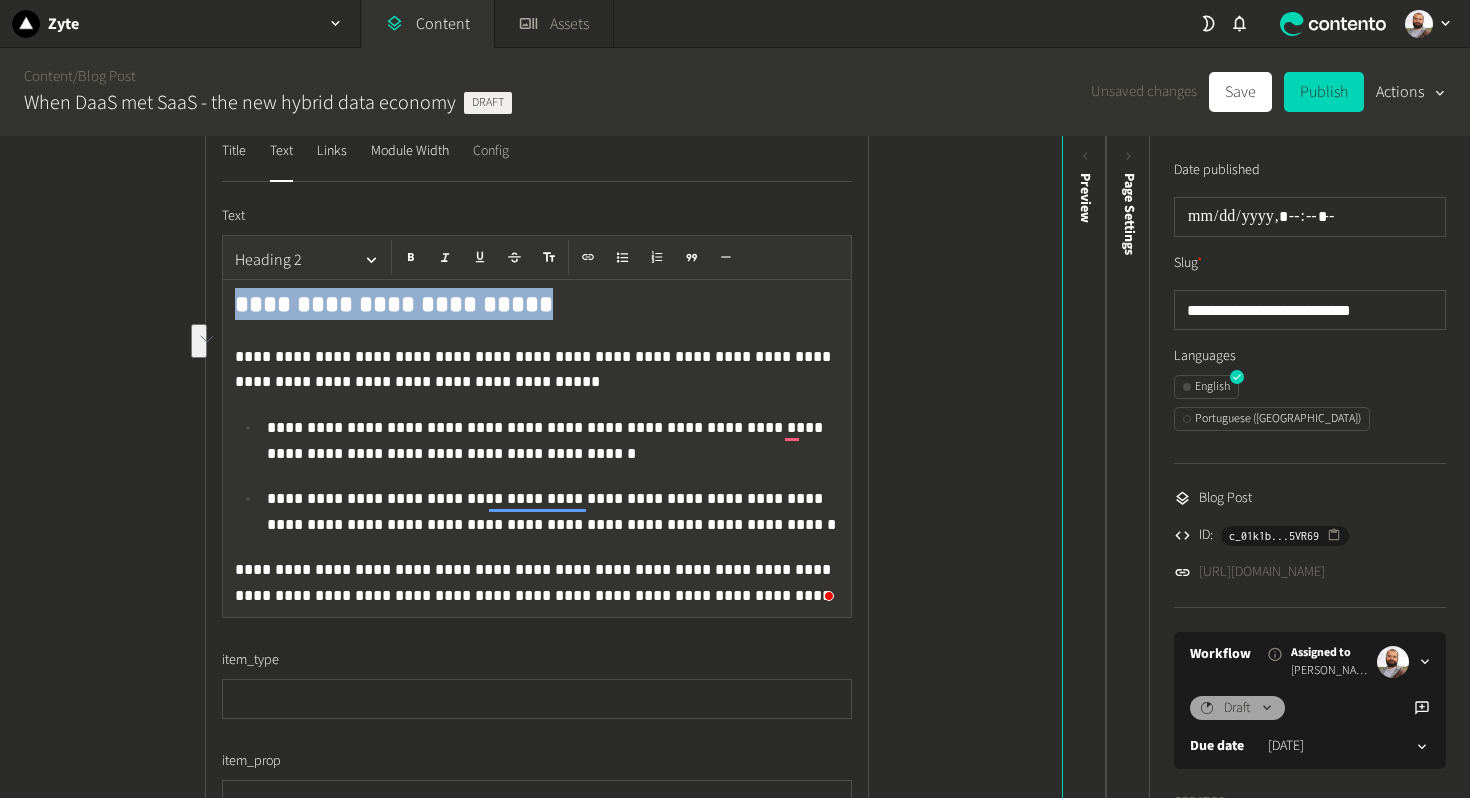 click on "Config" 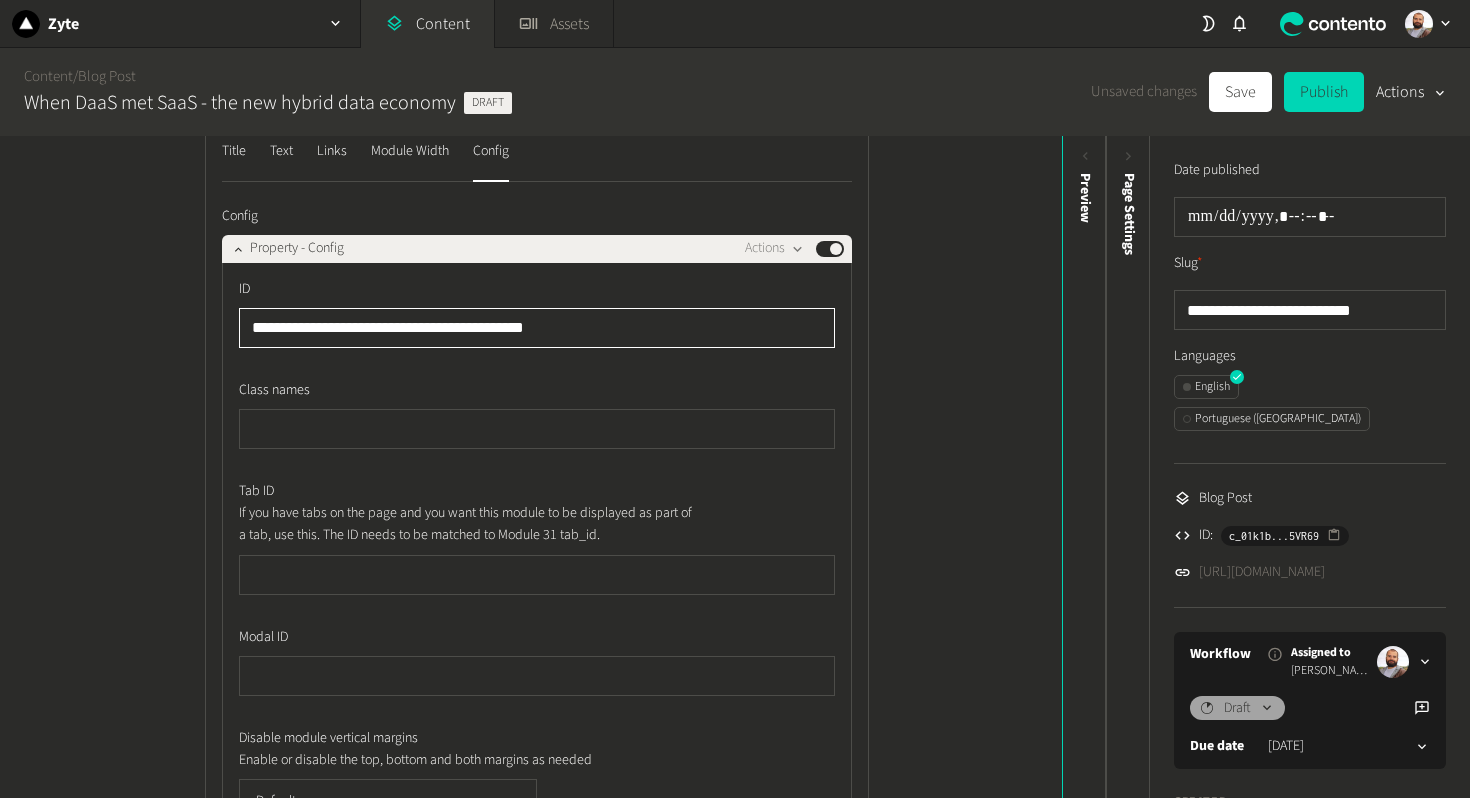 click on "**********" 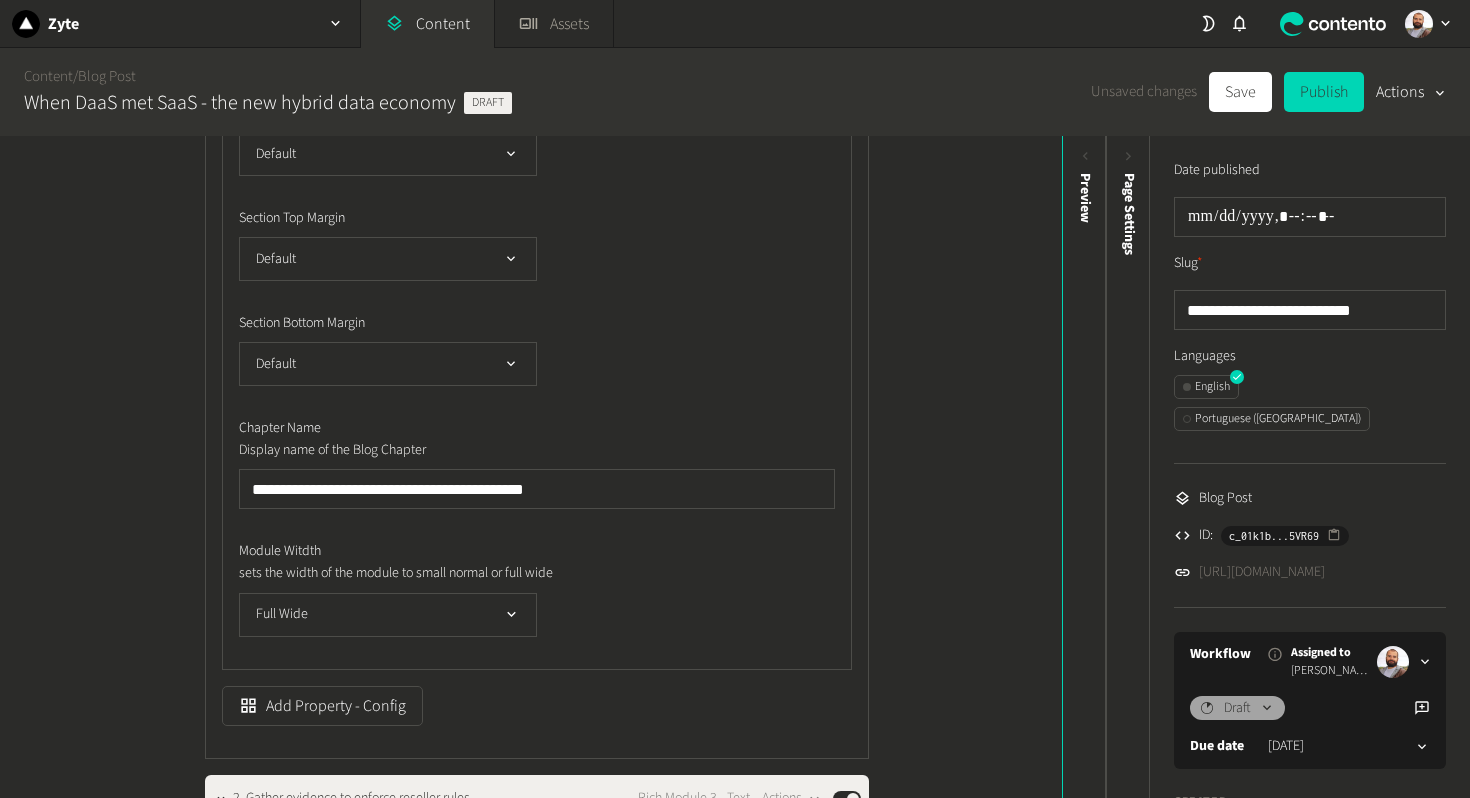 type on "**********" 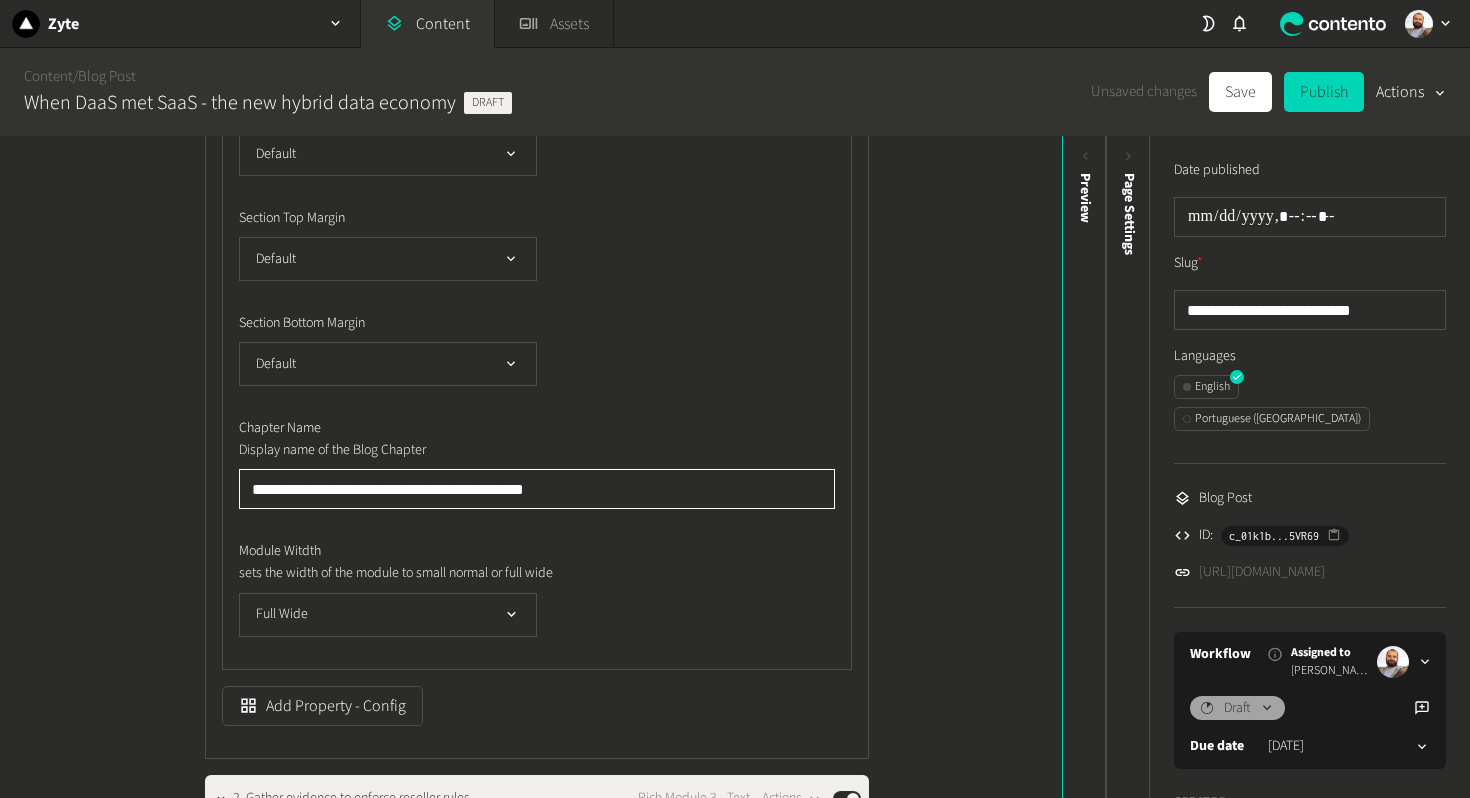 click on "**********" 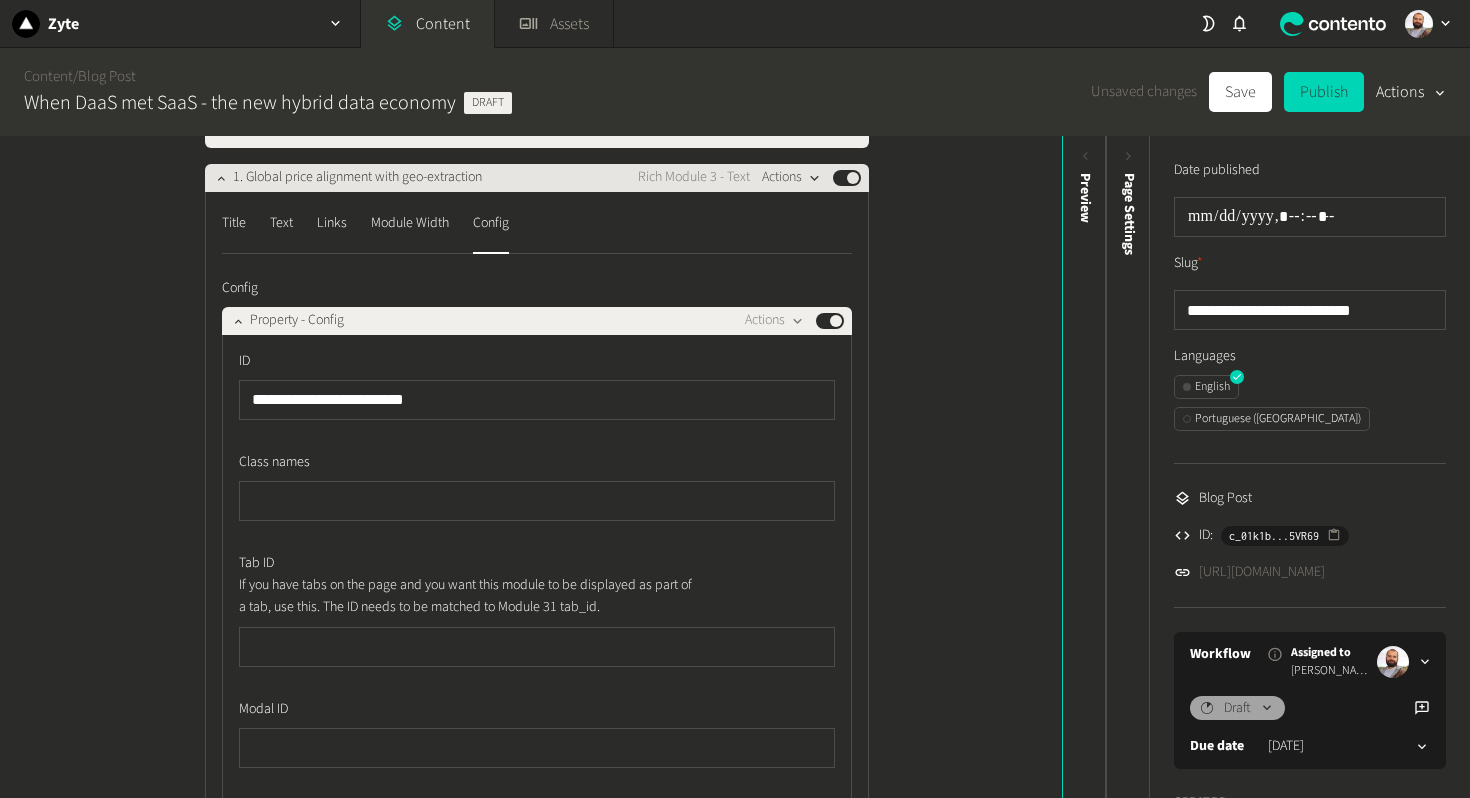 type on "**********" 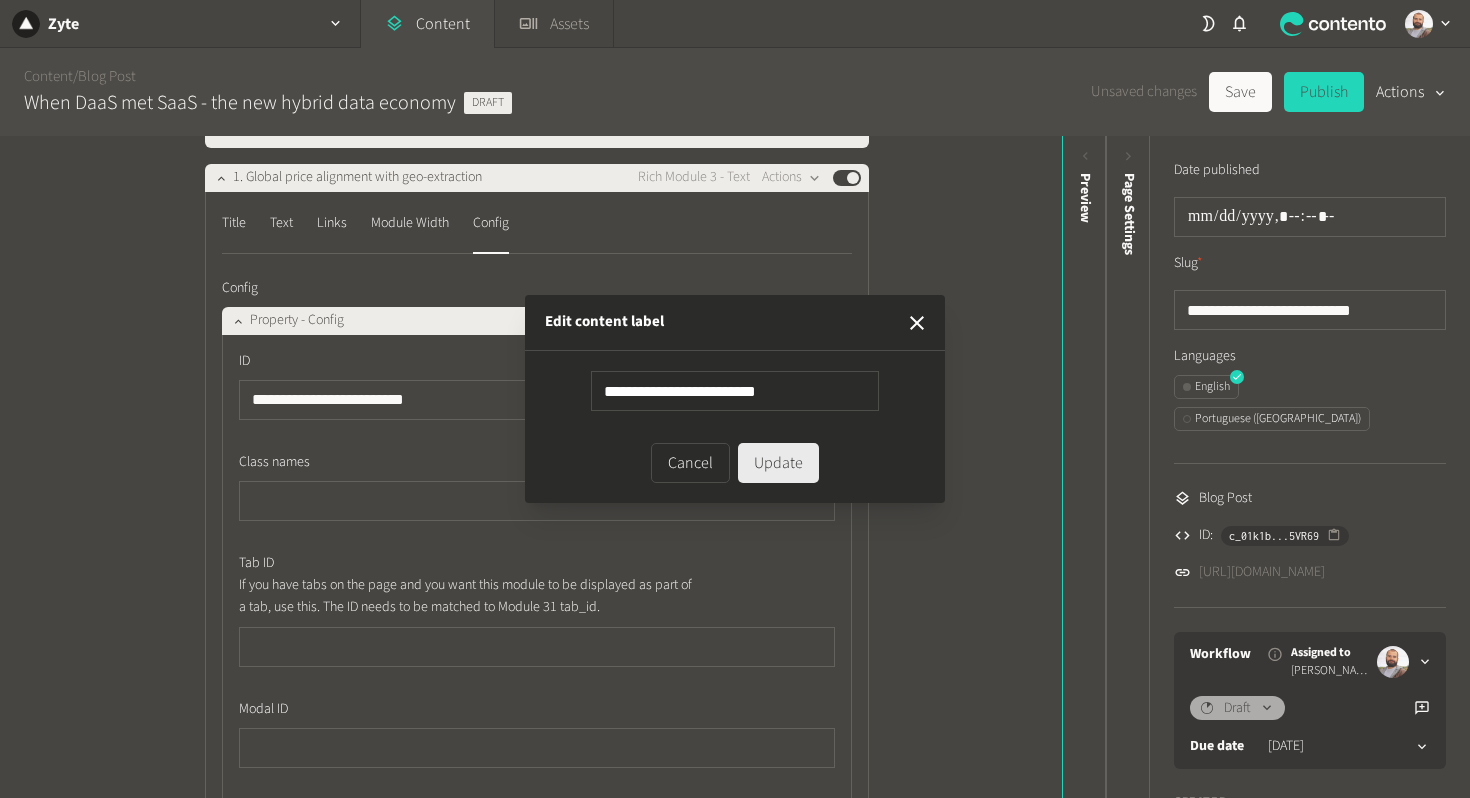 type on "**********" 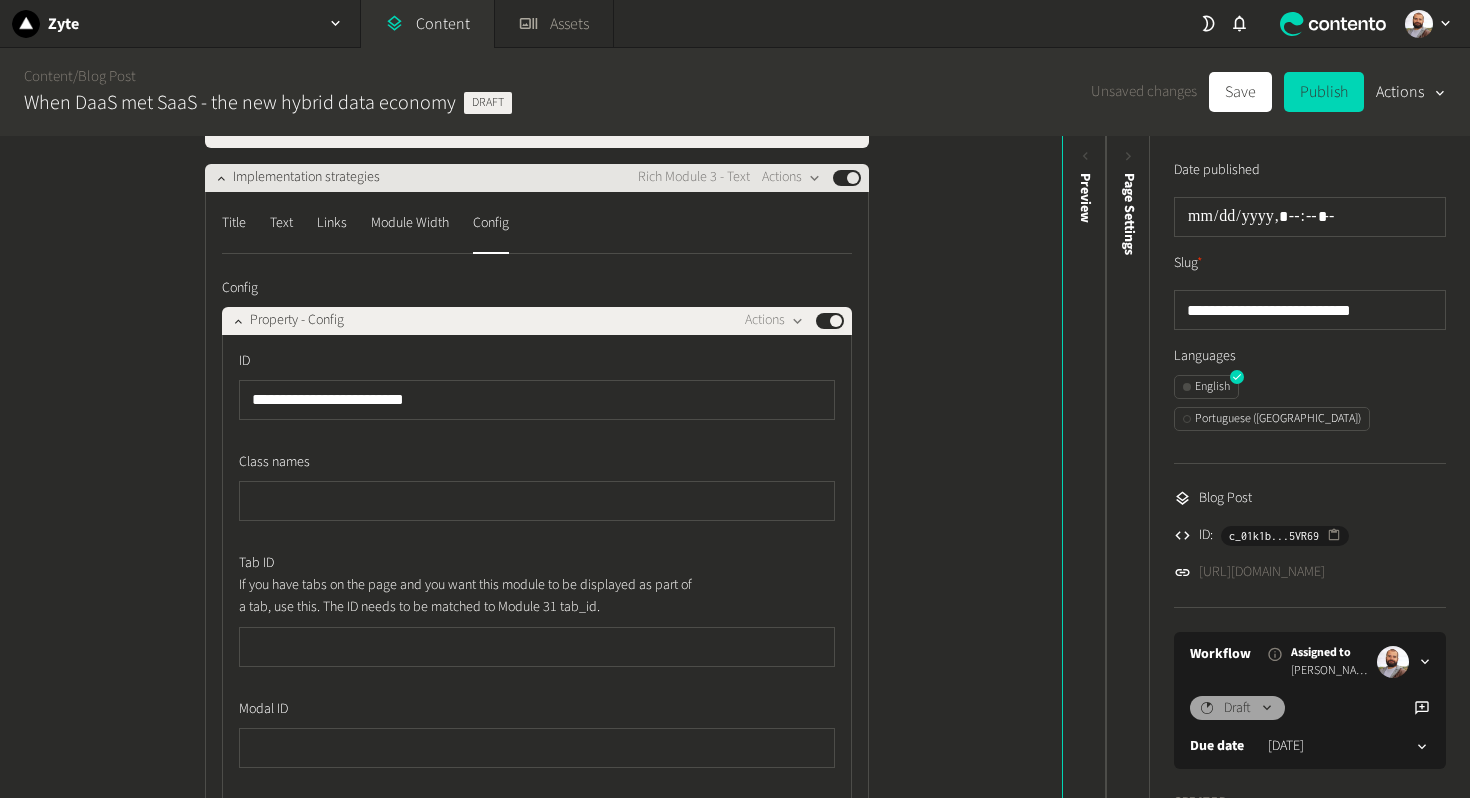 click on "Implementation strategies" 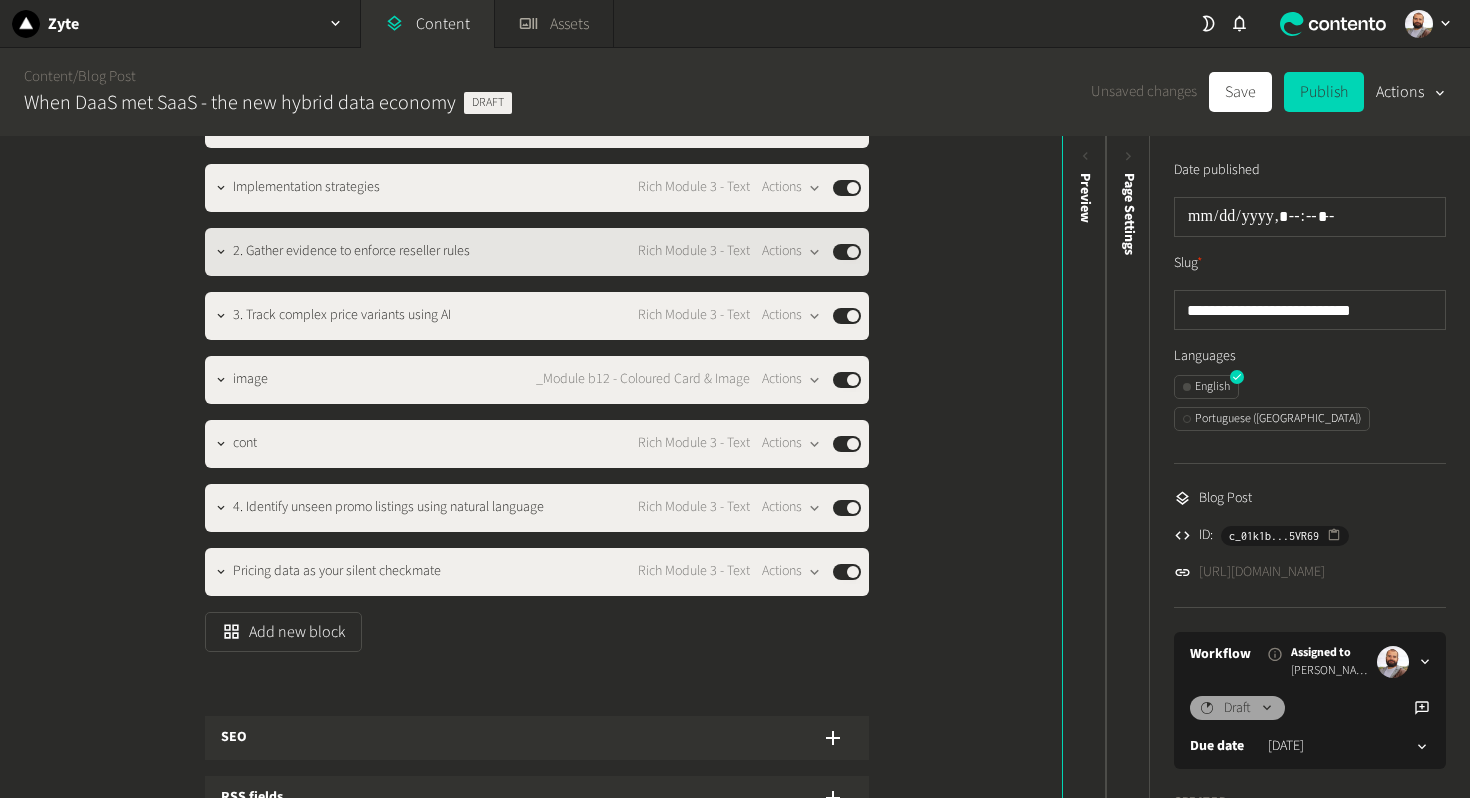 click on "2. Gather evidence to enforce reseller rules" 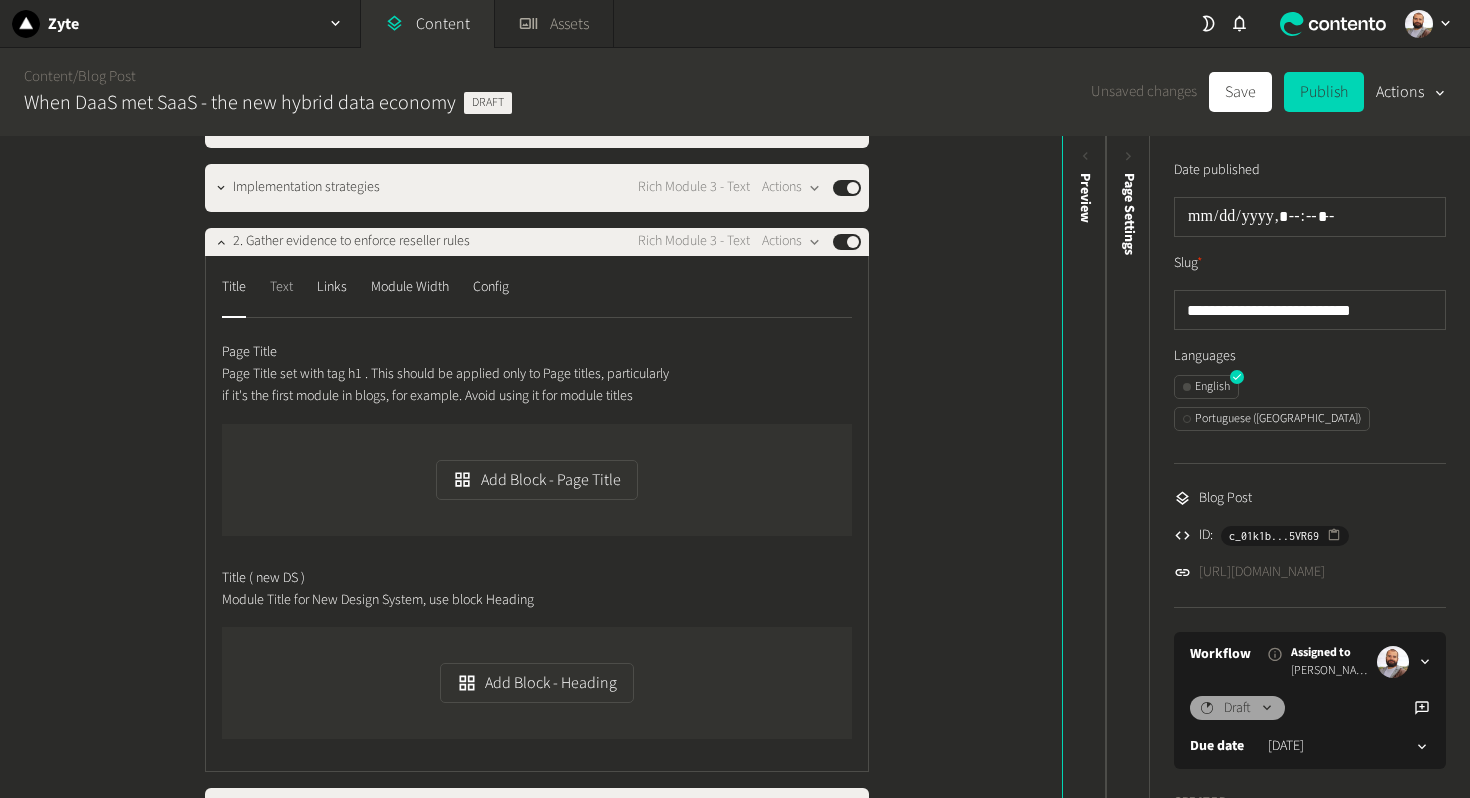 click on "Text" 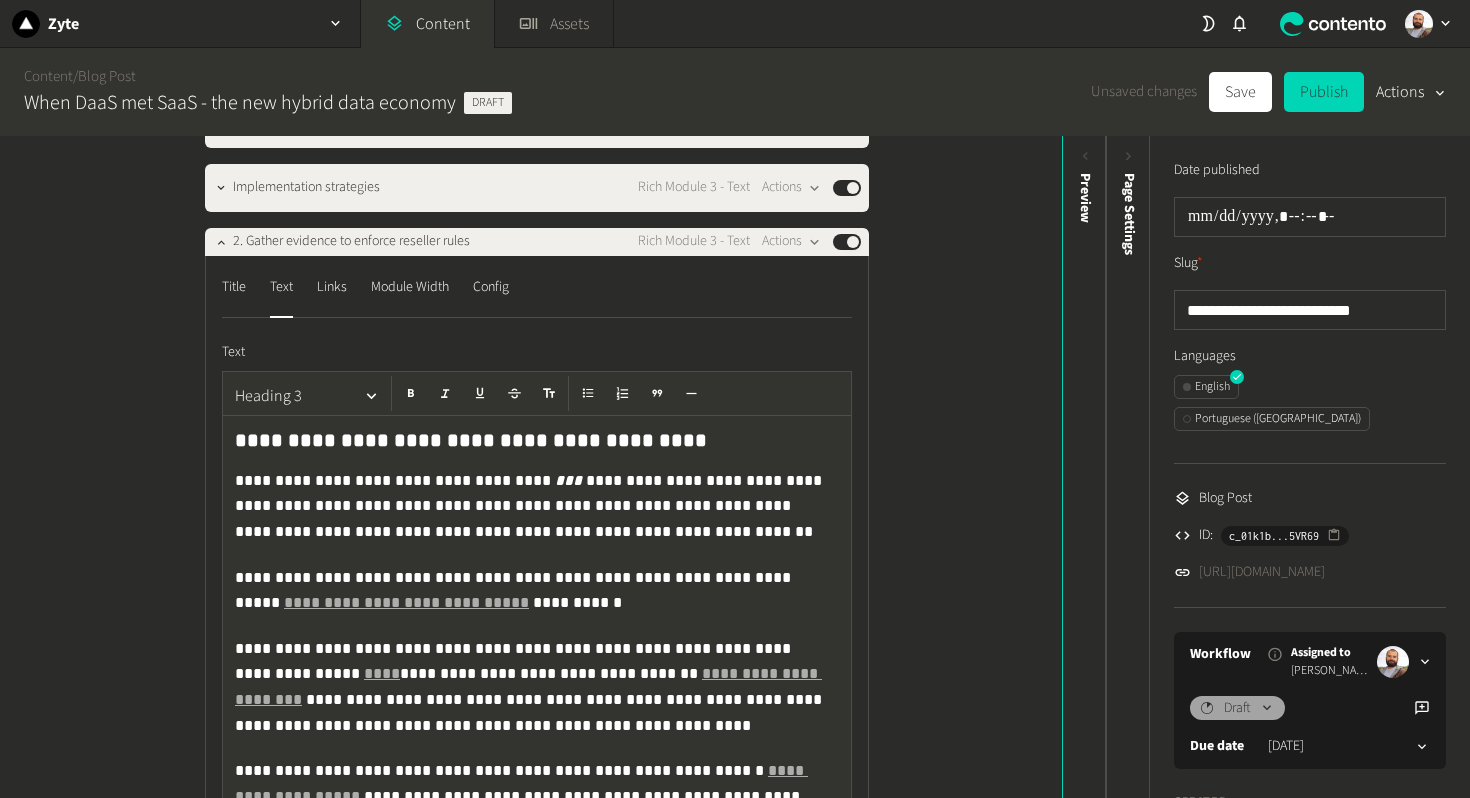 click on "**********" 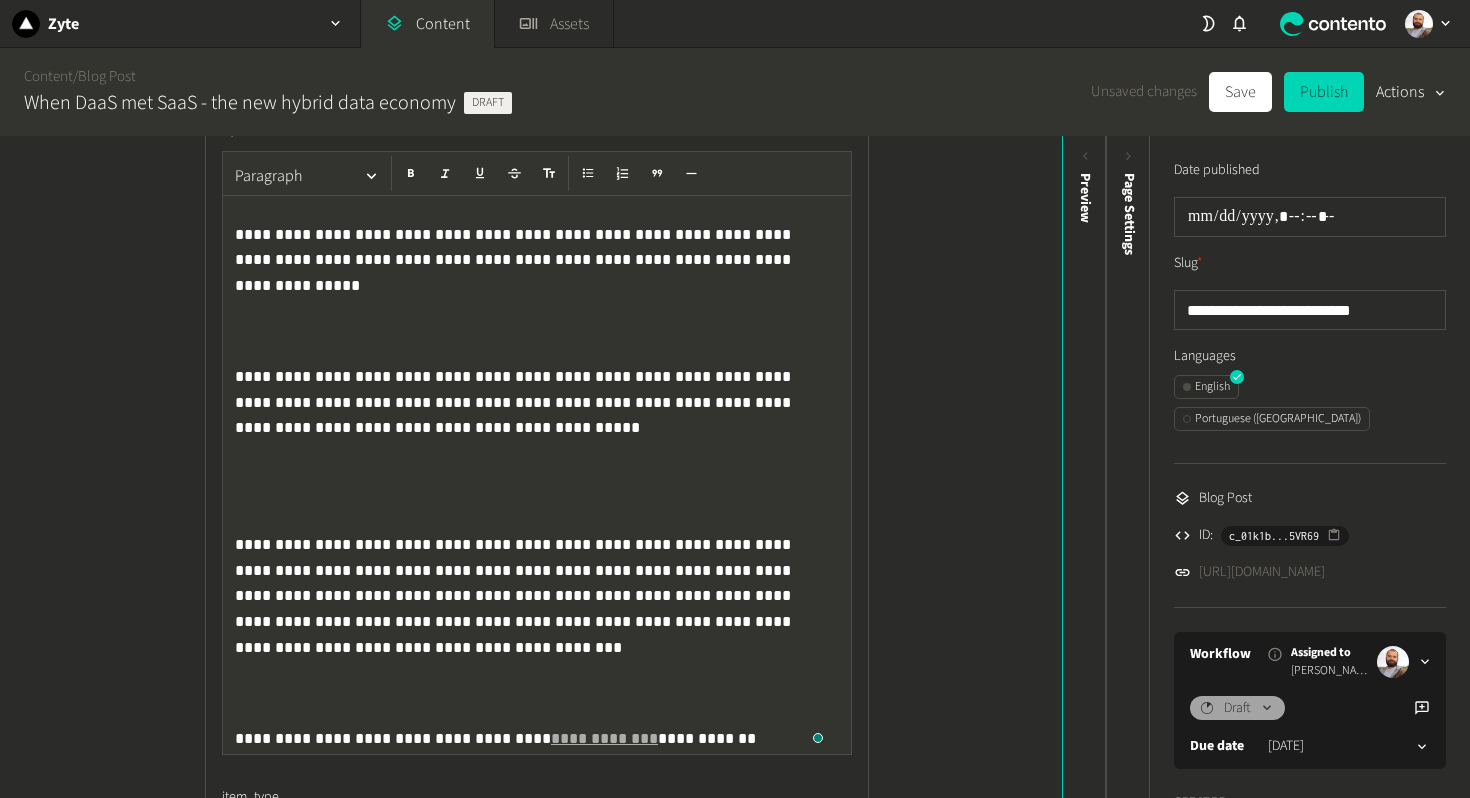 click 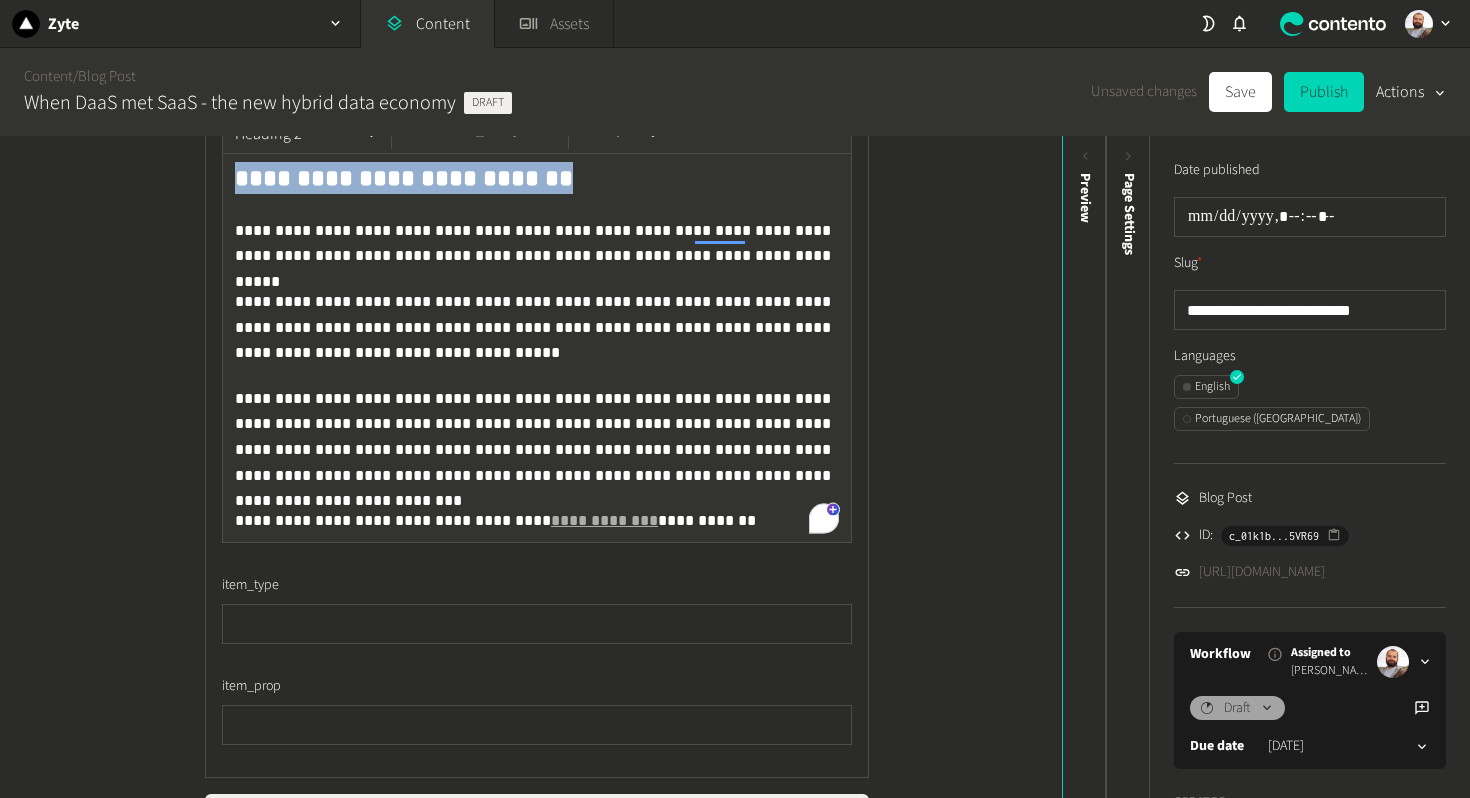 drag, startPoint x: 526, startPoint y: 225, endPoint x: 190, endPoint y: 212, distance: 336.2514 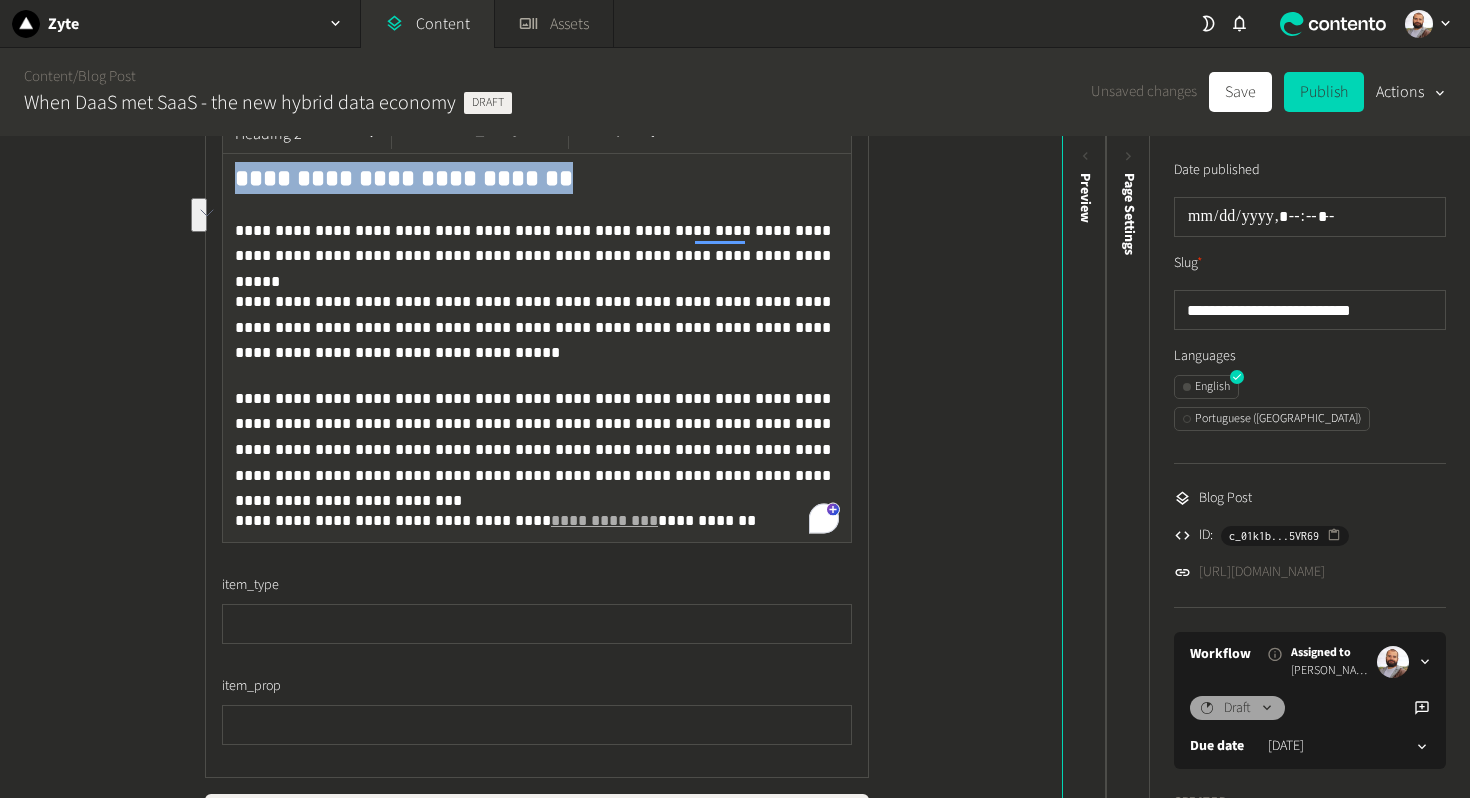 copy on "**********" 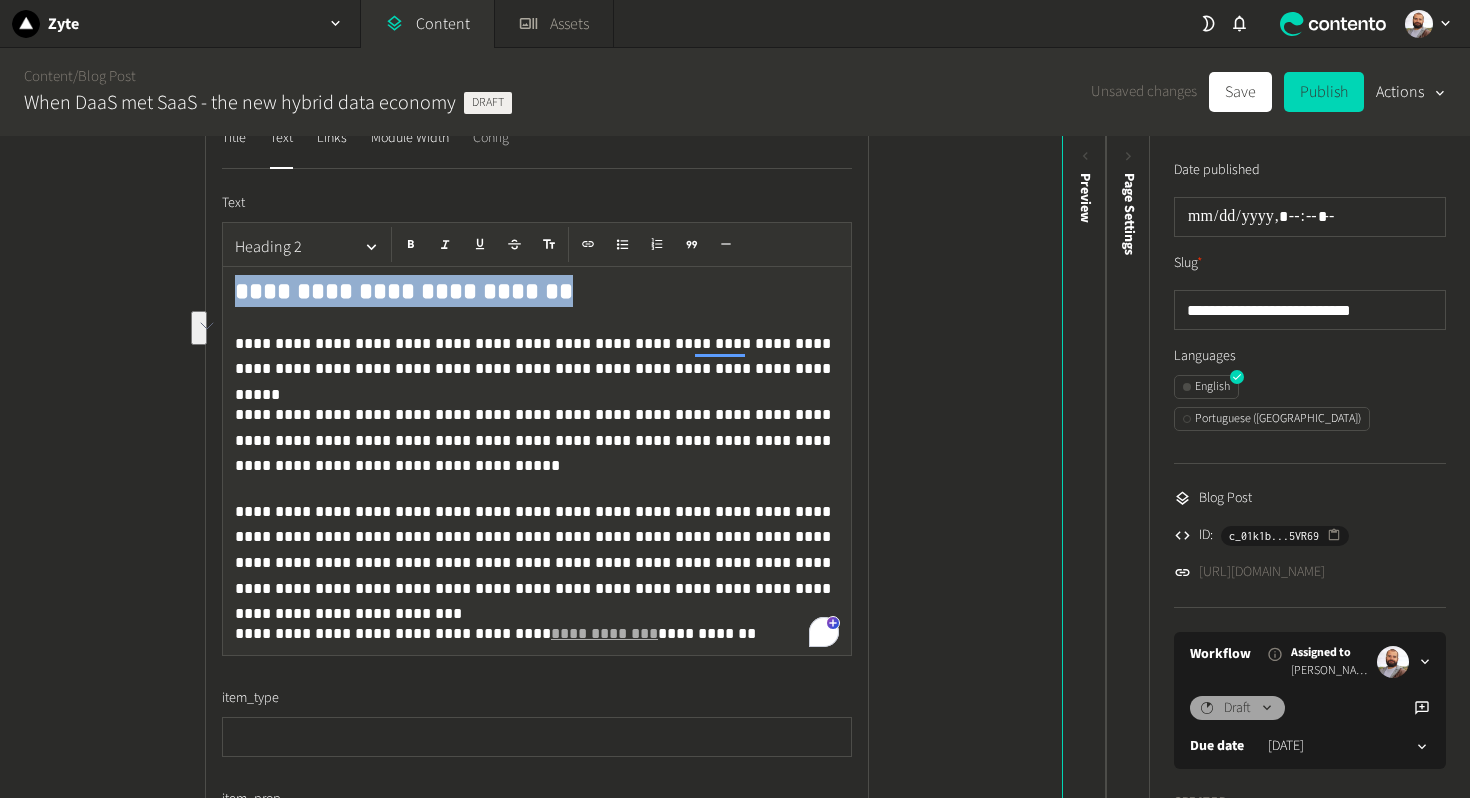 click on "Config" 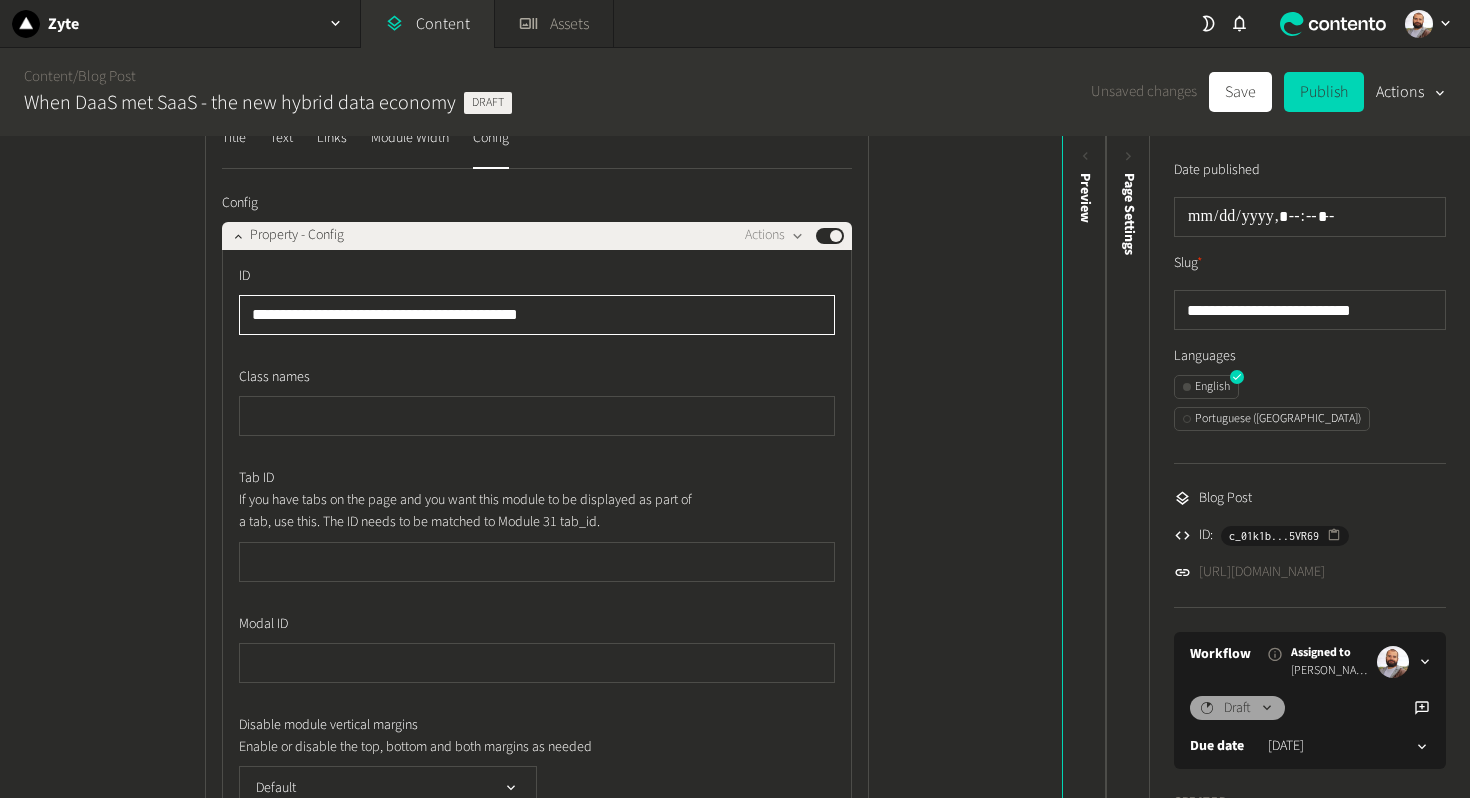 click on "**********" 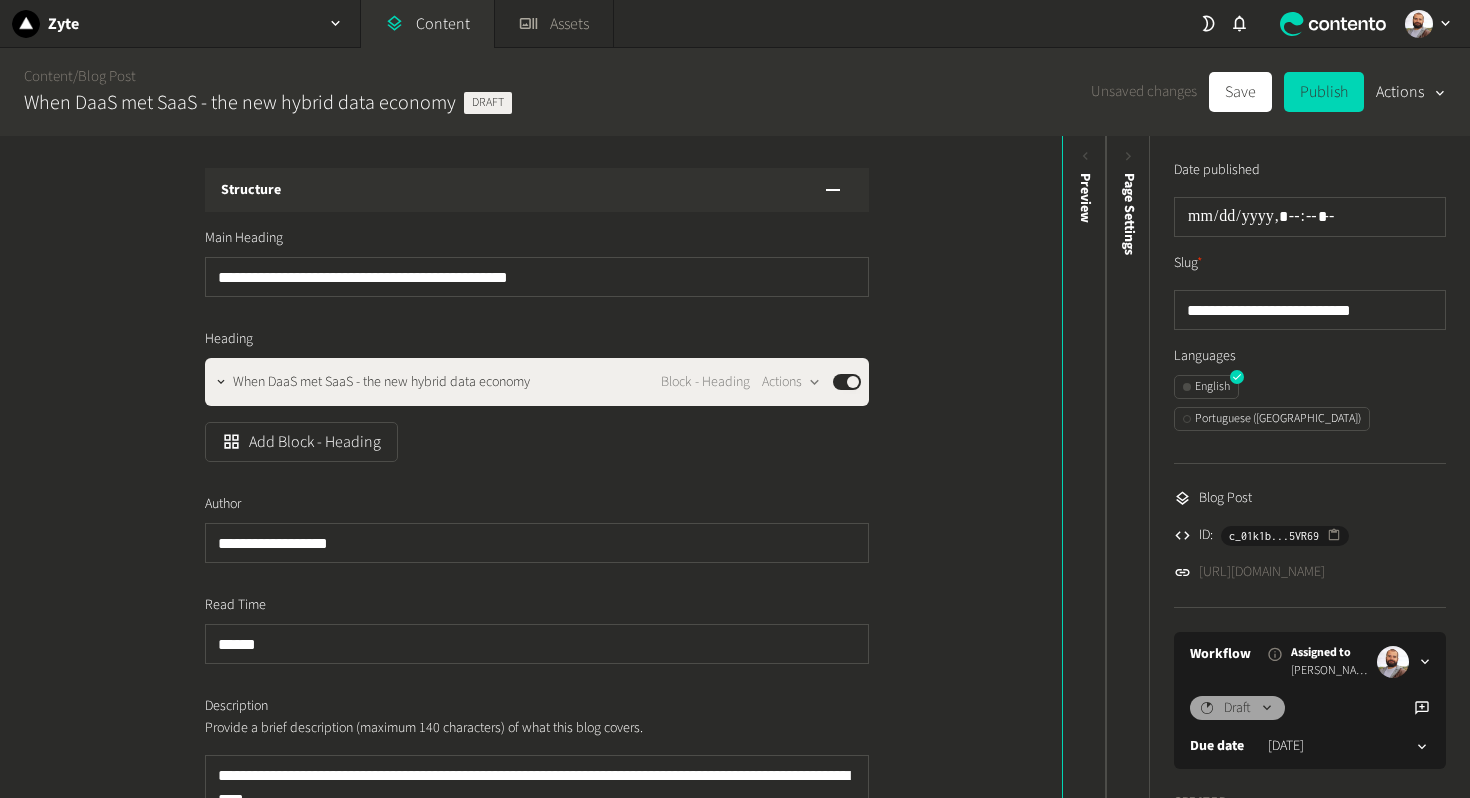 scroll, scrollTop: 0, scrollLeft: 0, axis: both 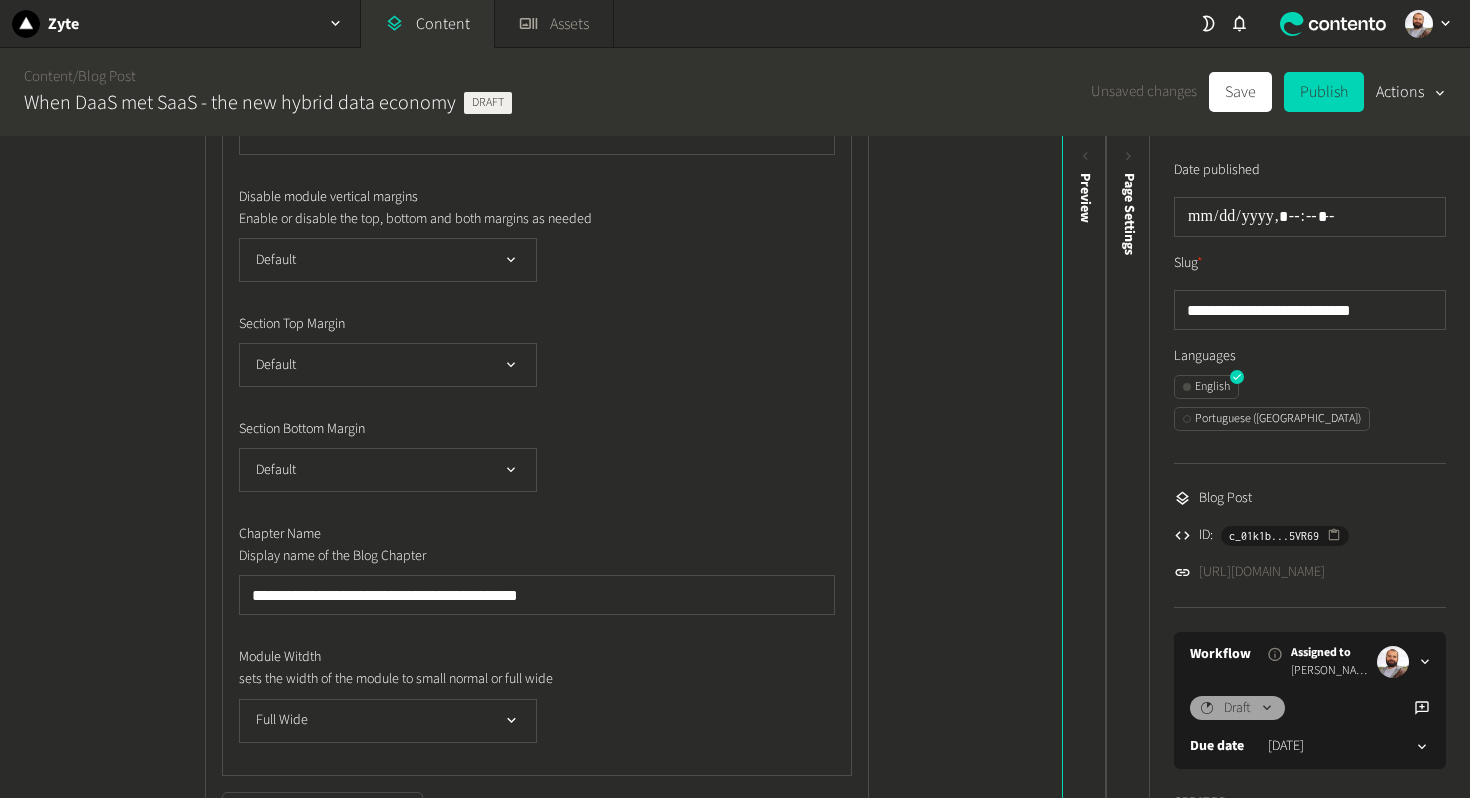 type on "**********" 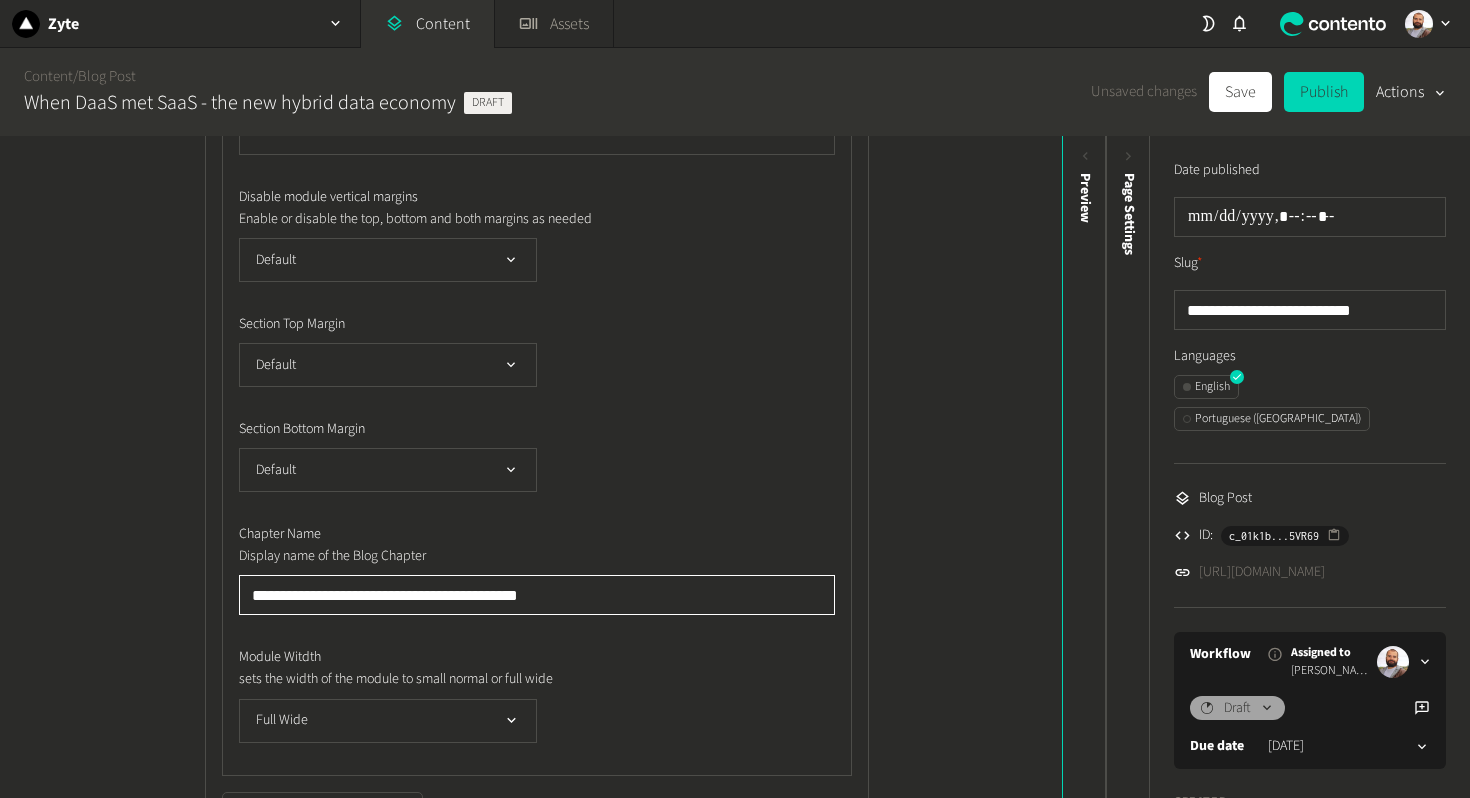 click on "**********" 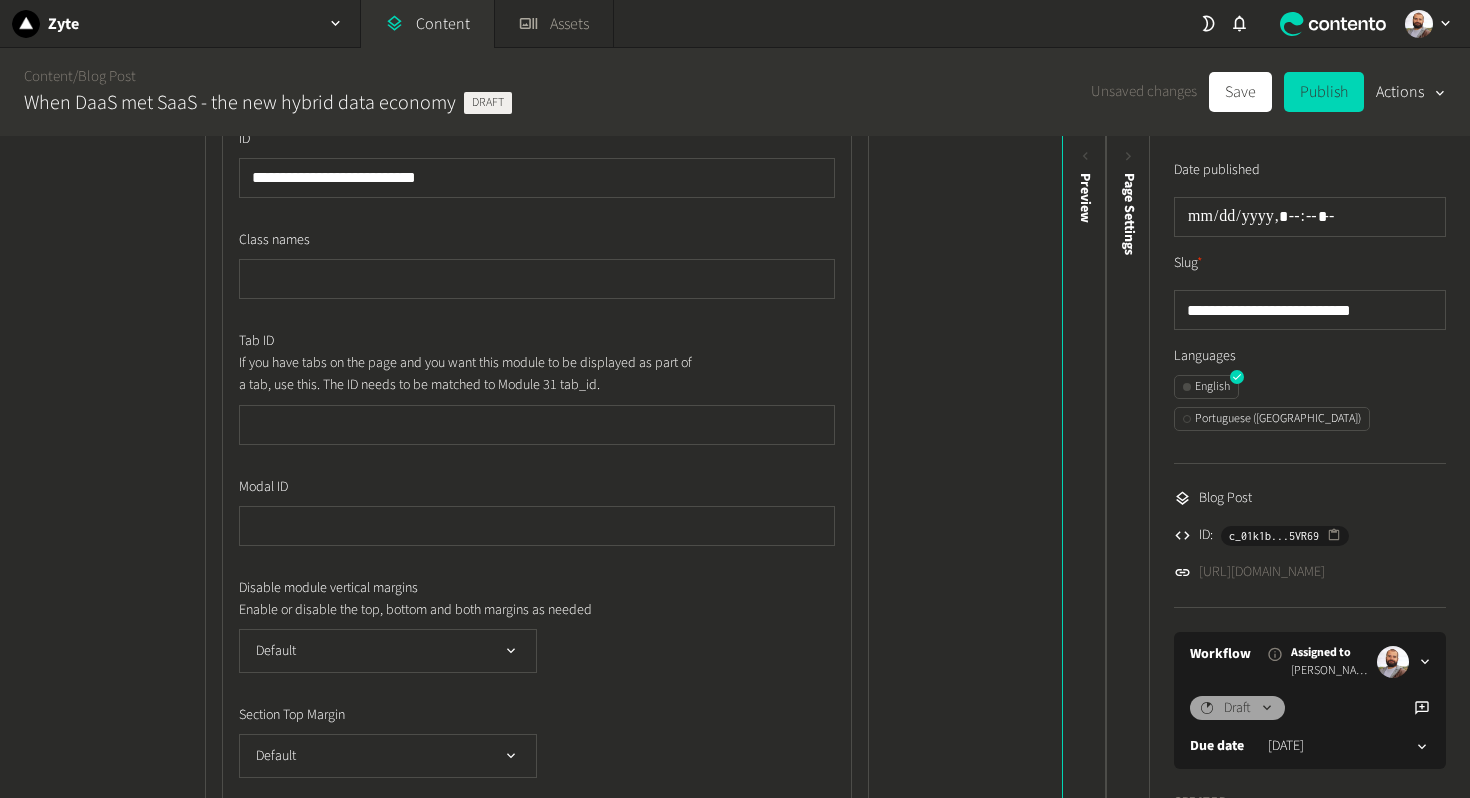 paste on "**********" 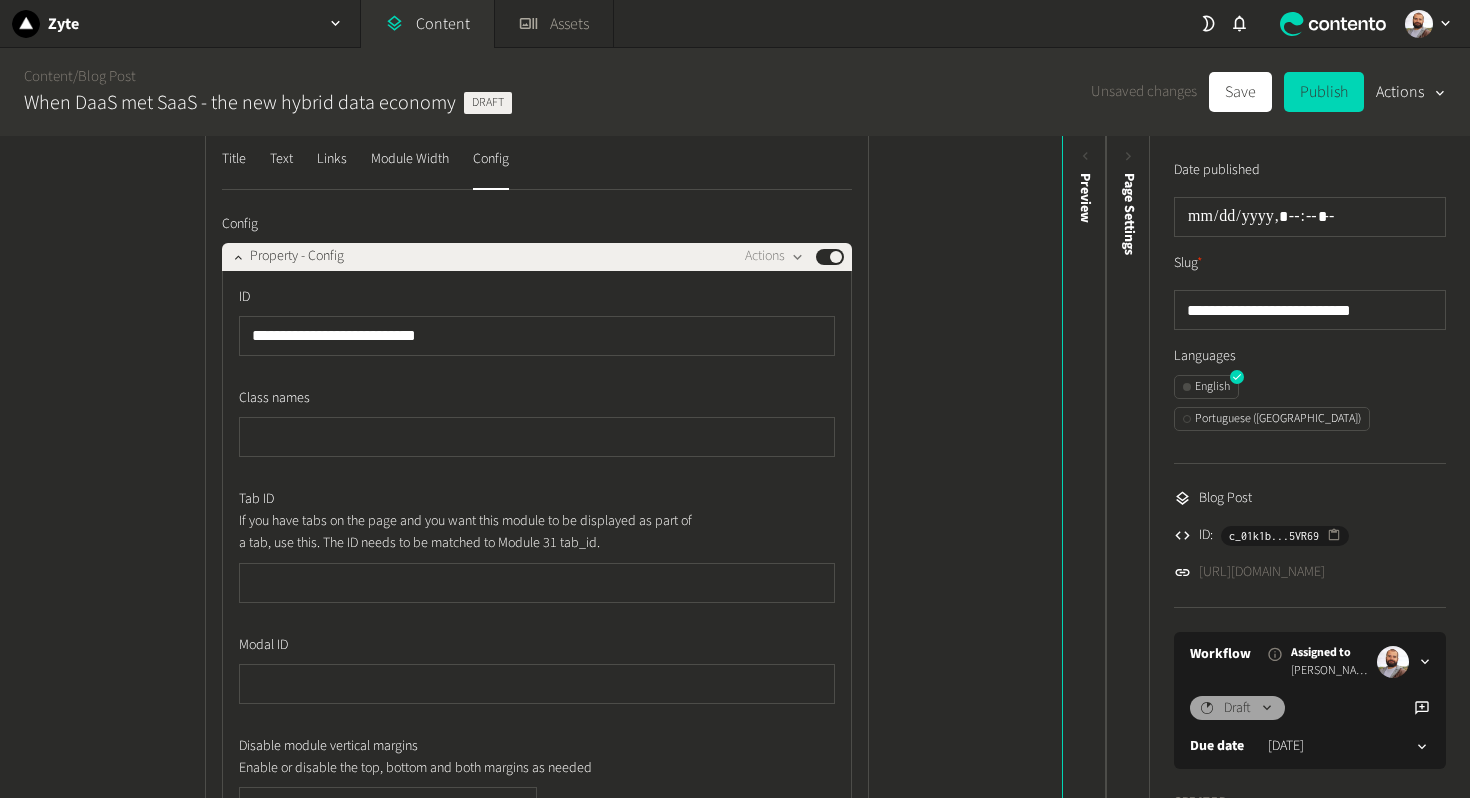 scroll, scrollTop: 1832, scrollLeft: 0, axis: vertical 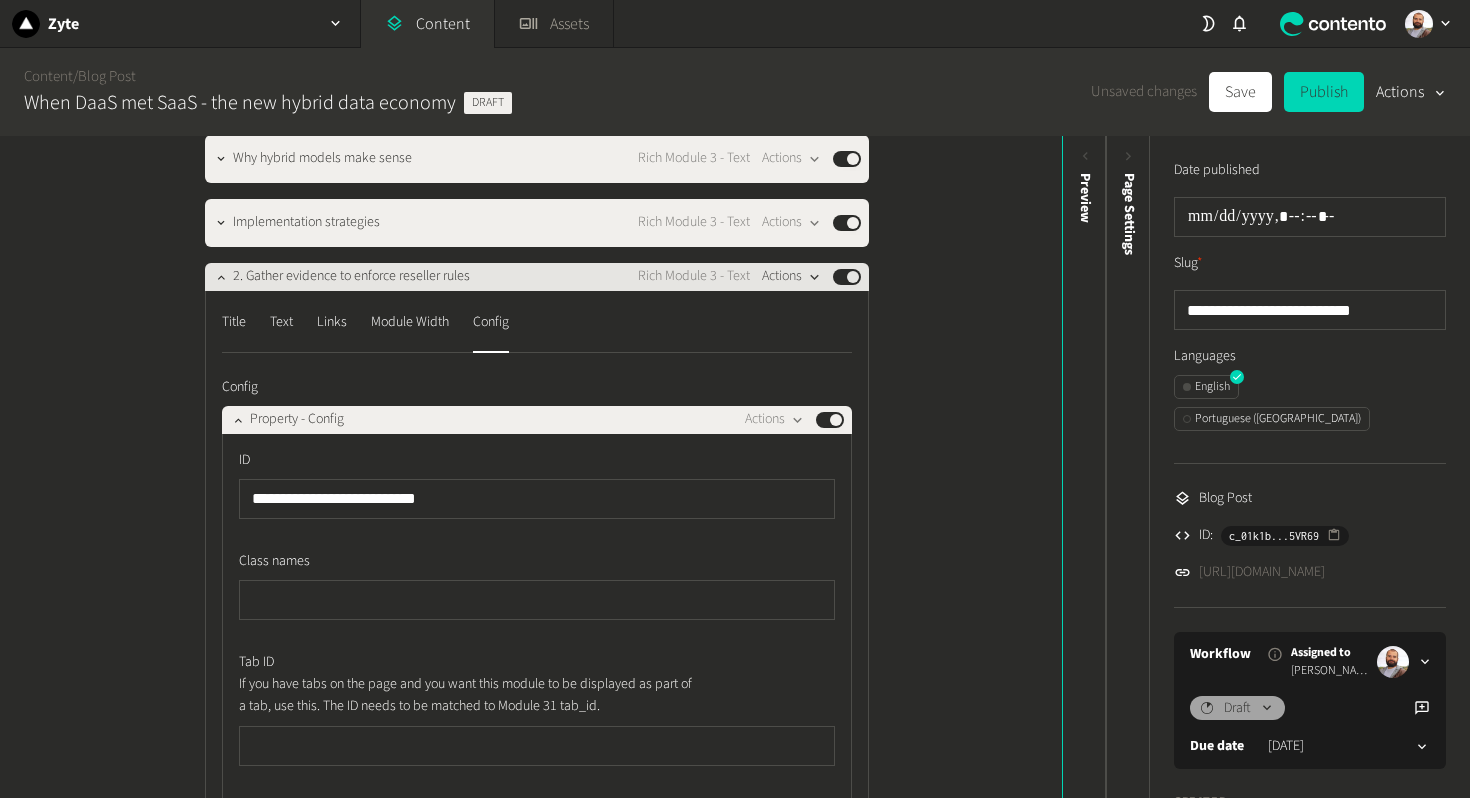 type on "**********" 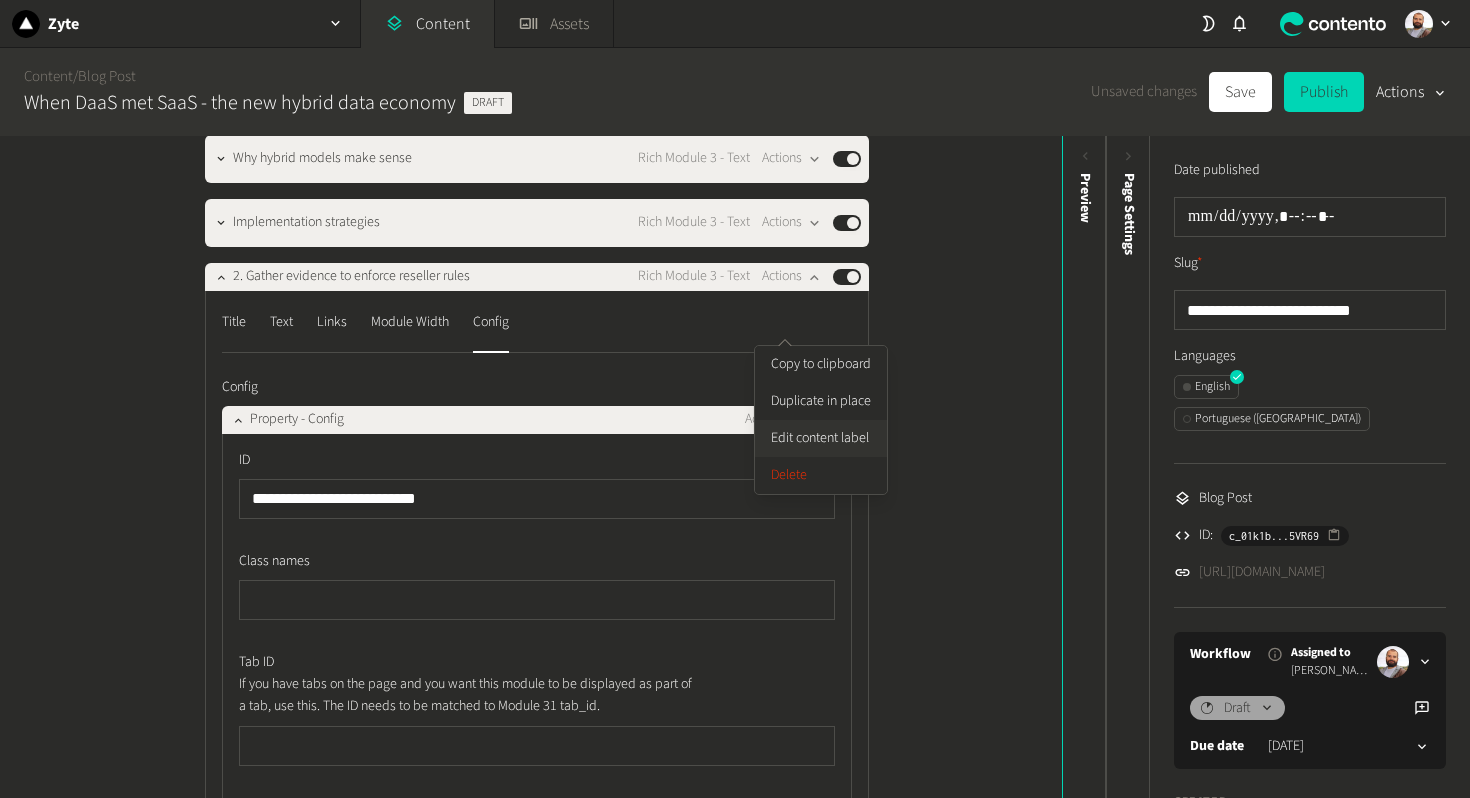 click on "Edit content label" 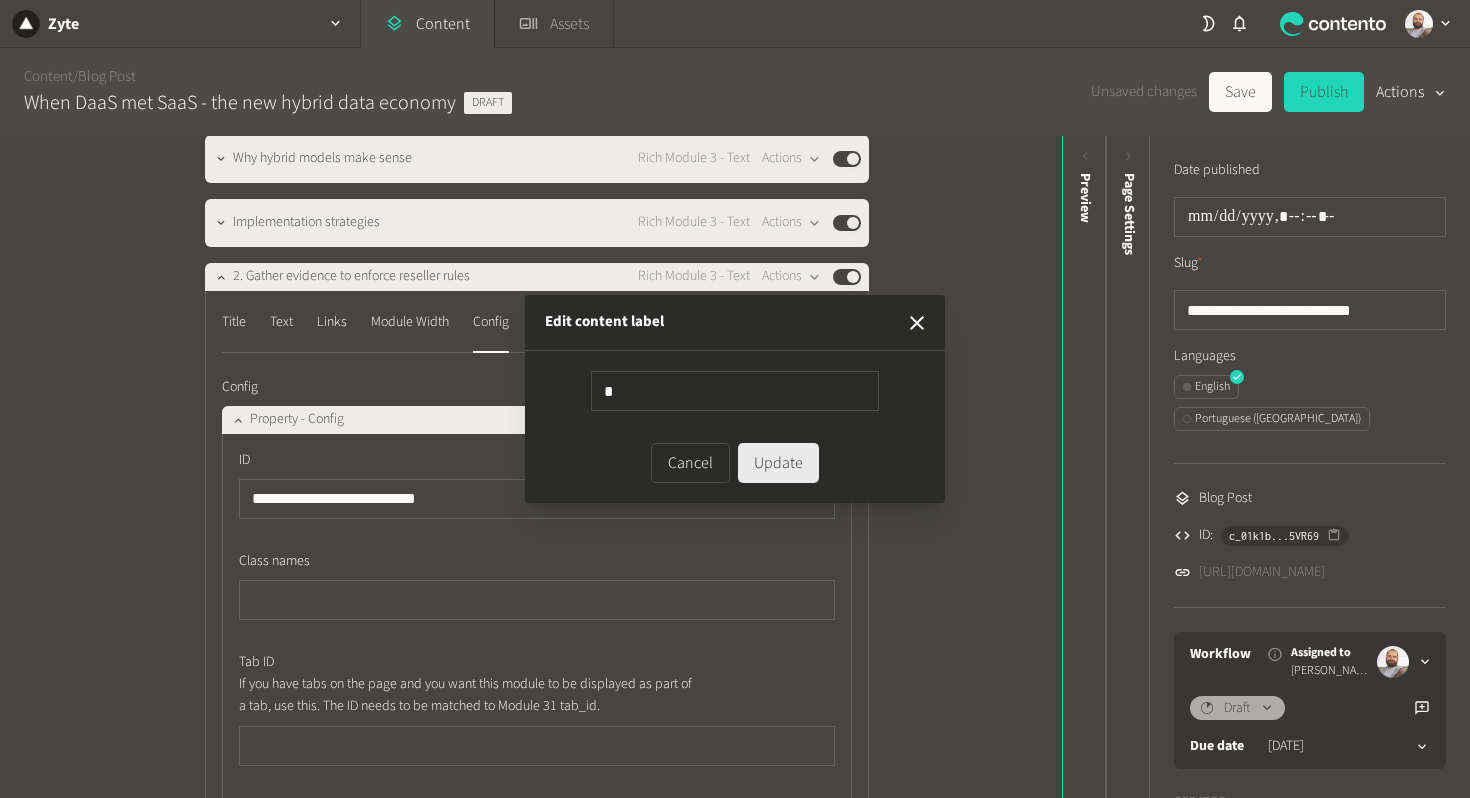 scroll, scrollTop: 0, scrollLeft: 0, axis: both 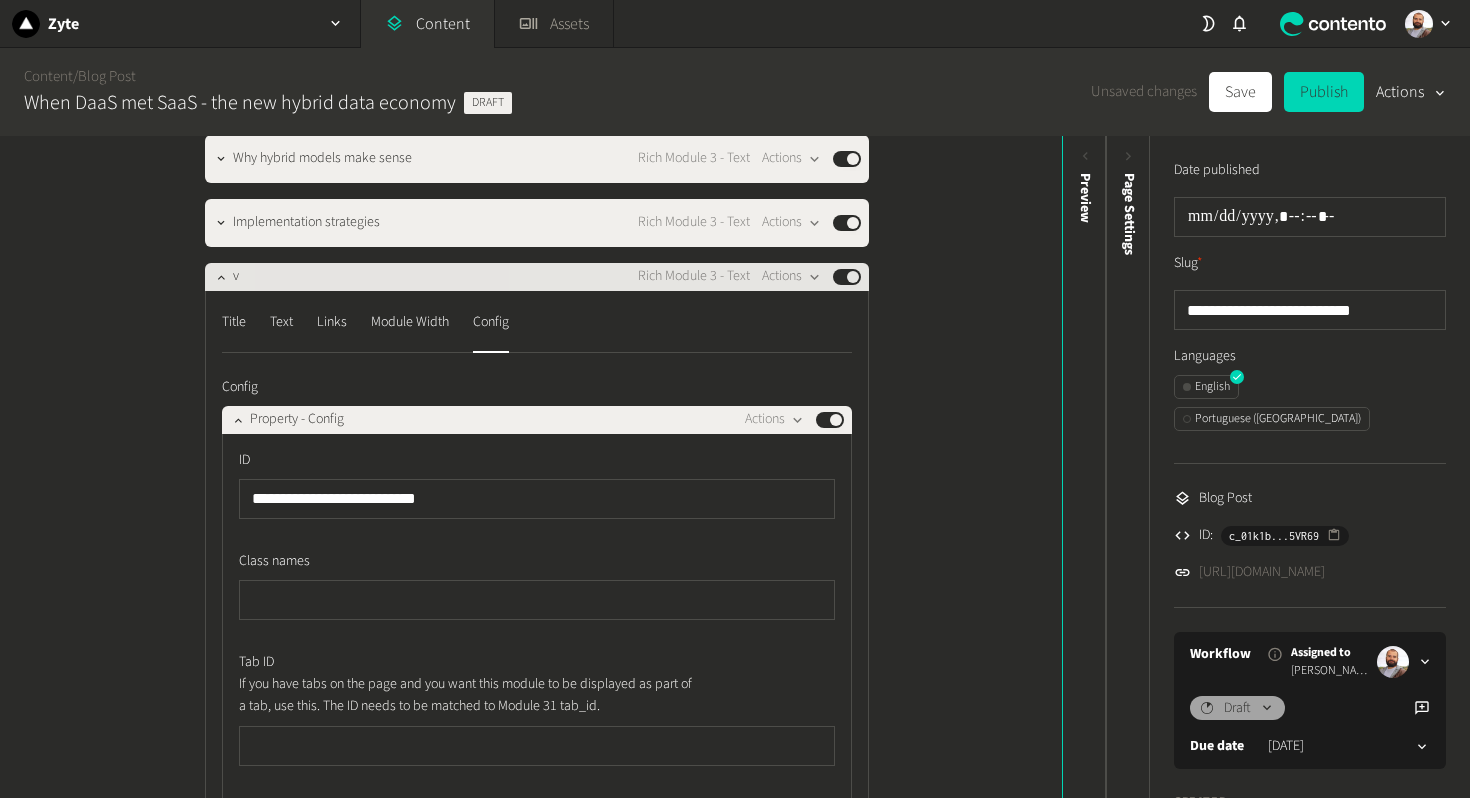 click on "v Rich Module 3 - Text  Actions  Published" 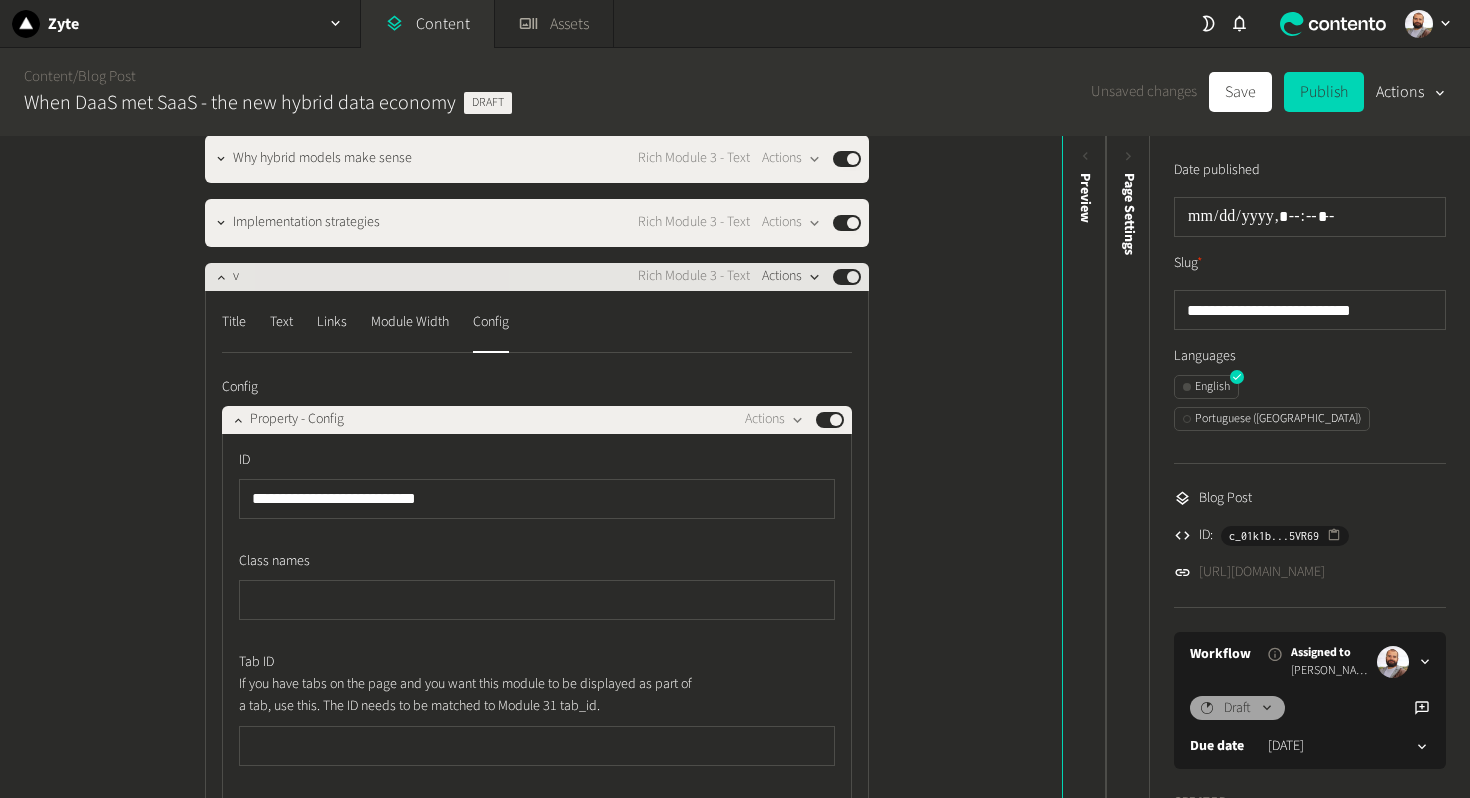 click on "Actions" 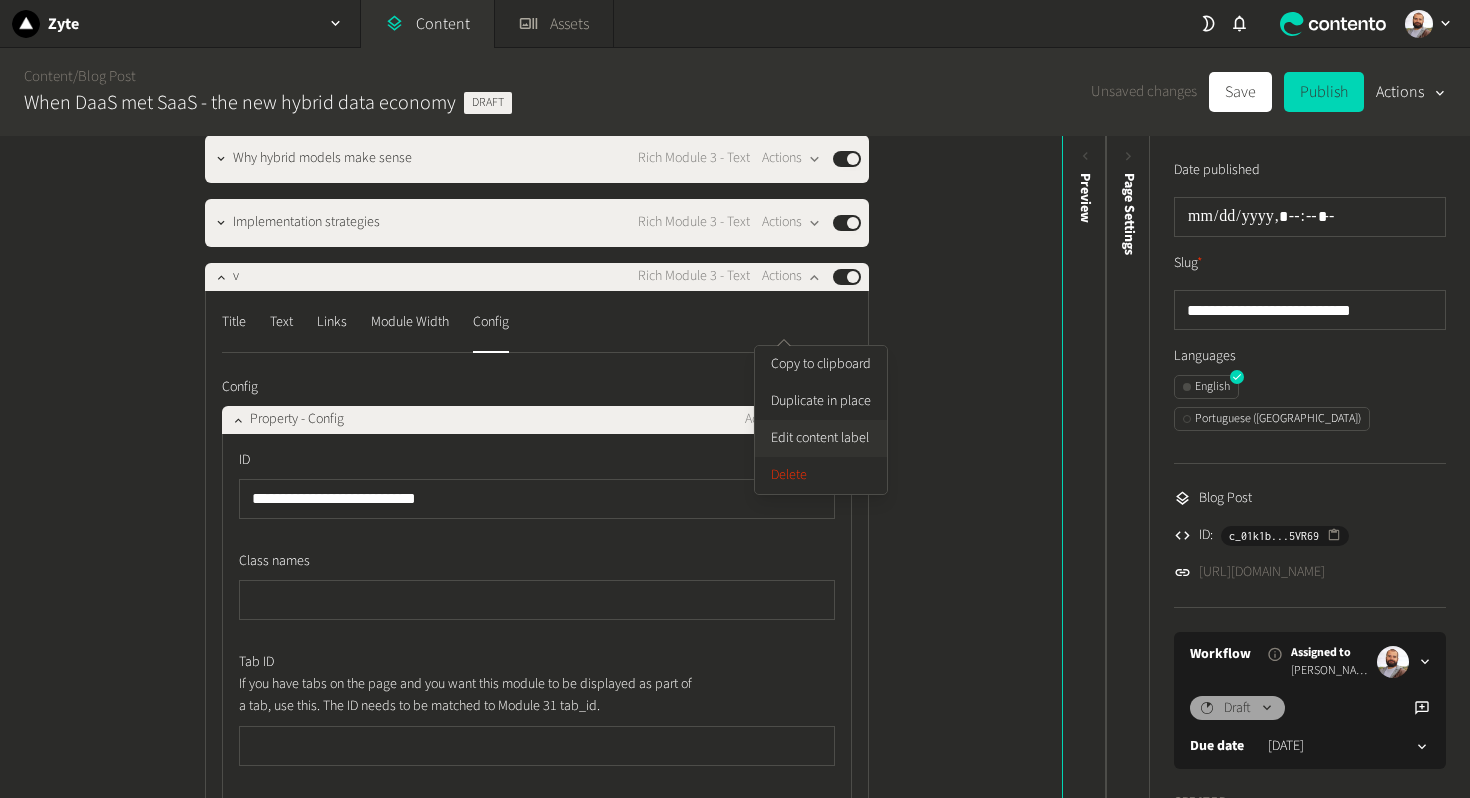 click on "Edit content label" 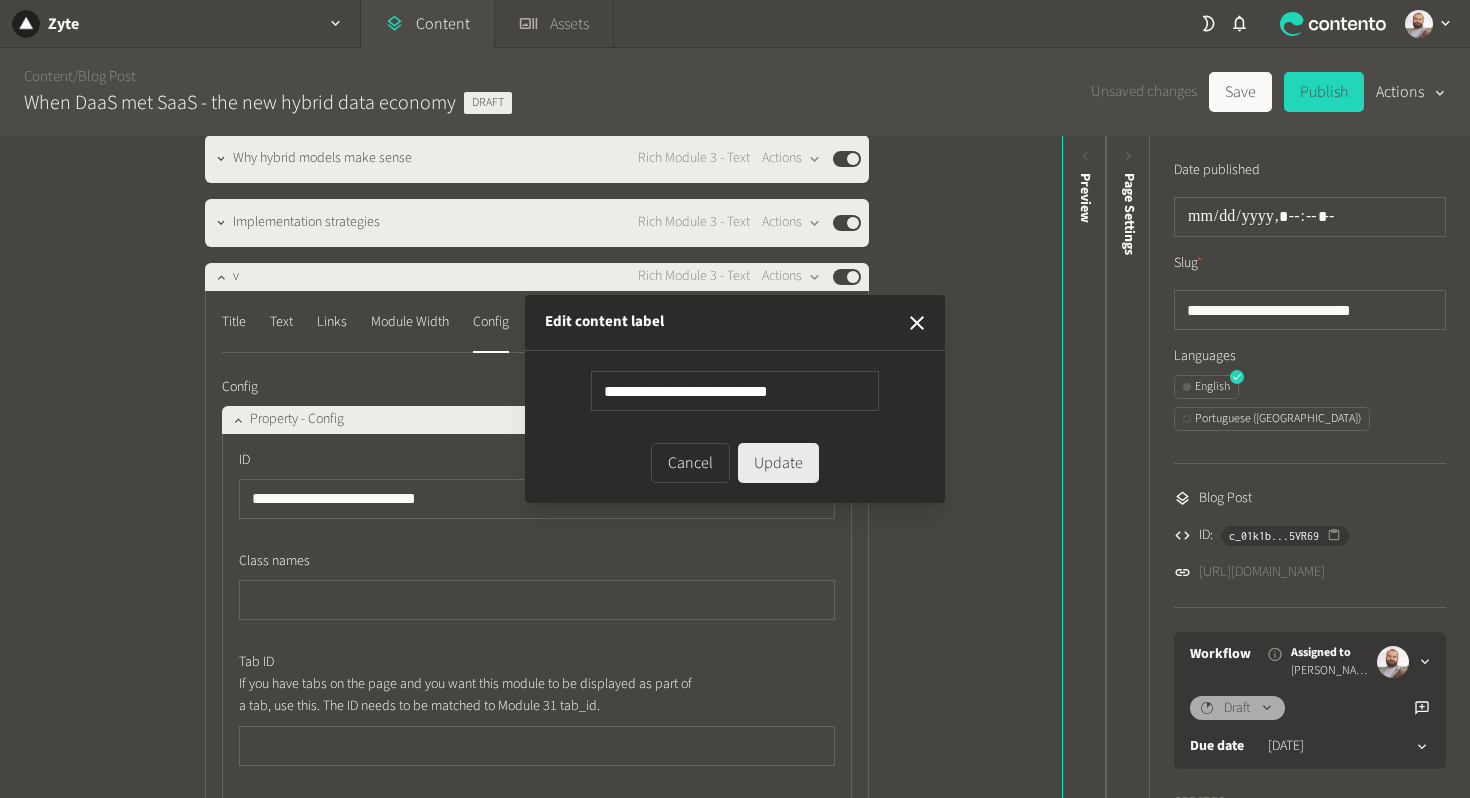 type on "**********" 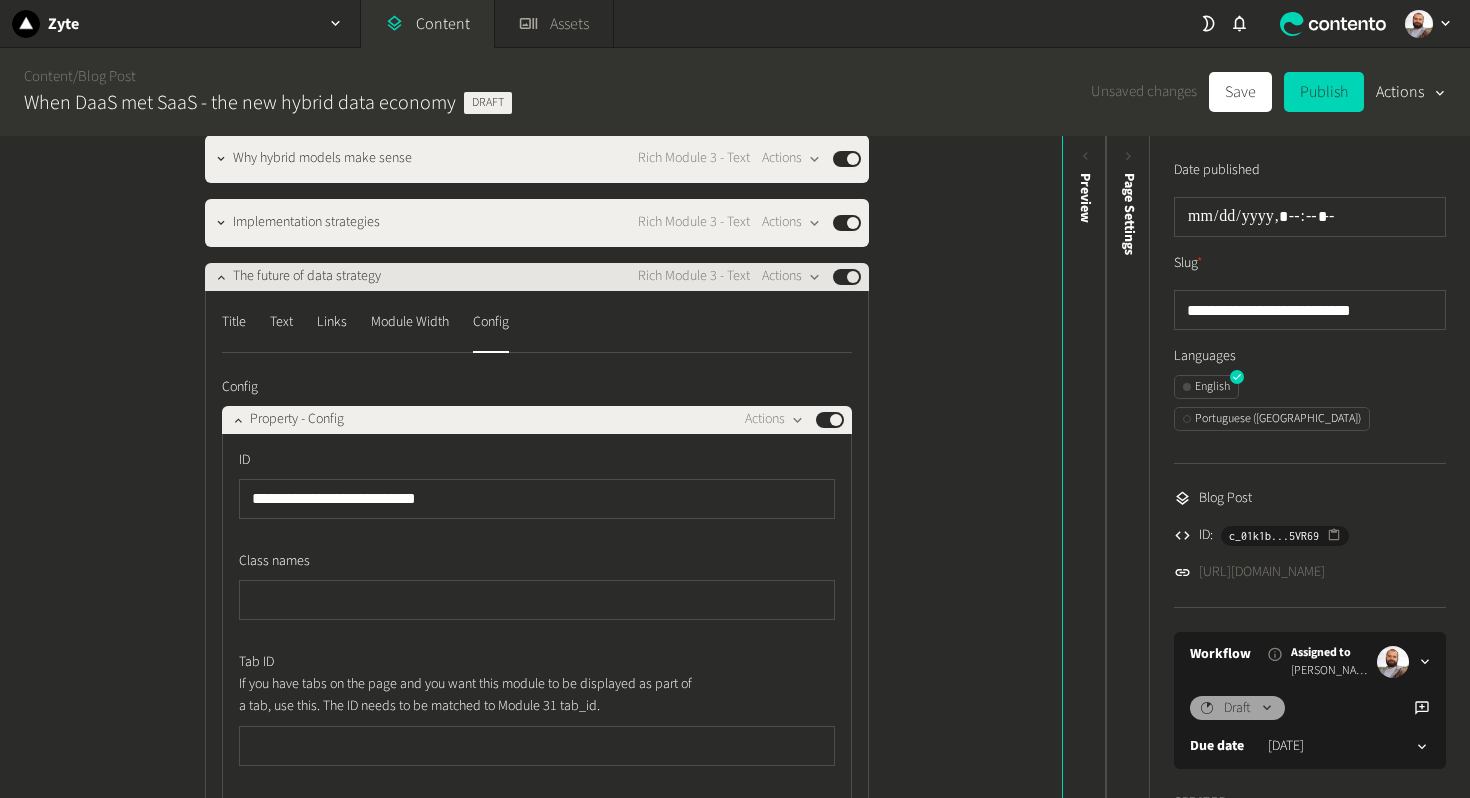 click on "The future of data strategy" 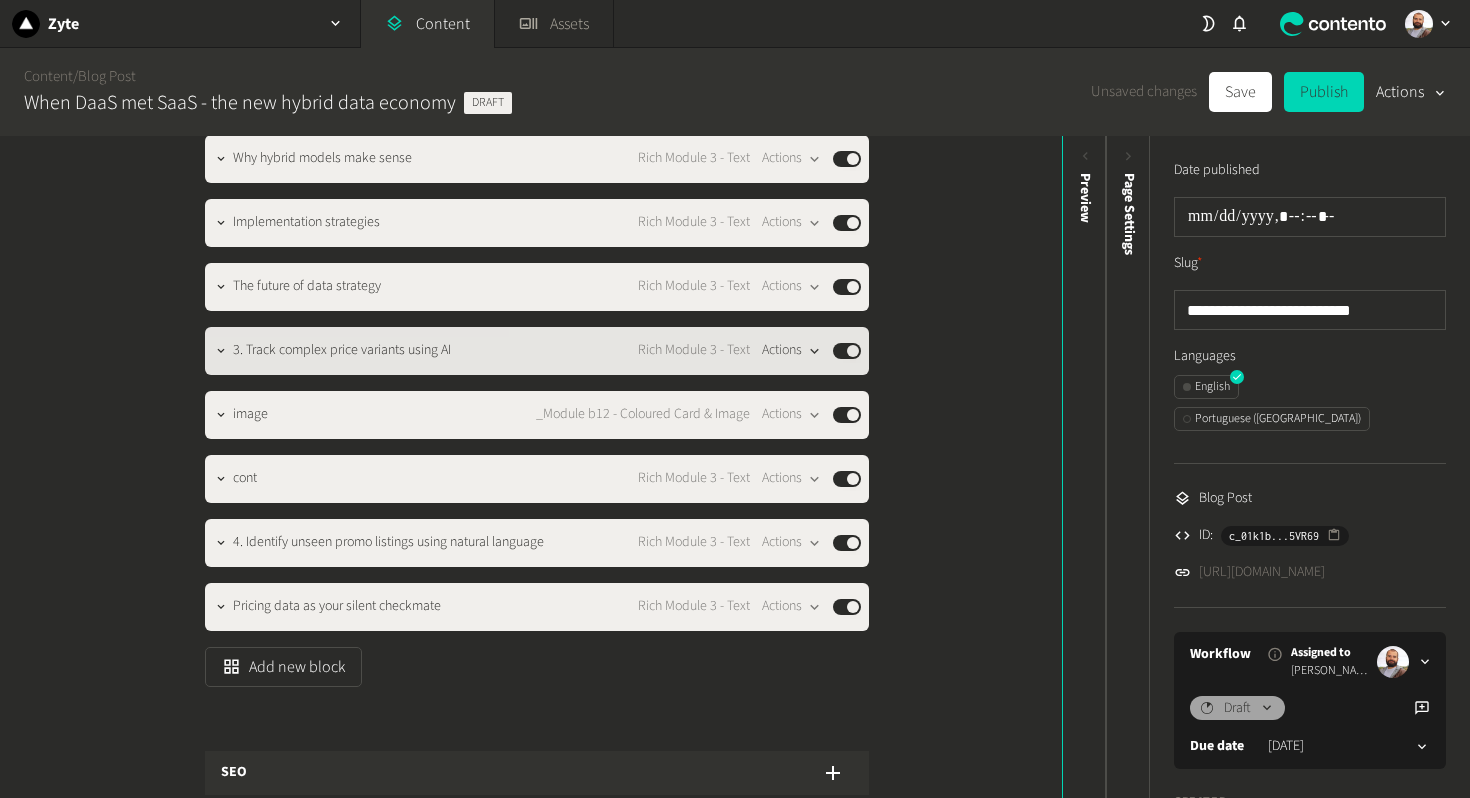 click on "Actions" 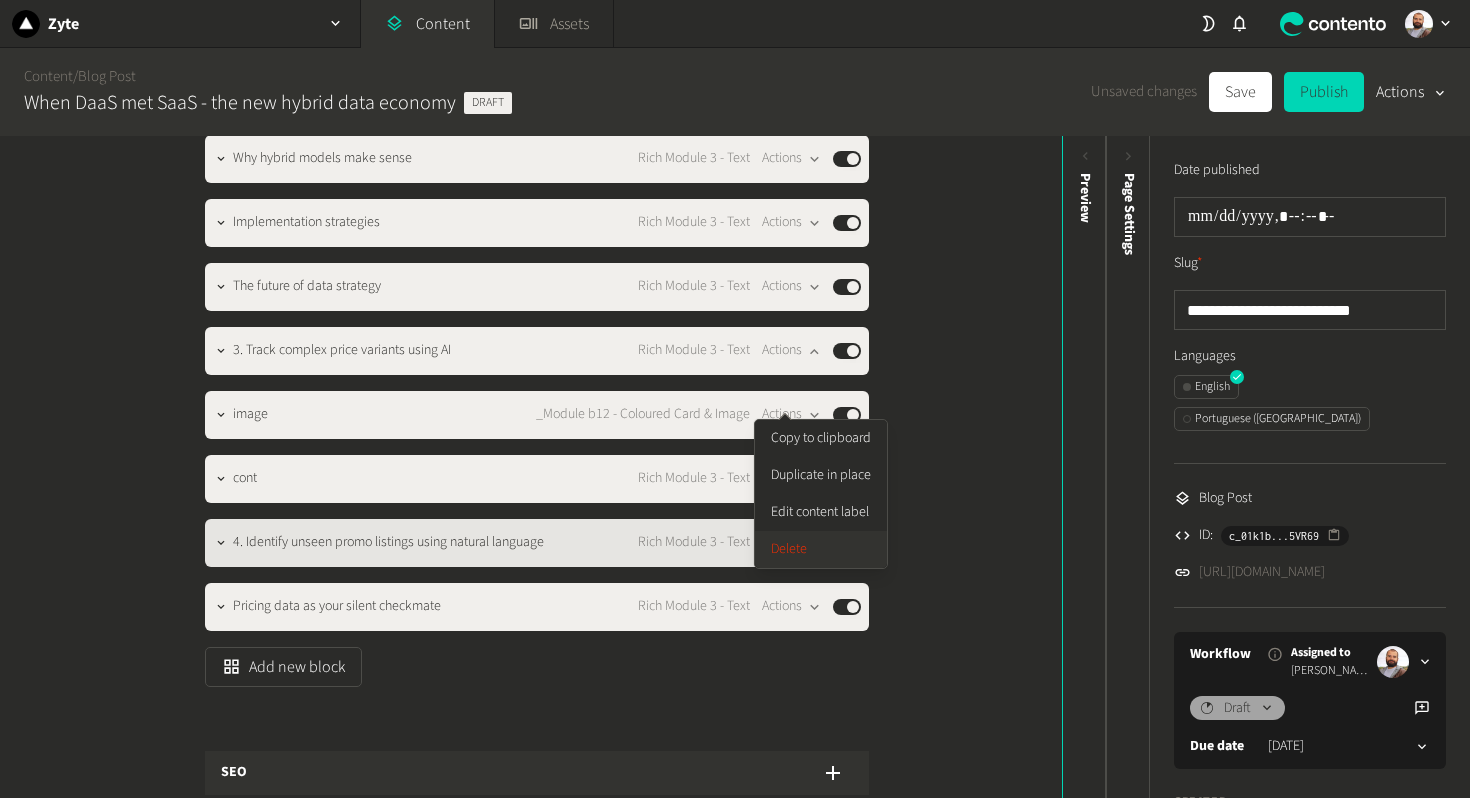 click on "Delete" 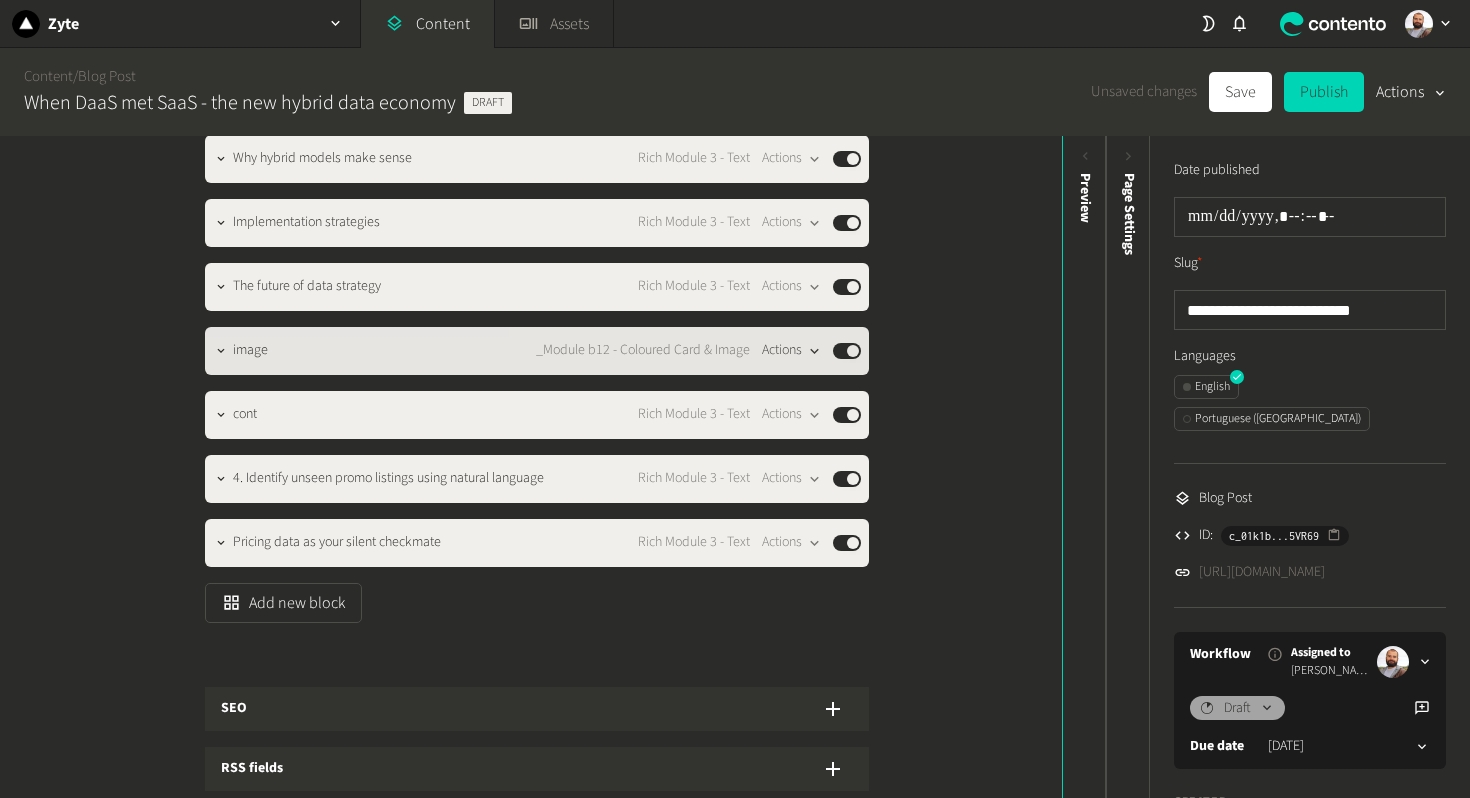 click 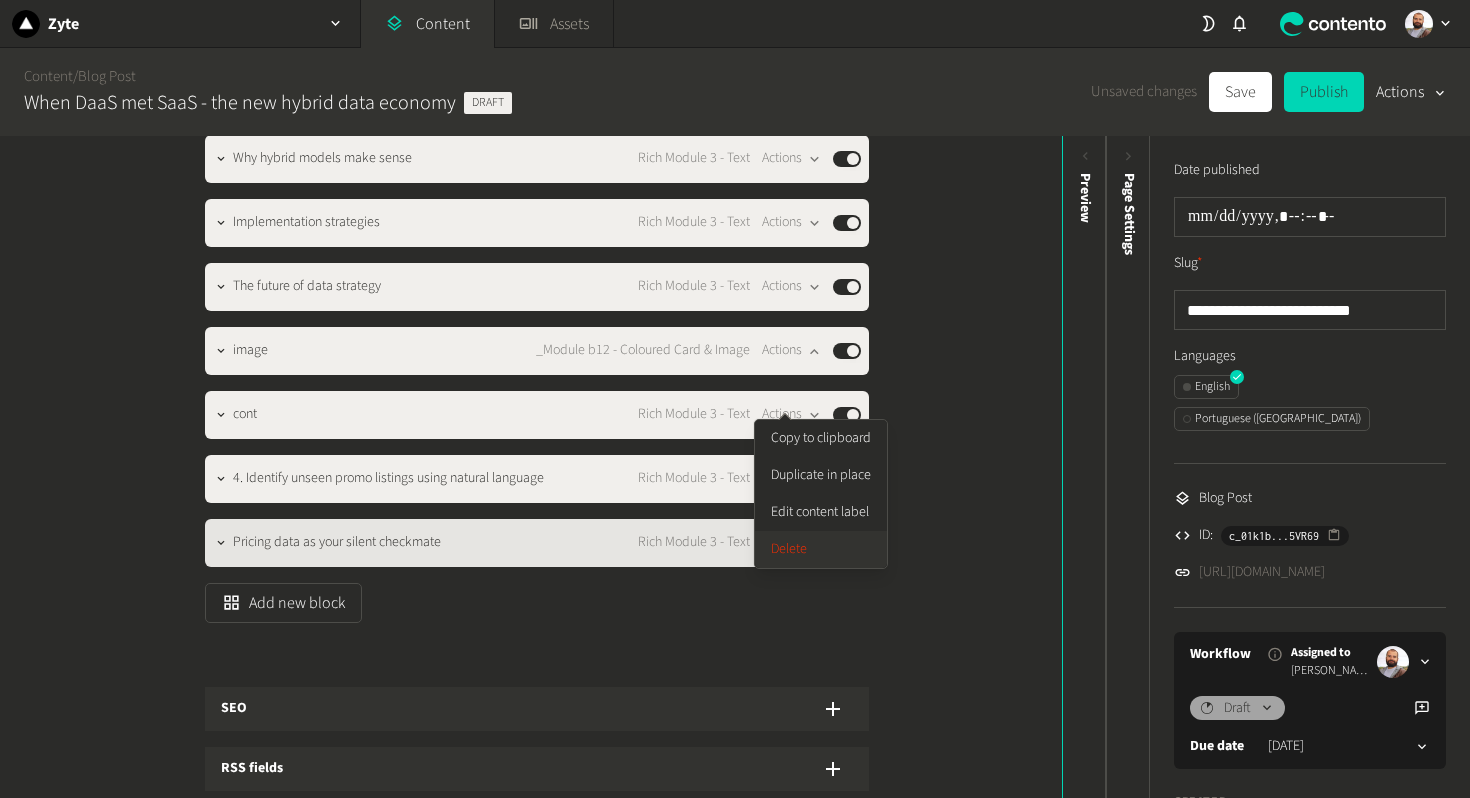 click on "Delete" 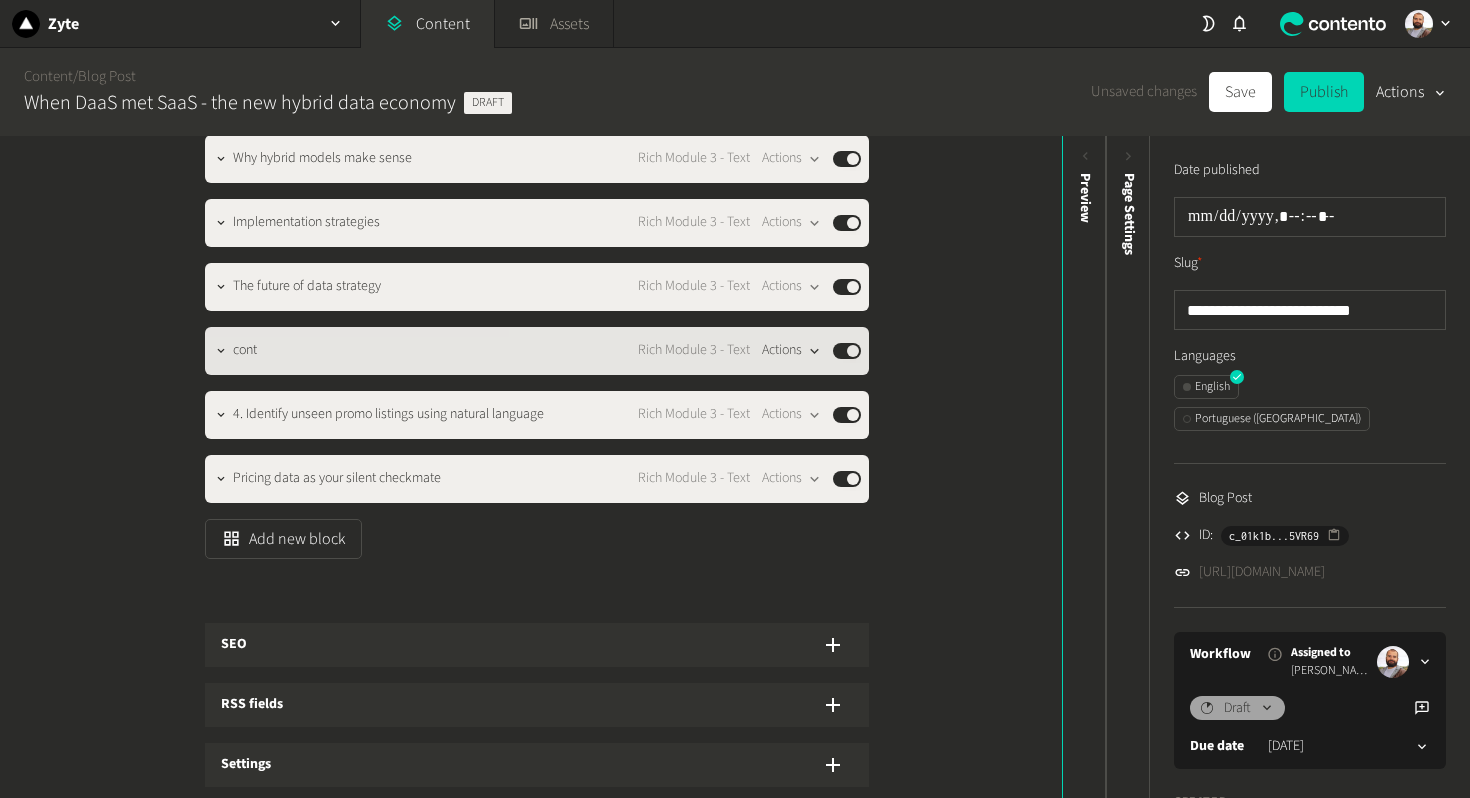 click on "Actions" 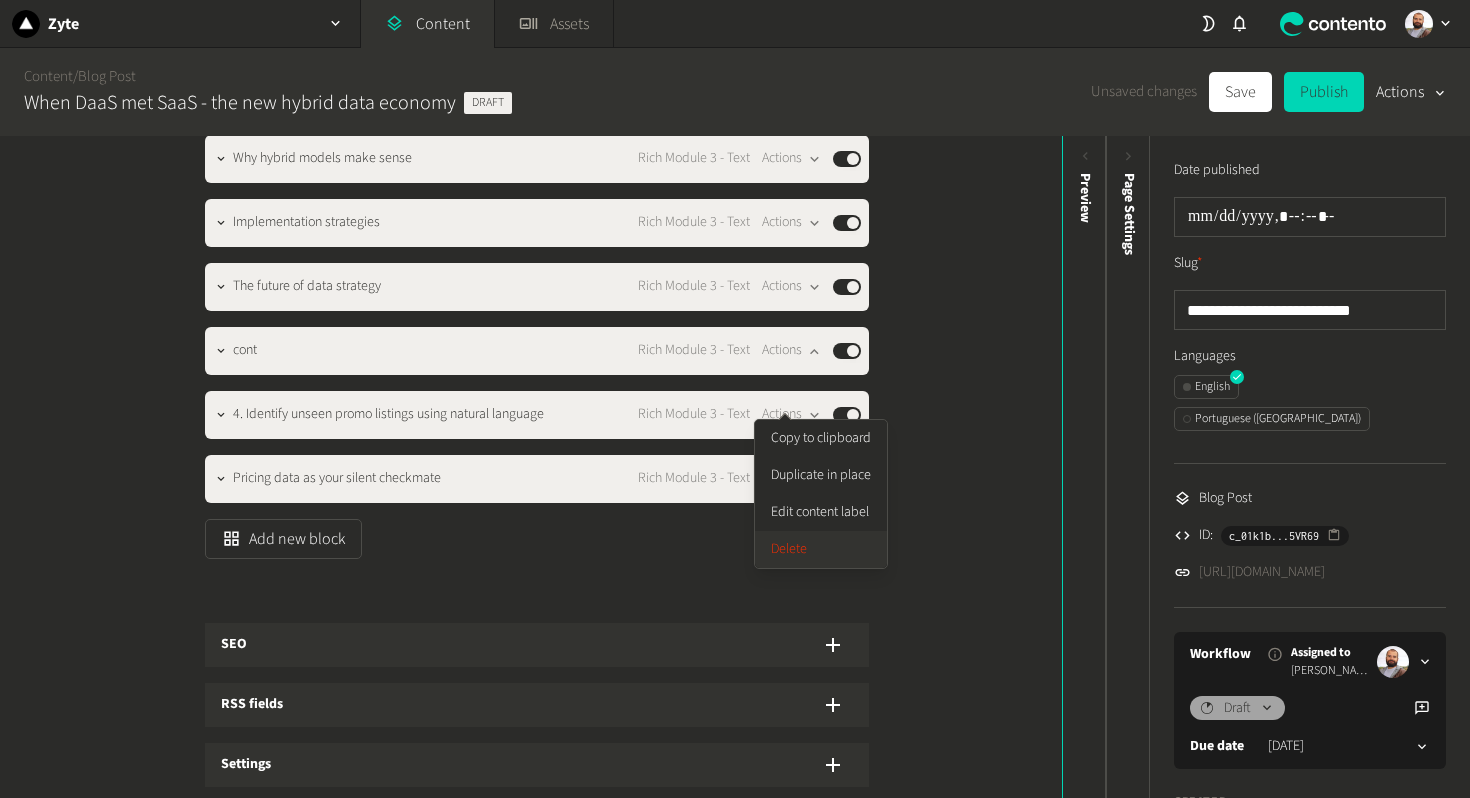 click on "Delete" 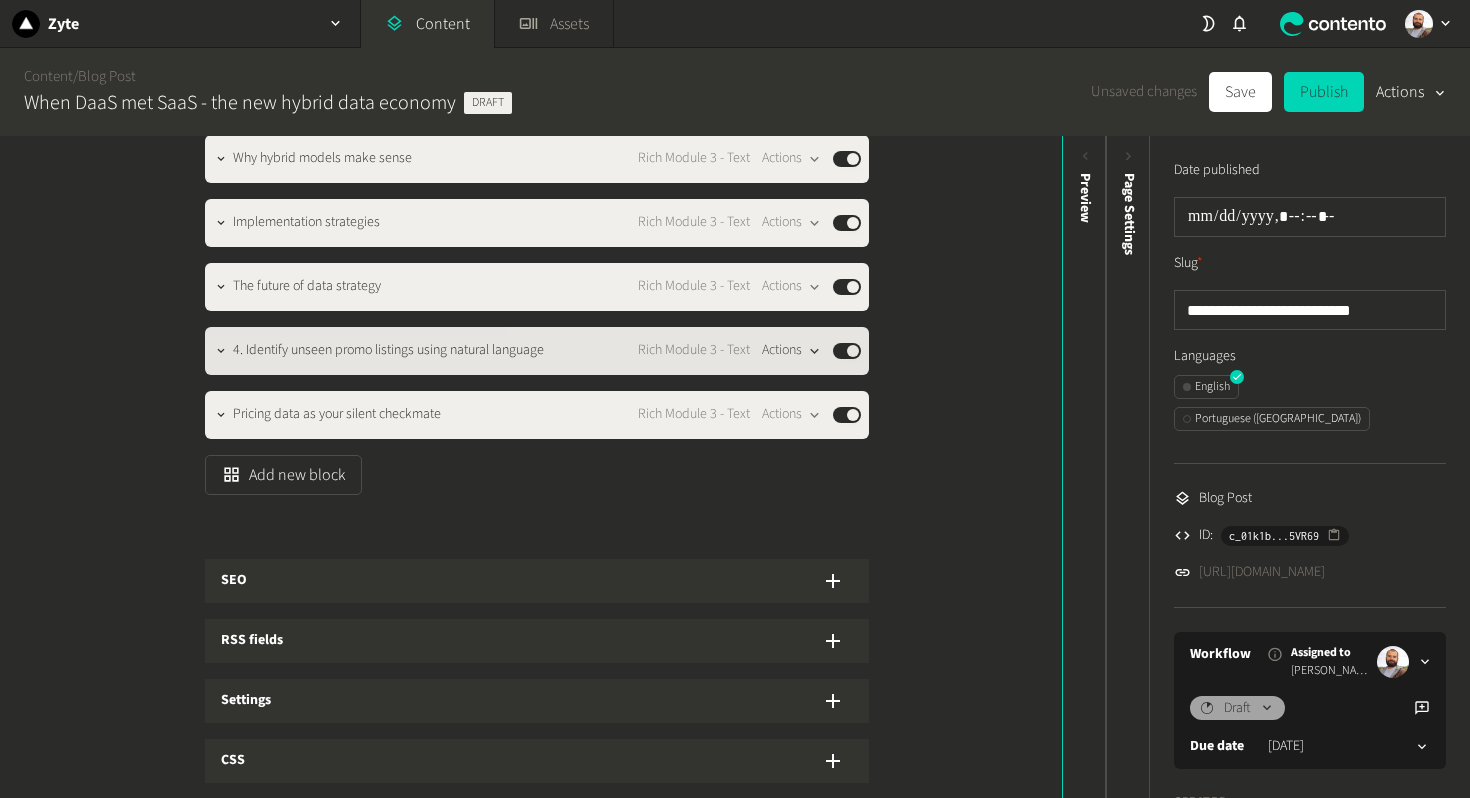 click on "Actions" 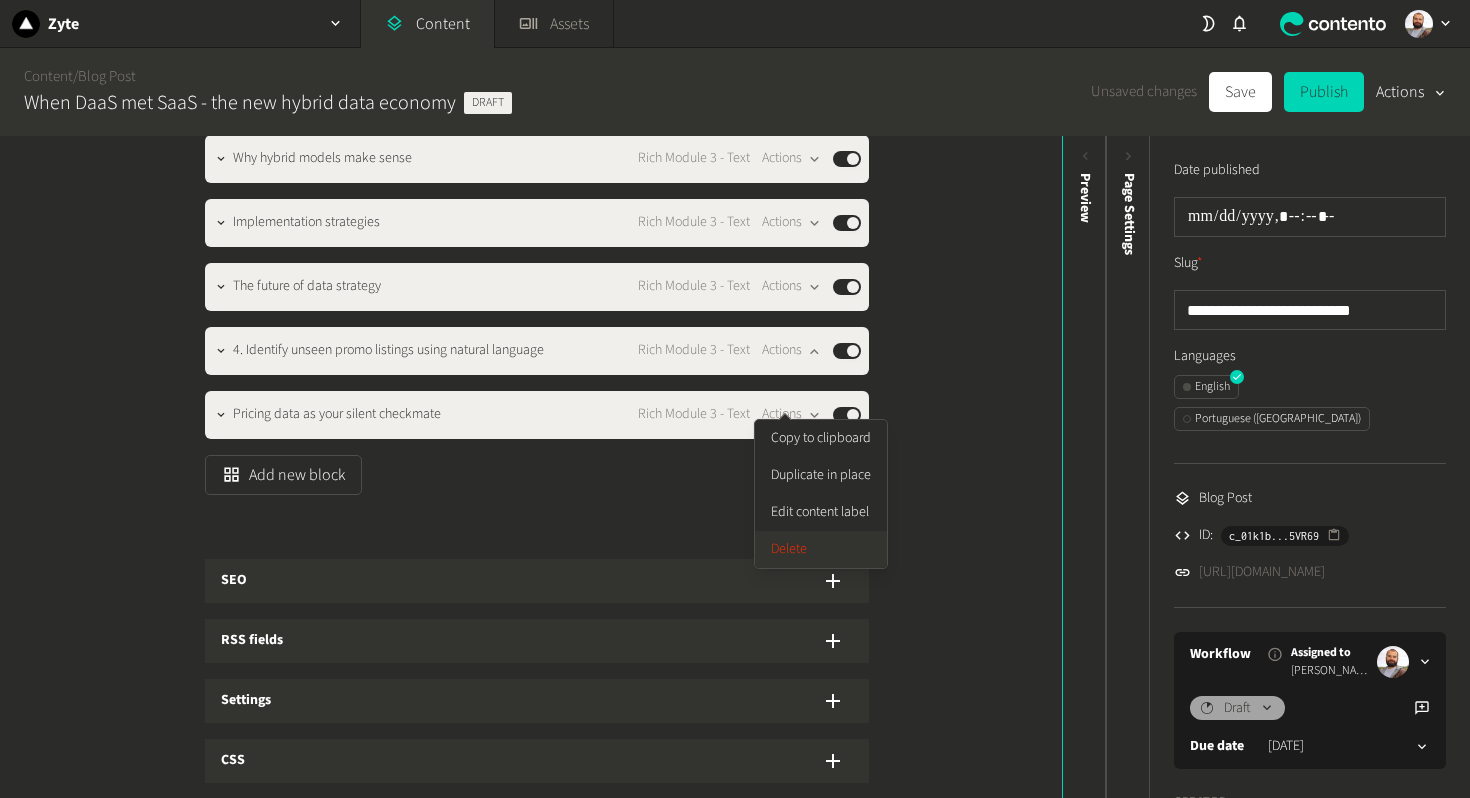 click on "Delete" 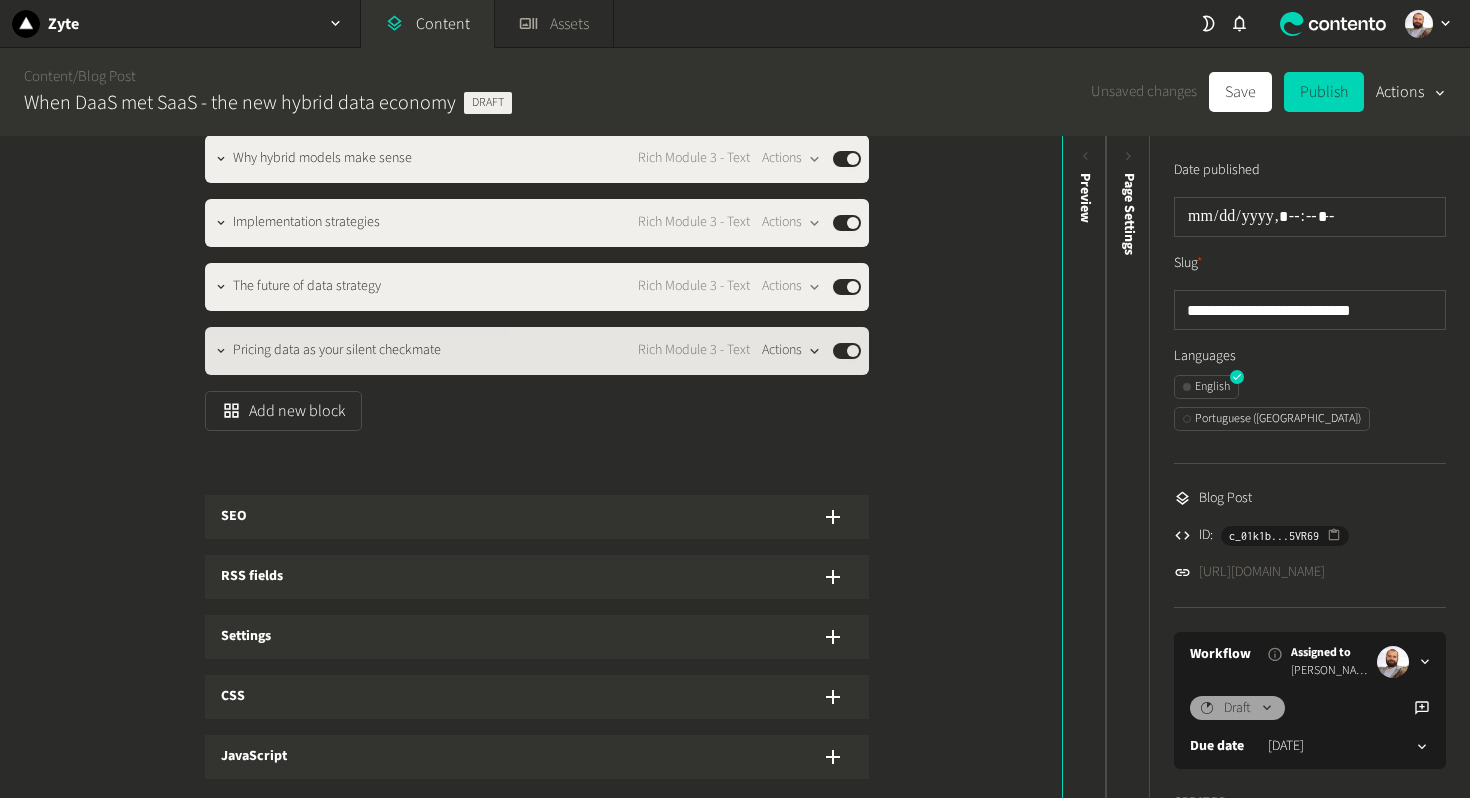 click on "Actions" 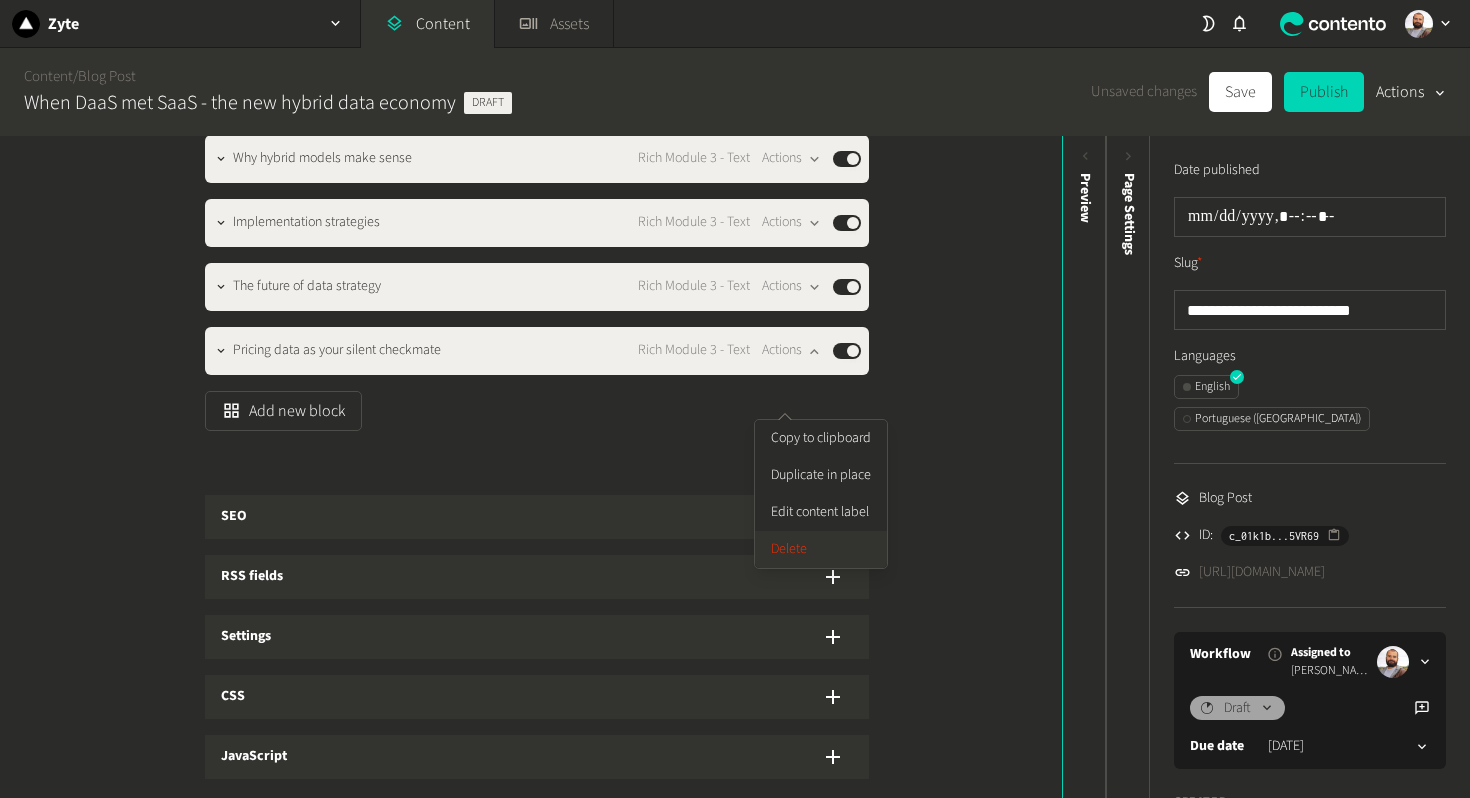 click on "Delete" 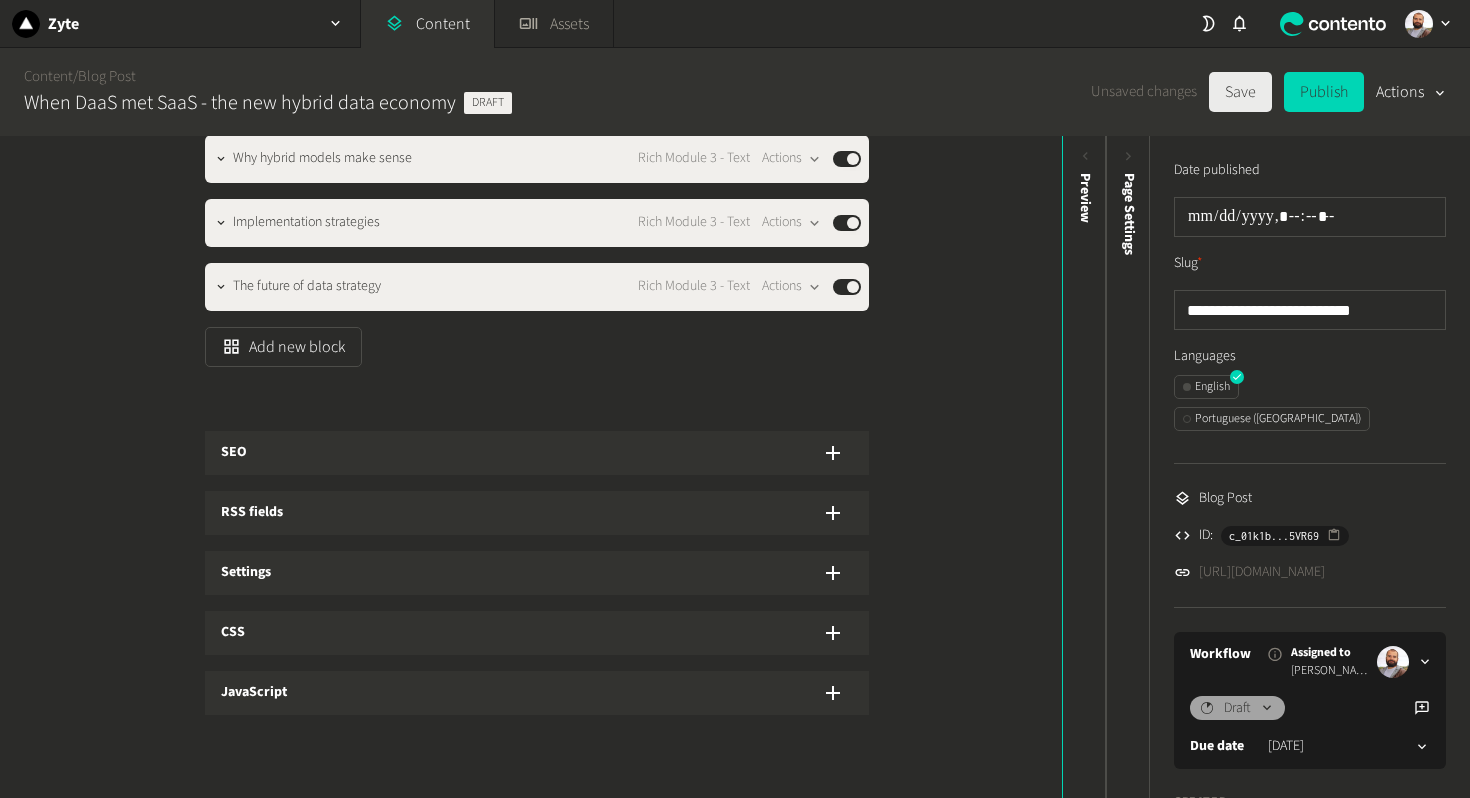 click on "Save" 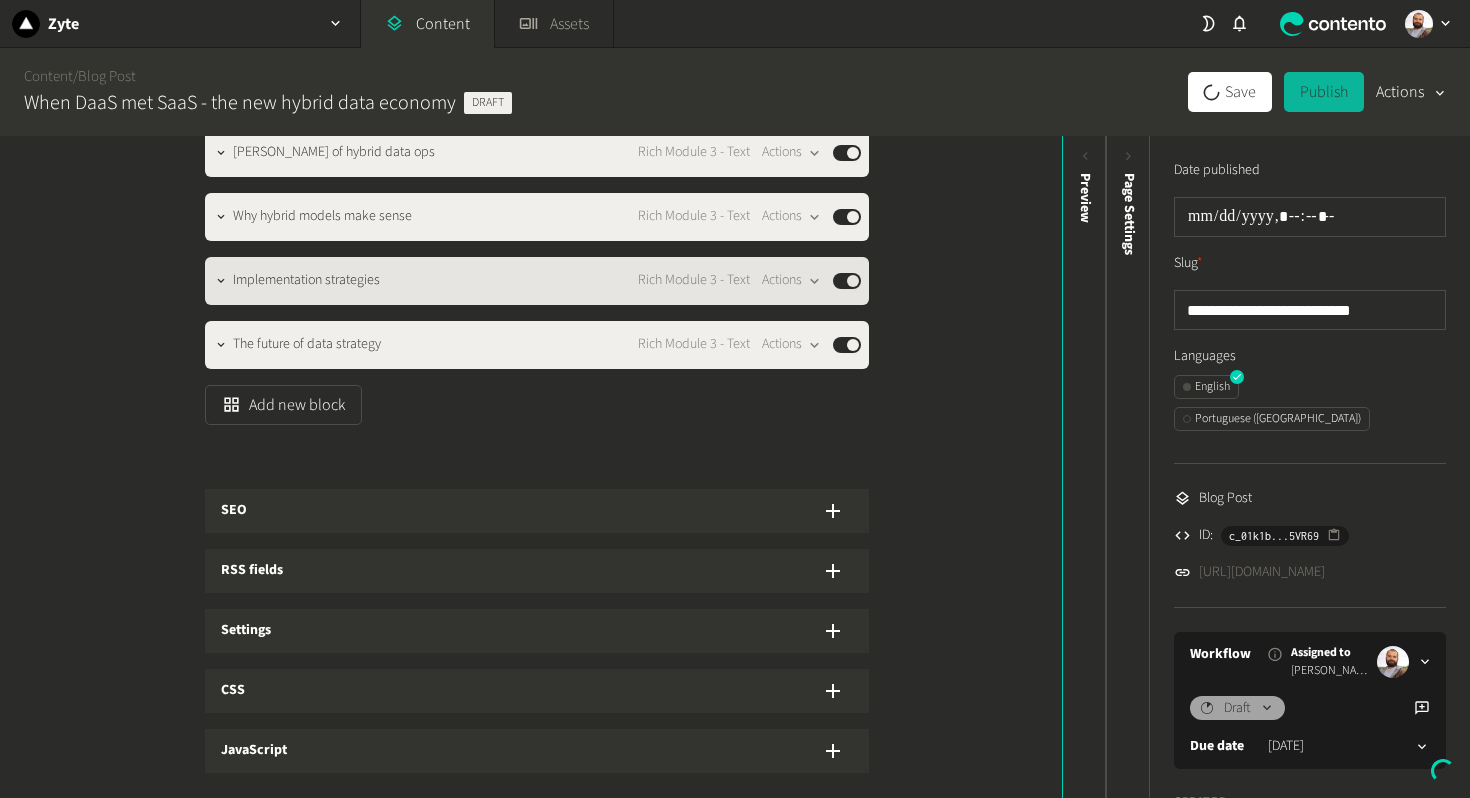 scroll, scrollTop: 1679, scrollLeft: 0, axis: vertical 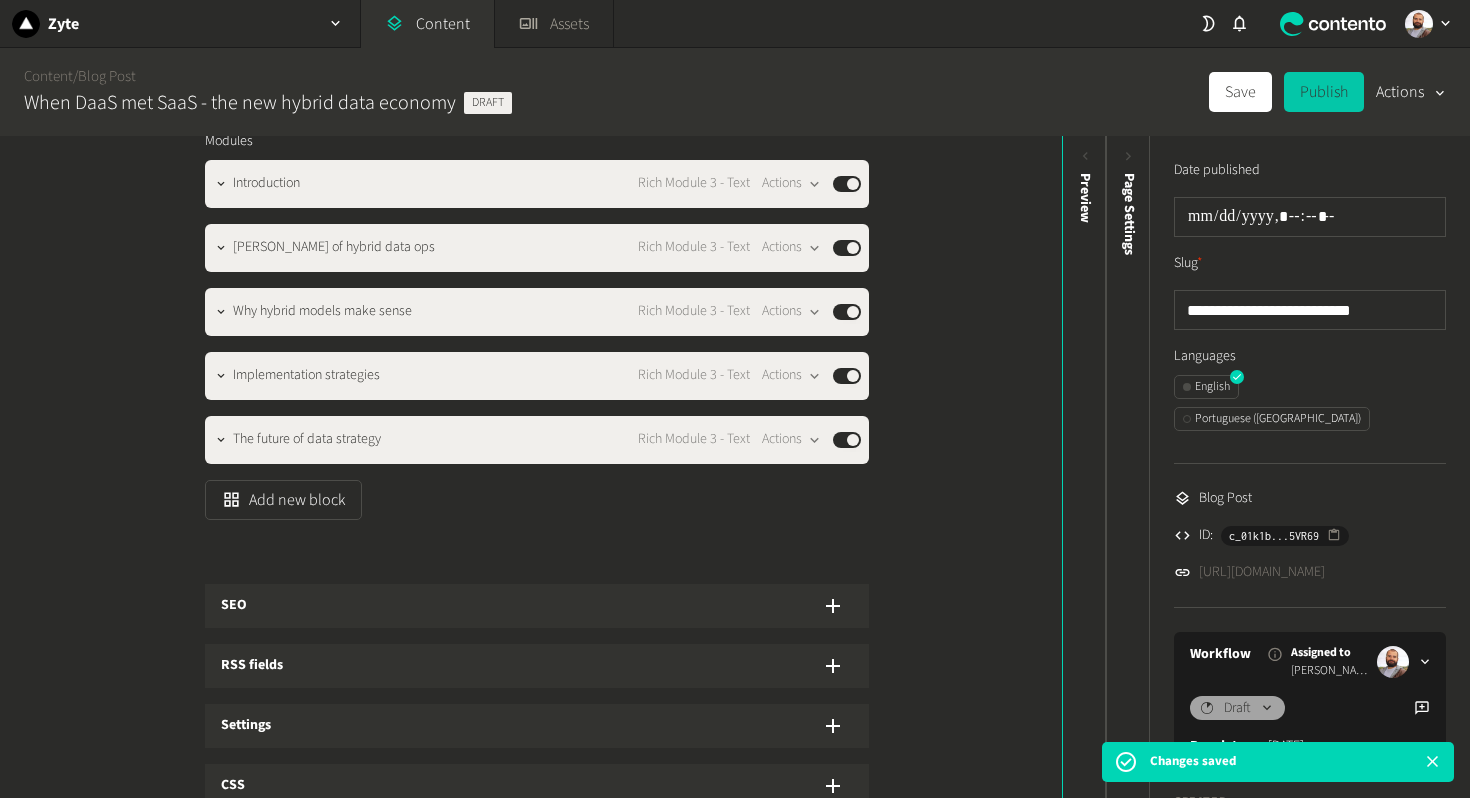 click on "Publish" 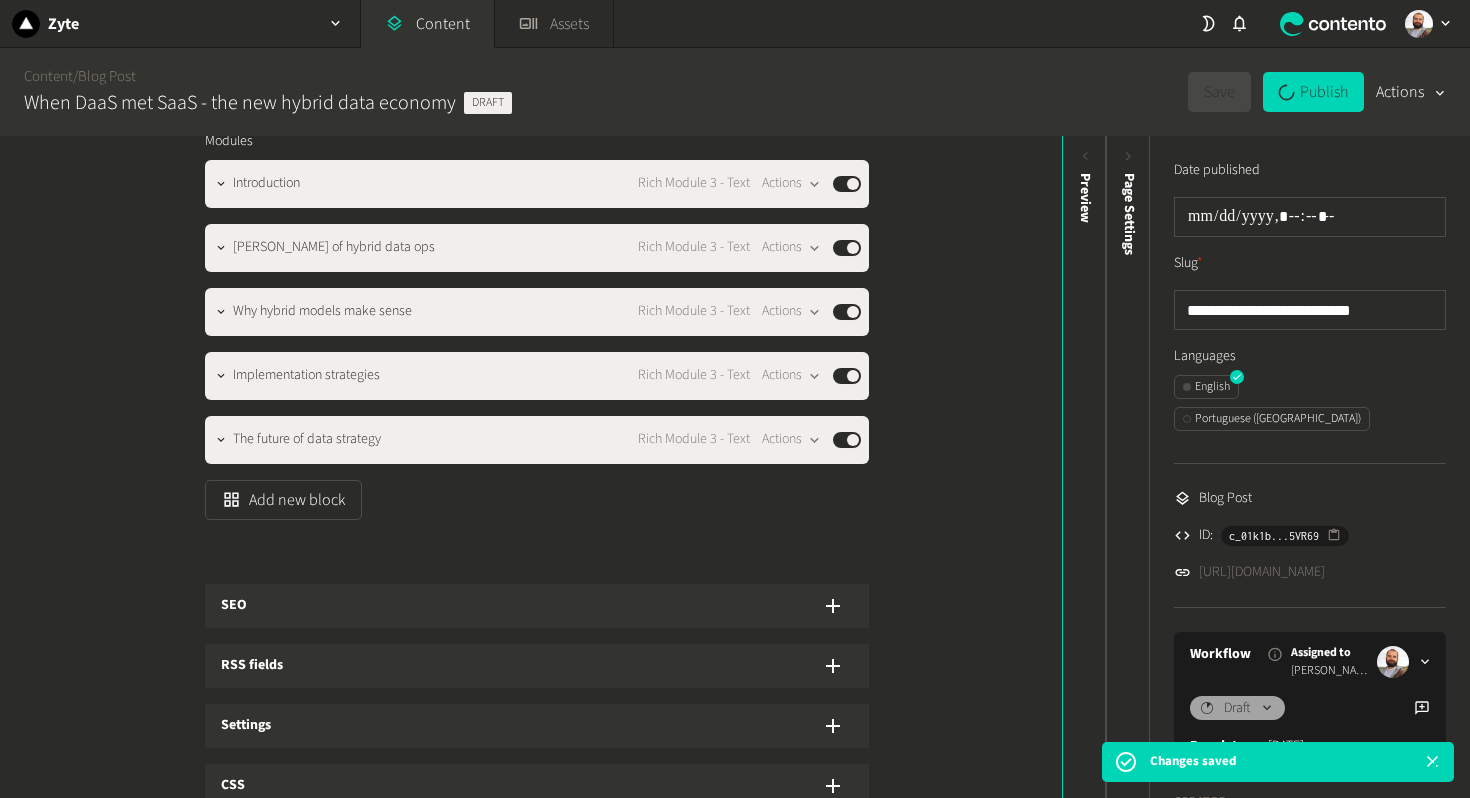type on "**********" 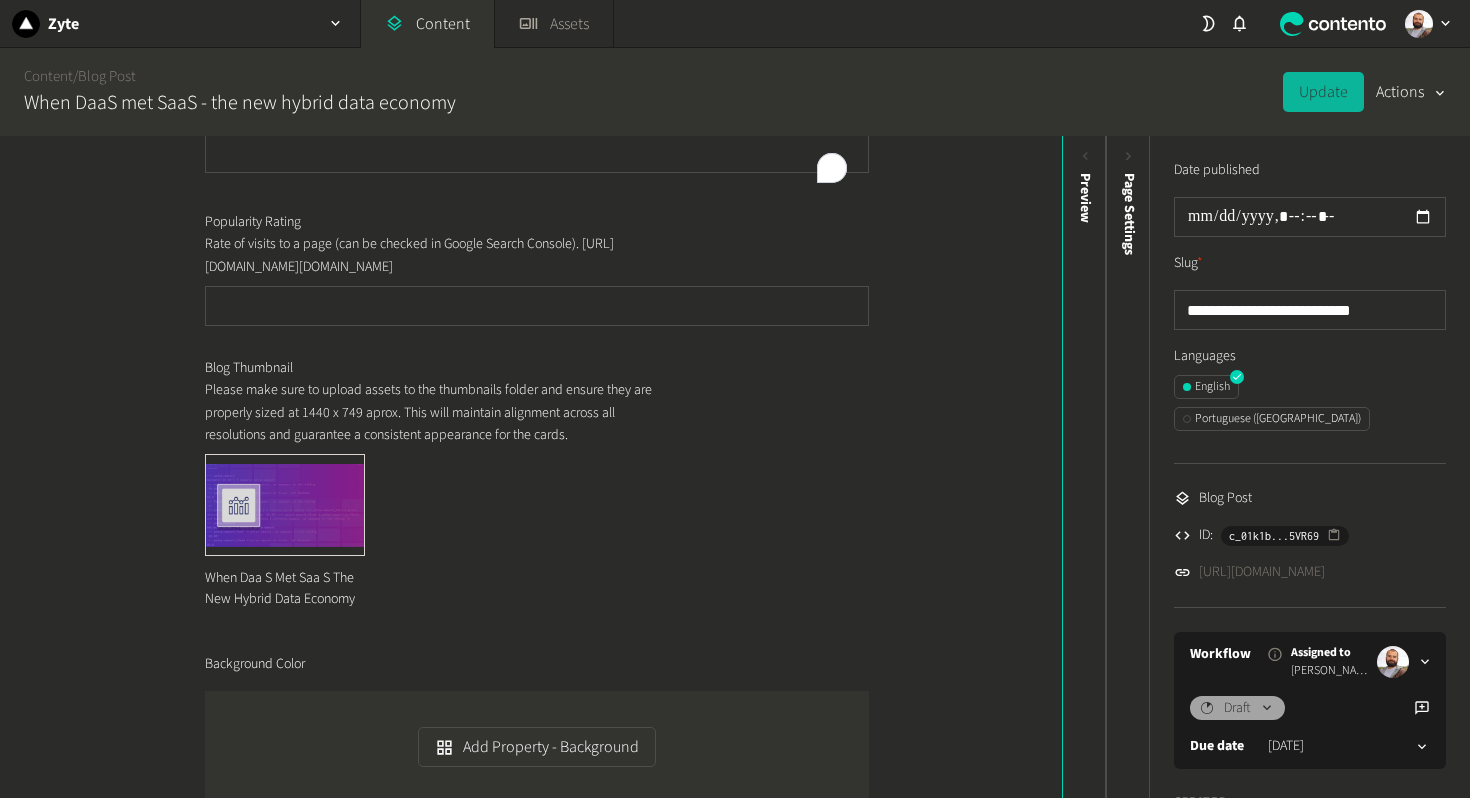 scroll, scrollTop: 0, scrollLeft: 0, axis: both 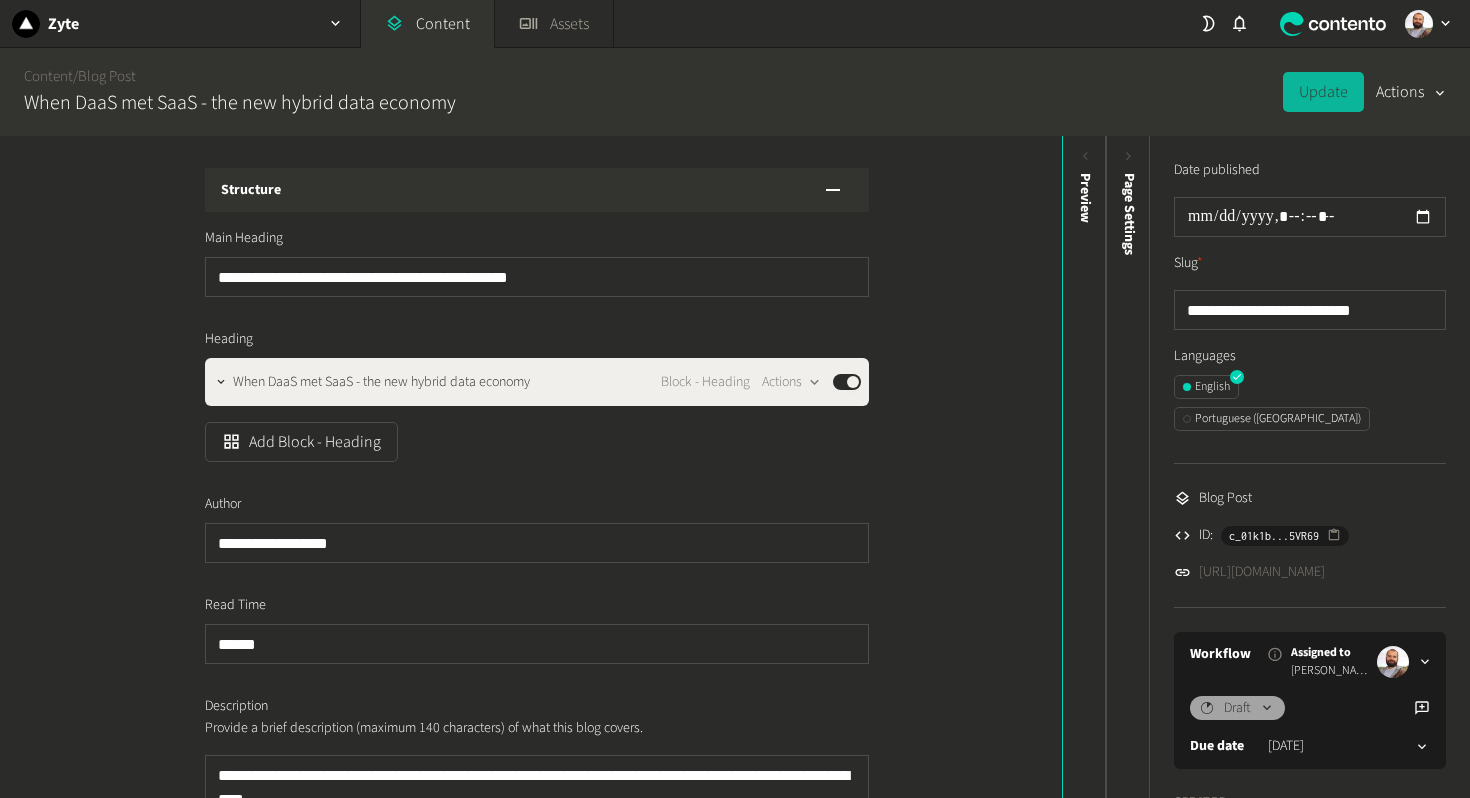 click on "Structure" 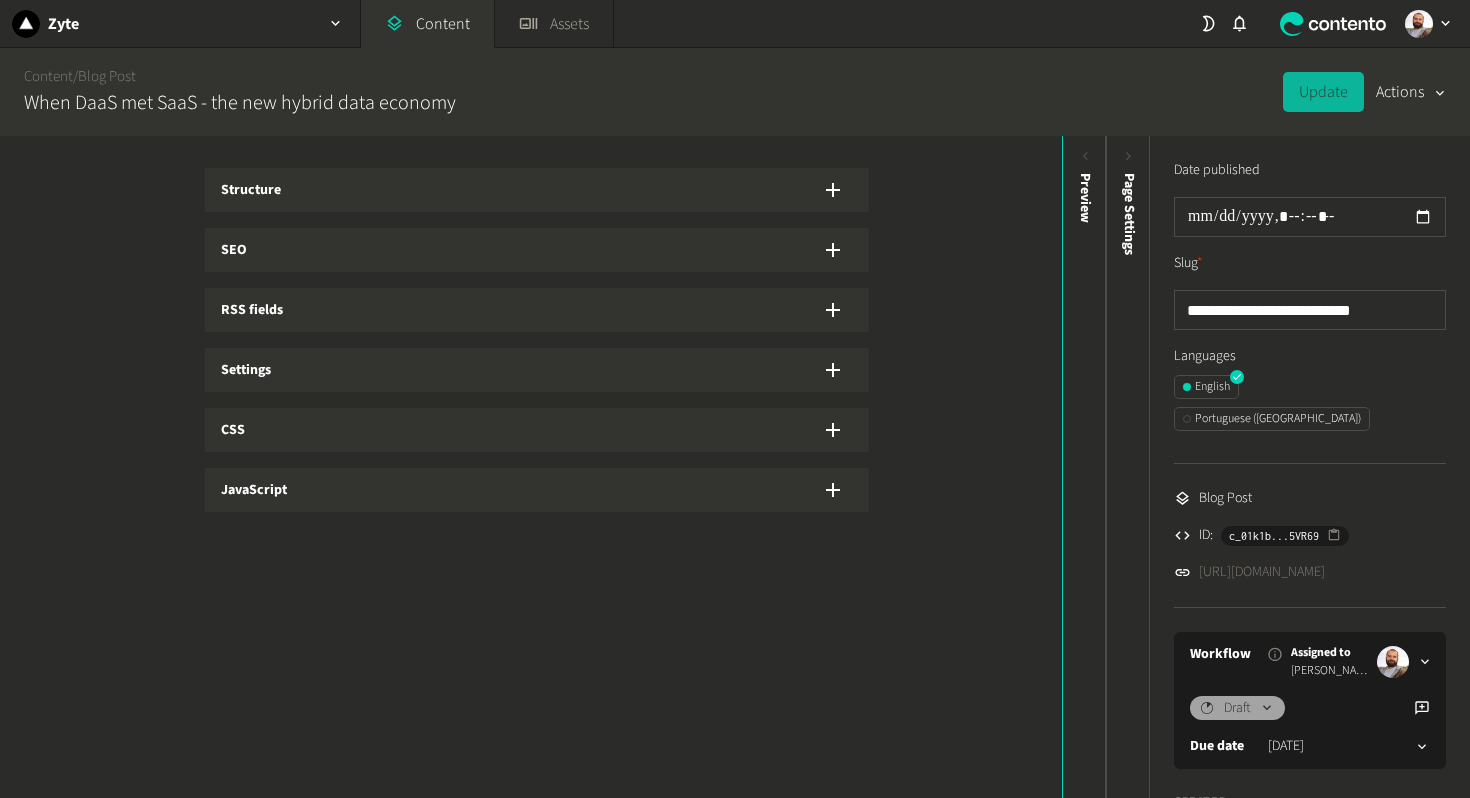 click on "SEO" 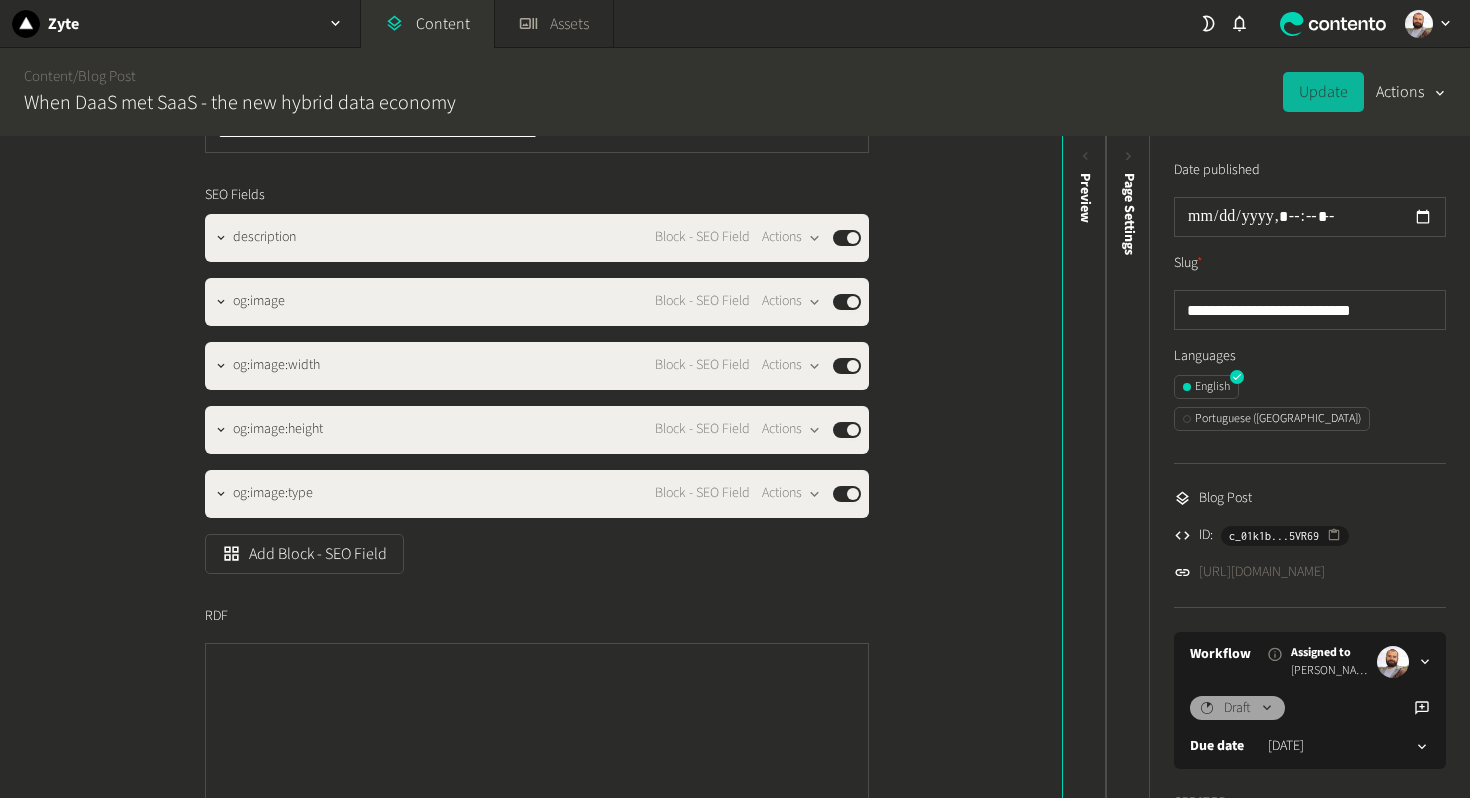 scroll, scrollTop: 242, scrollLeft: 0, axis: vertical 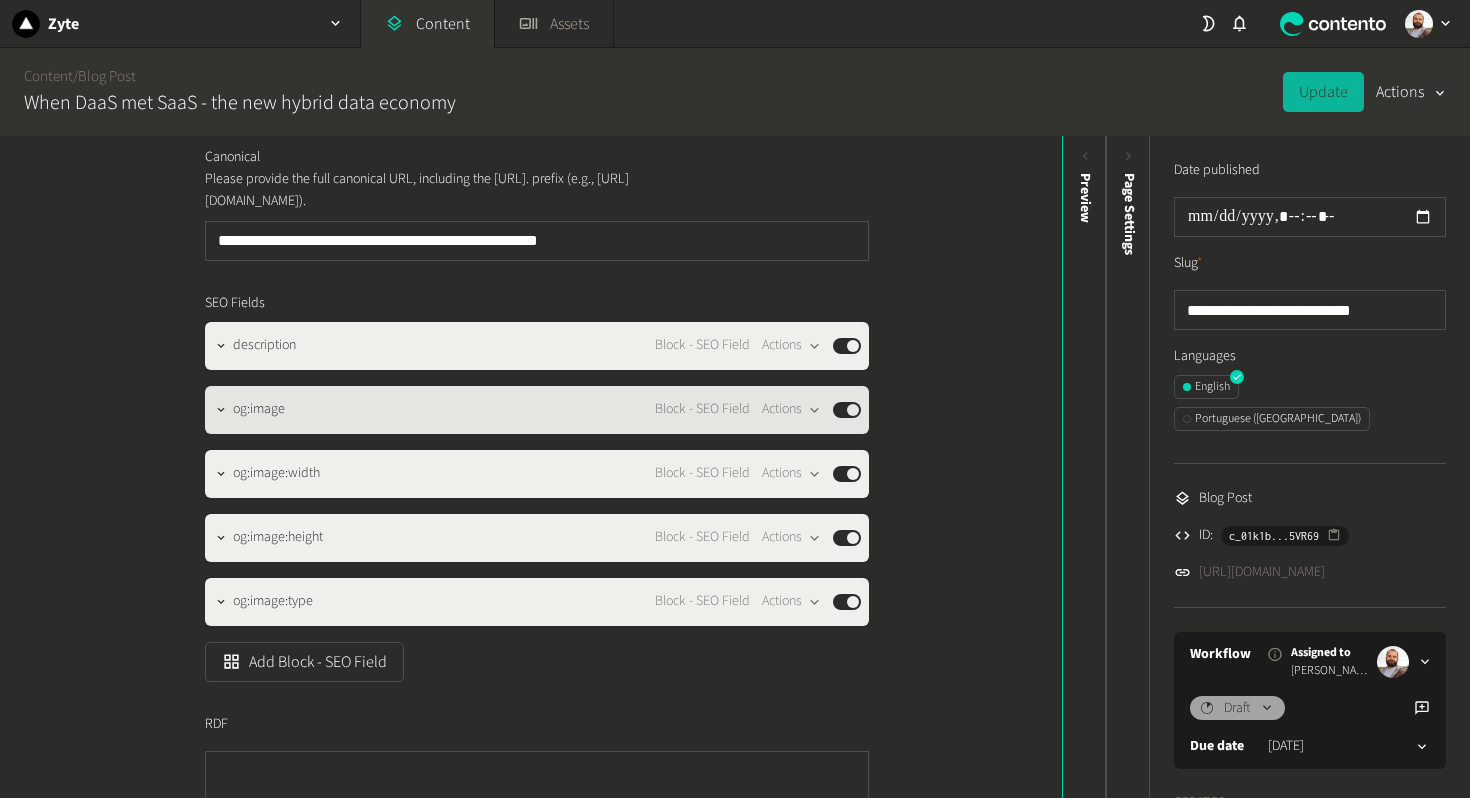click on "og:image Block - SEO Field  Actions  Published" 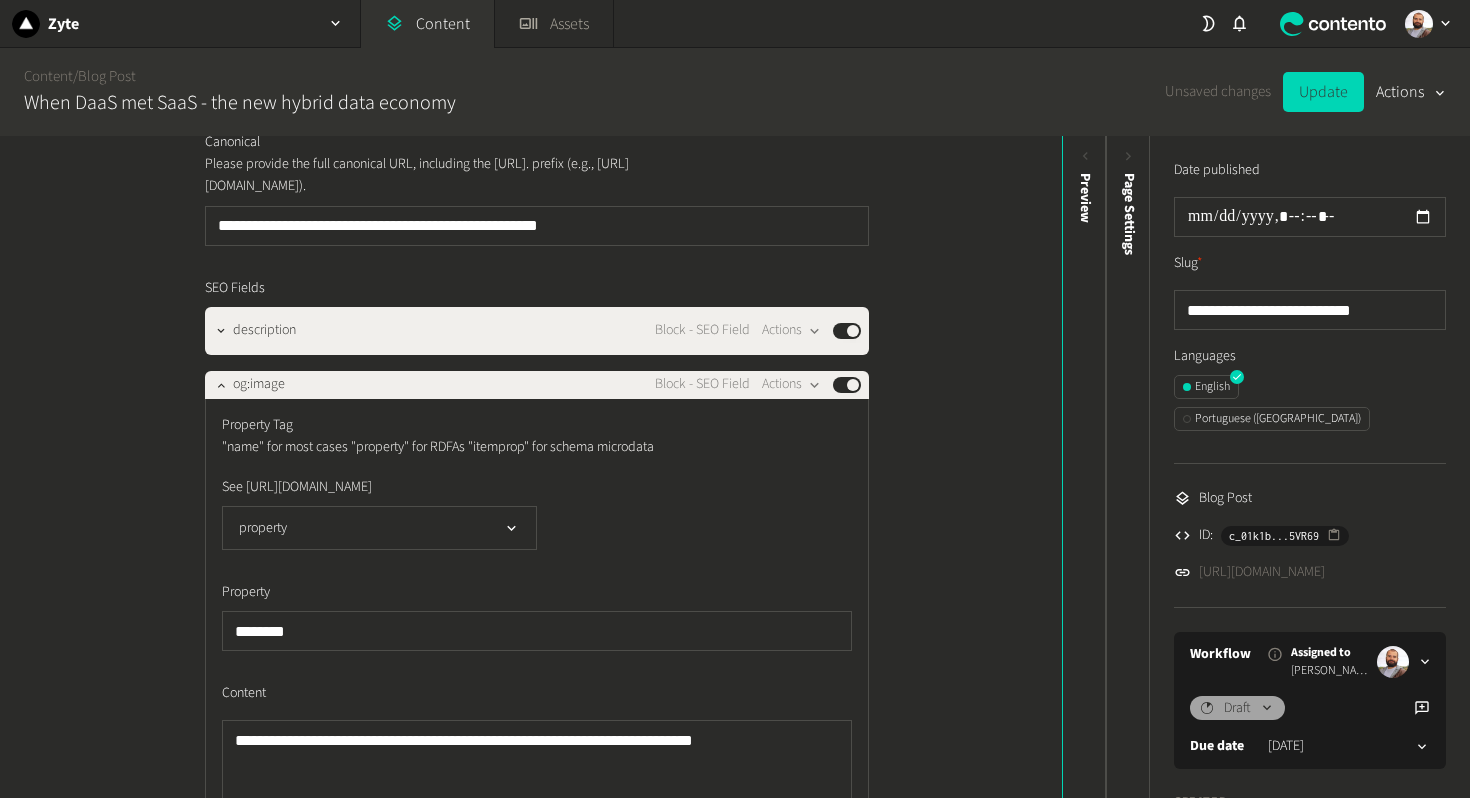 scroll, scrollTop: 277, scrollLeft: 0, axis: vertical 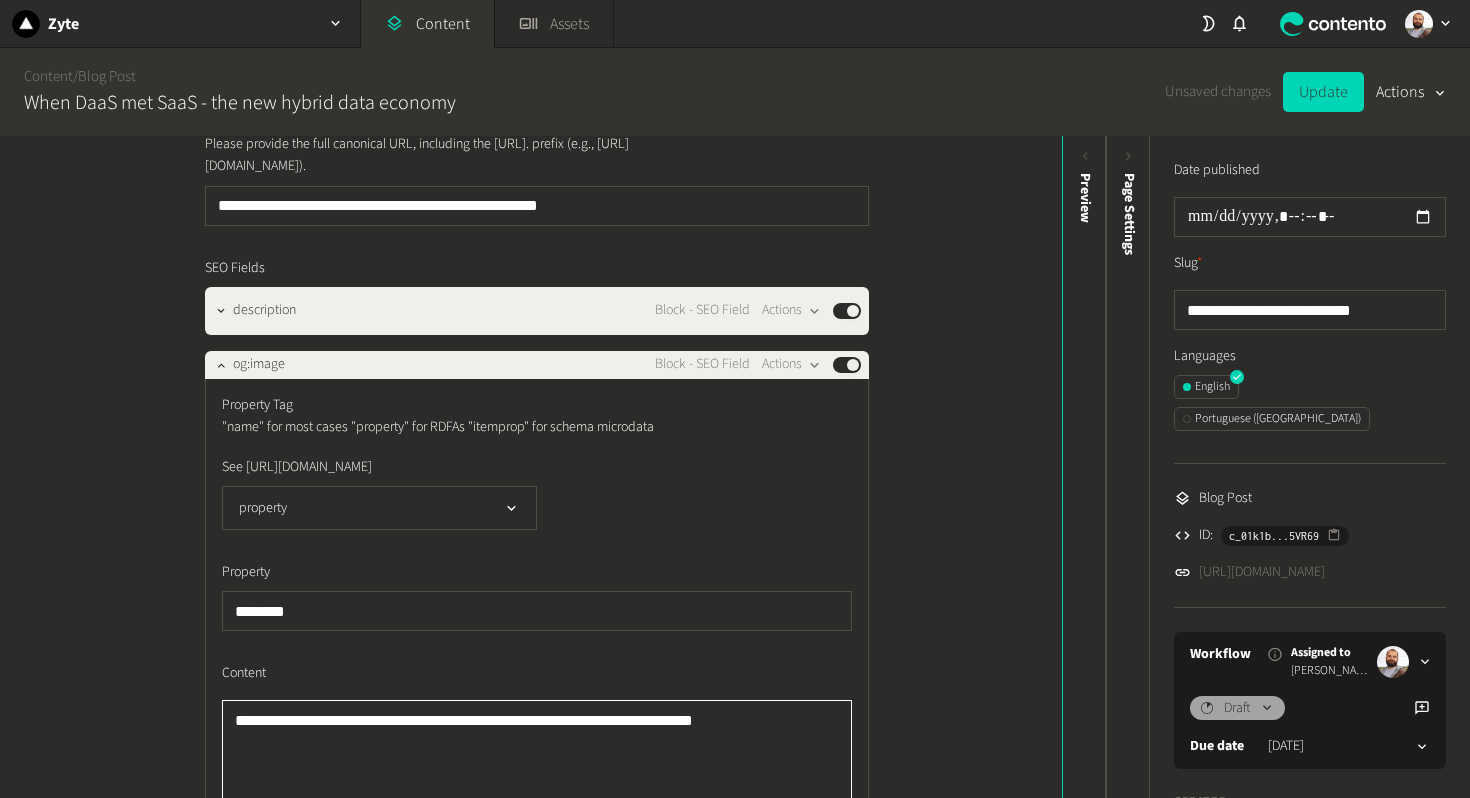 click on "**********" 